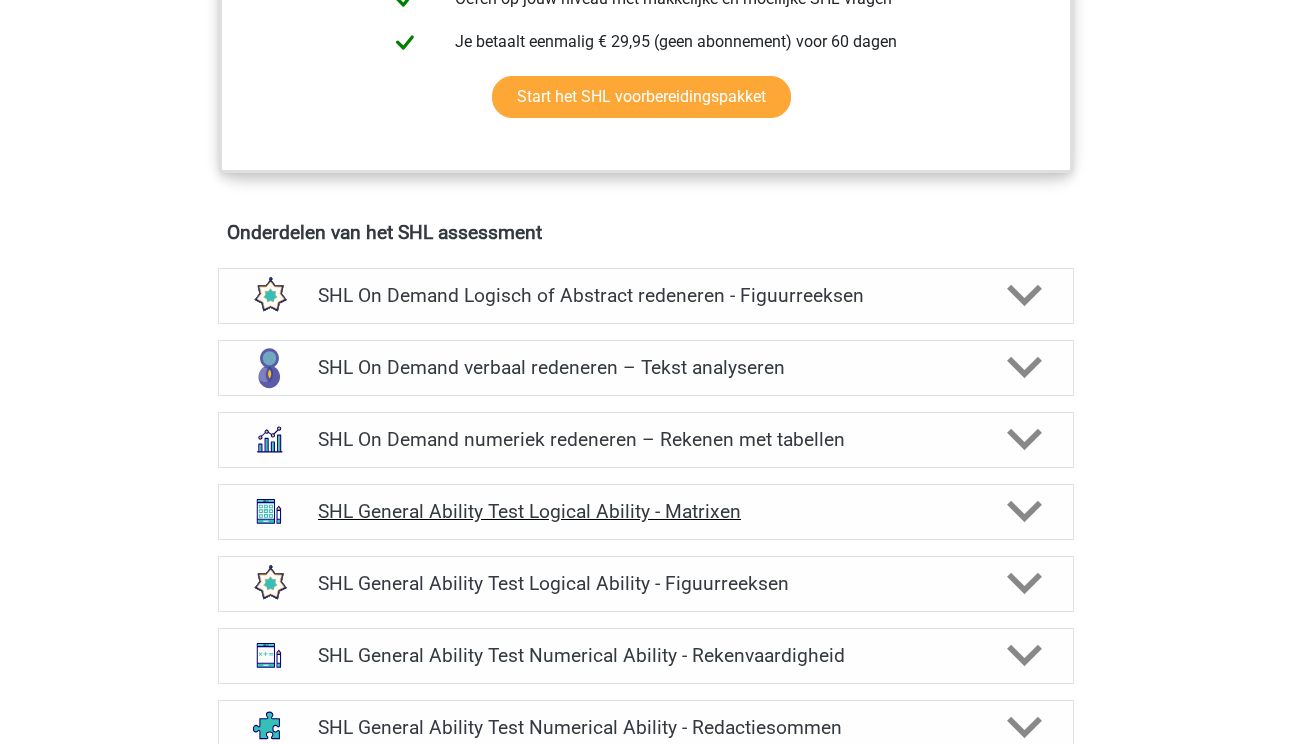 scroll, scrollTop: 1279, scrollLeft: 0, axis: vertical 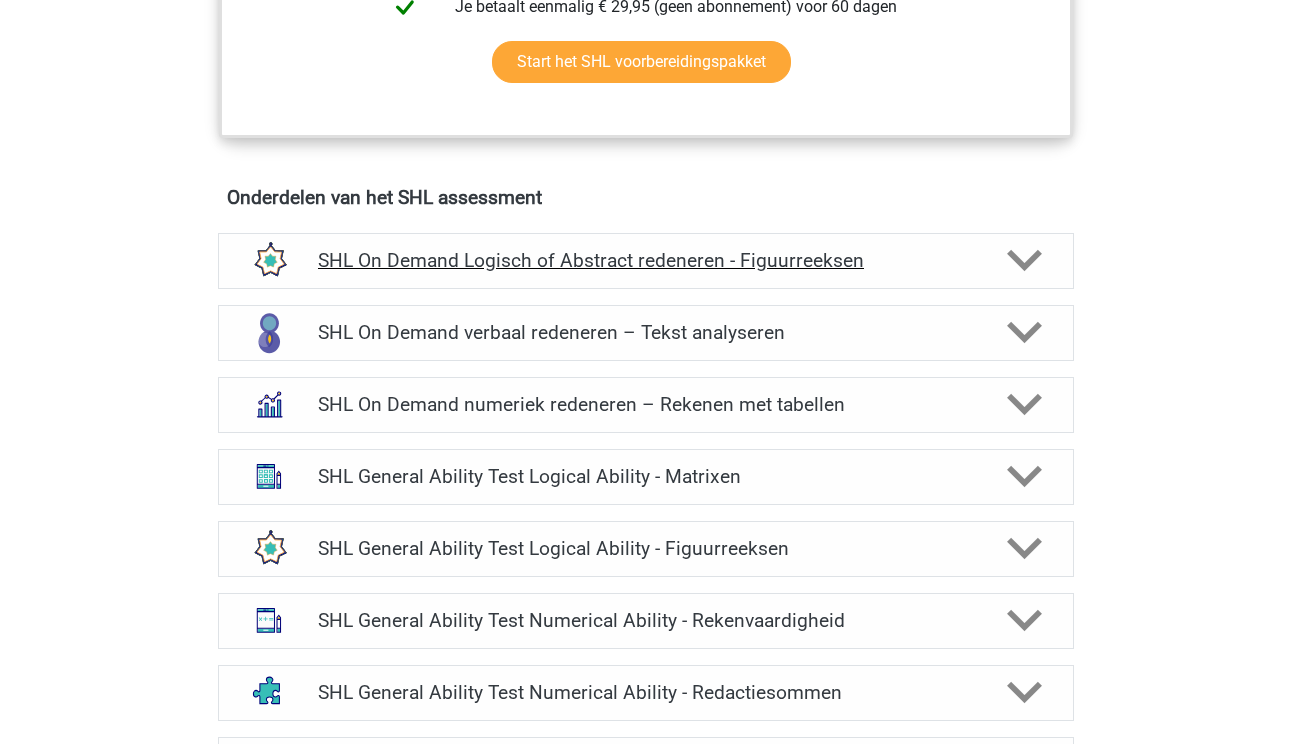click on "SHL On Demand Logisch of Abstract redeneren - Figuurreeksen" at bounding box center [645, 260] 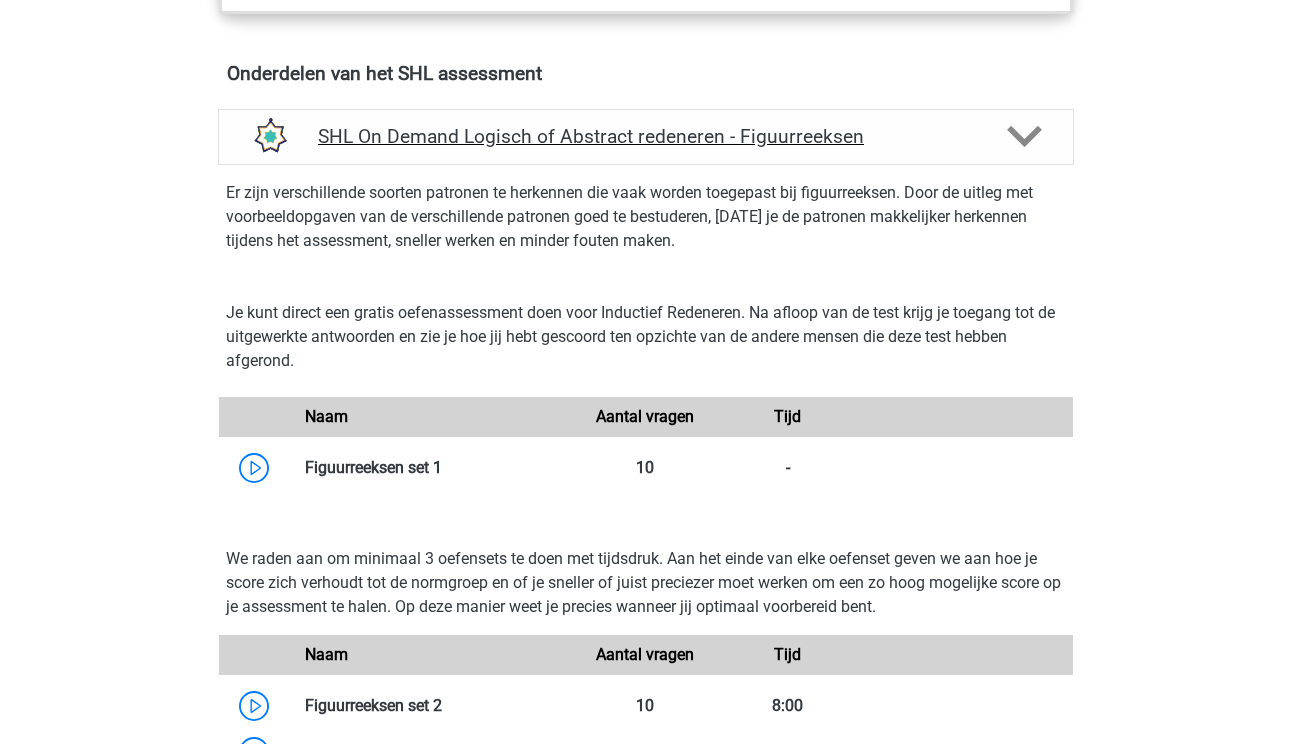 scroll, scrollTop: 1461, scrollLeft: 0, axis: vertical 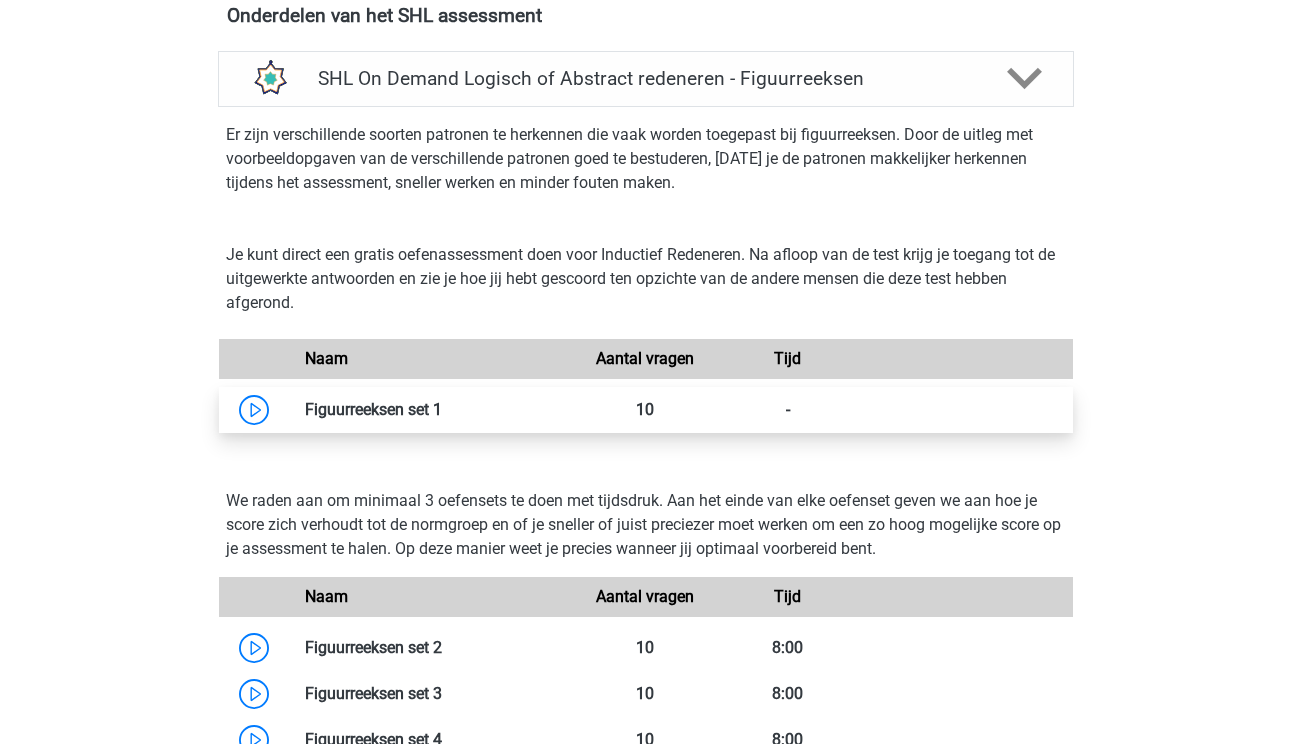 click at bounding box center [442, 409] 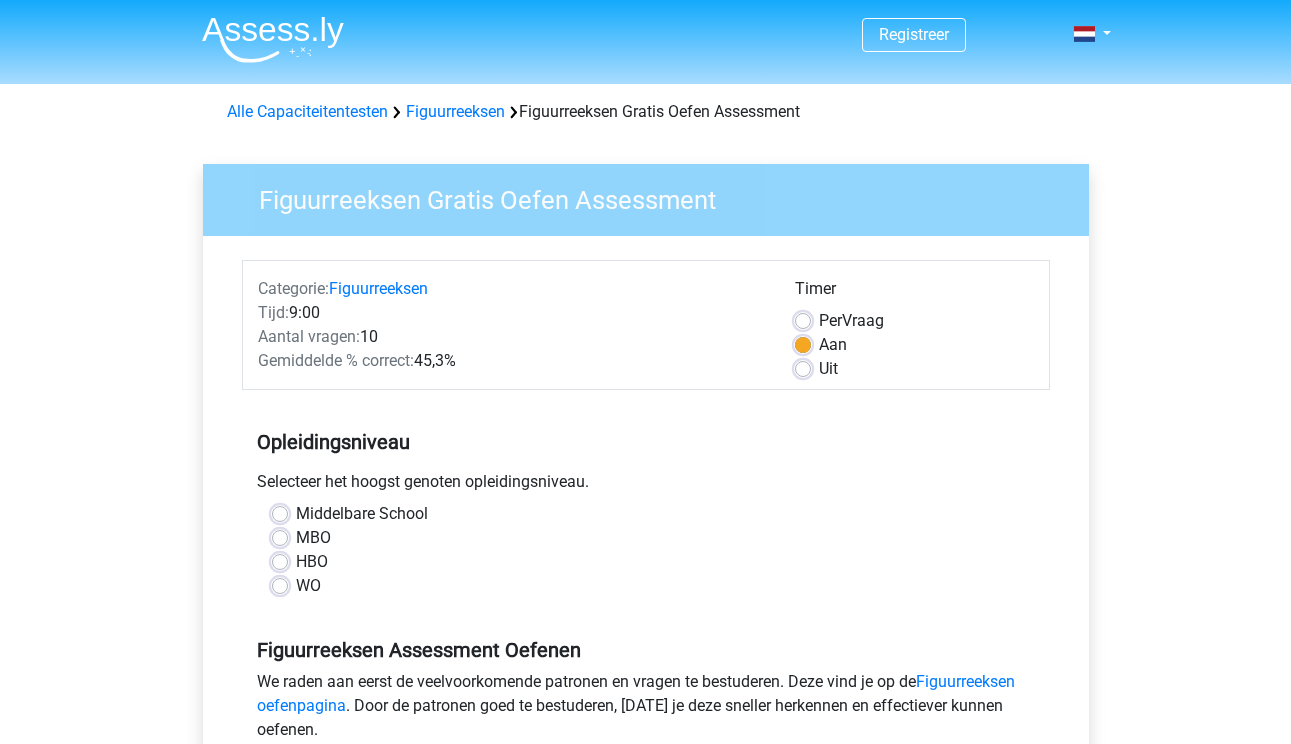 scroll, scrollTop: 20, scrollLeft: 0, axis: vertical 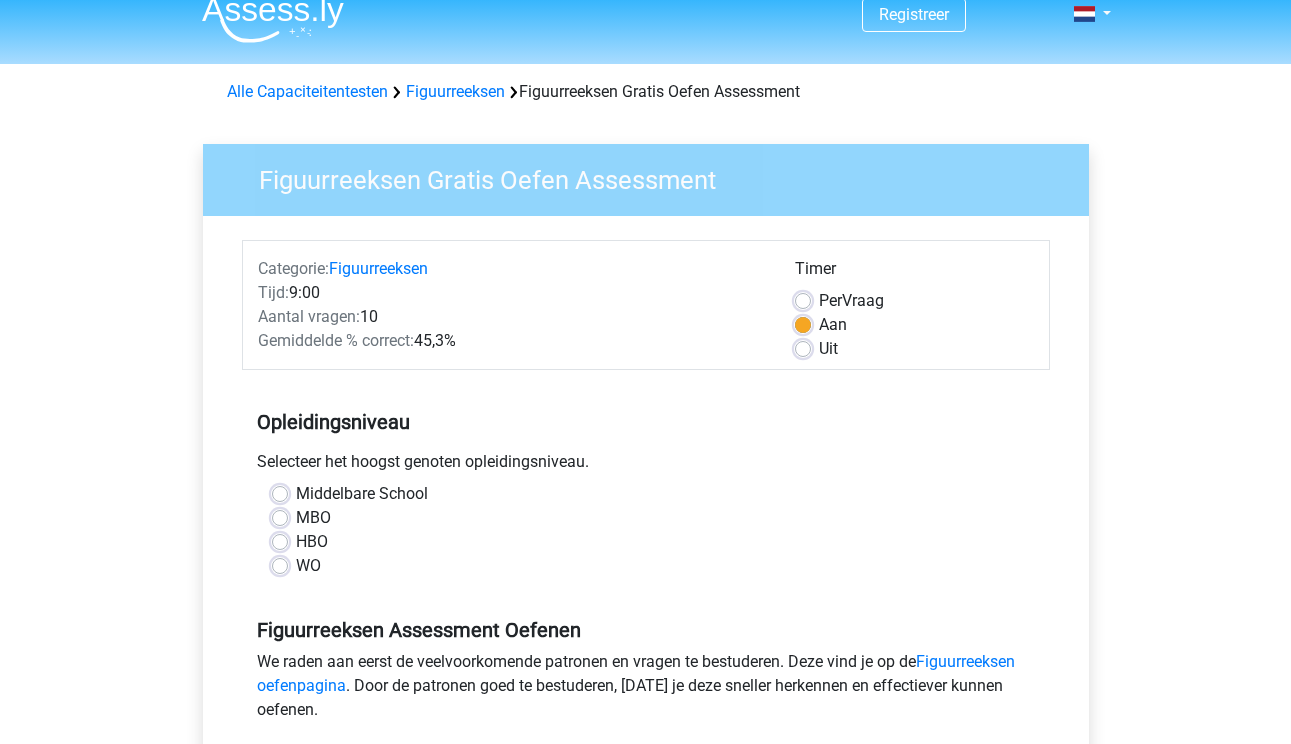 click on "Per  Vraag" at bounding box center [851, 301] 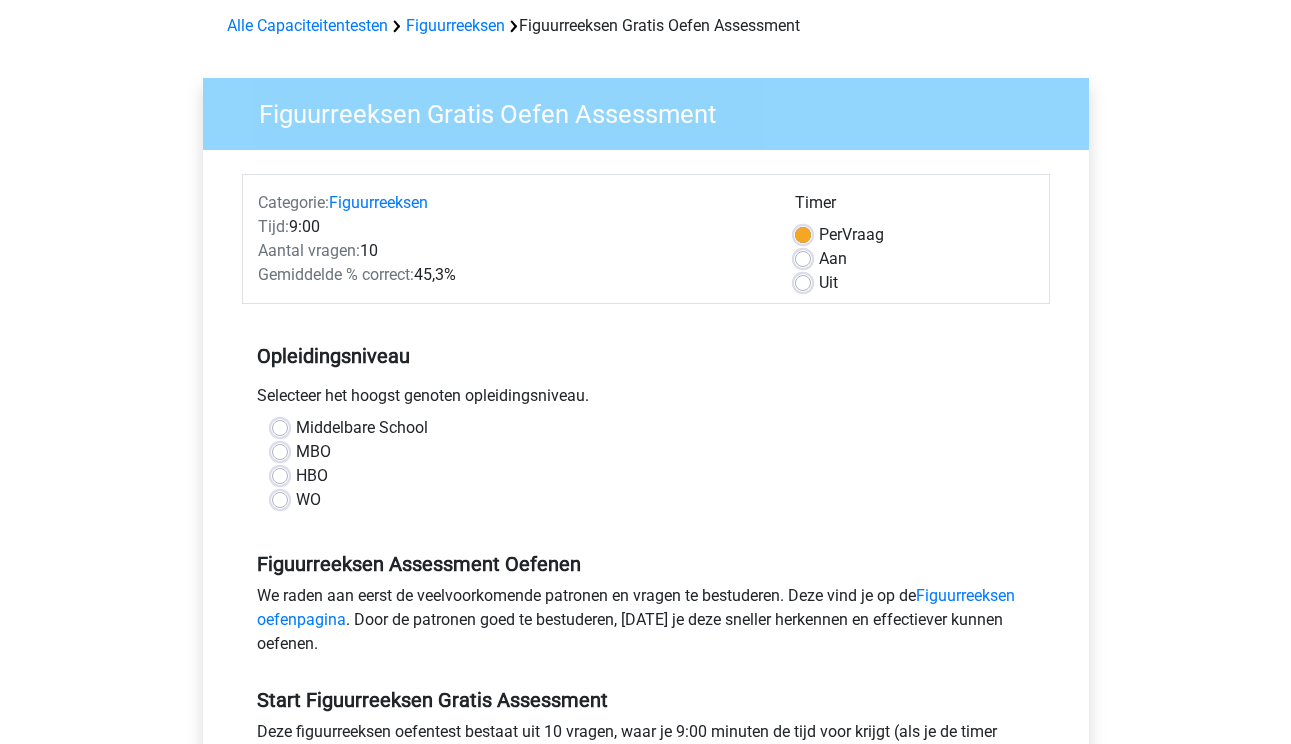 scroll, scrollTop: 91, scrollLeft: 0, axis: vertical 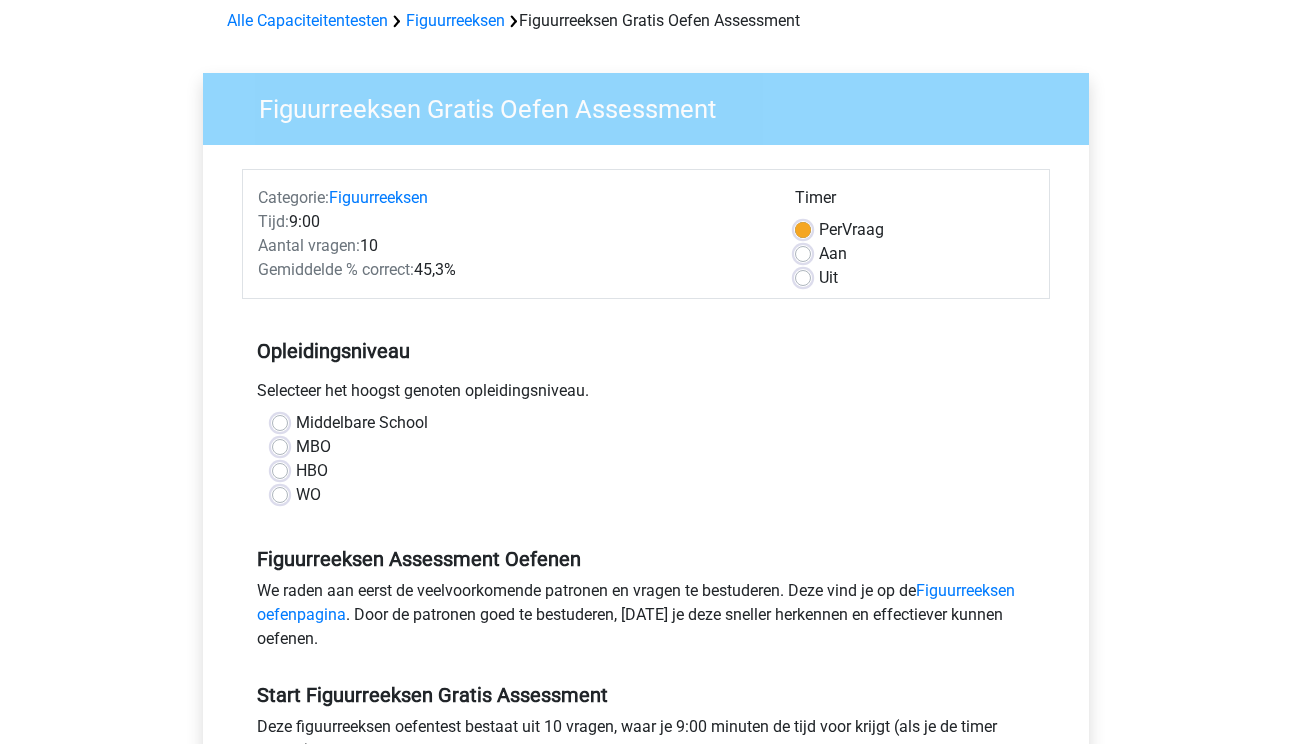 click on "WO" at bounding box center (308, 495) 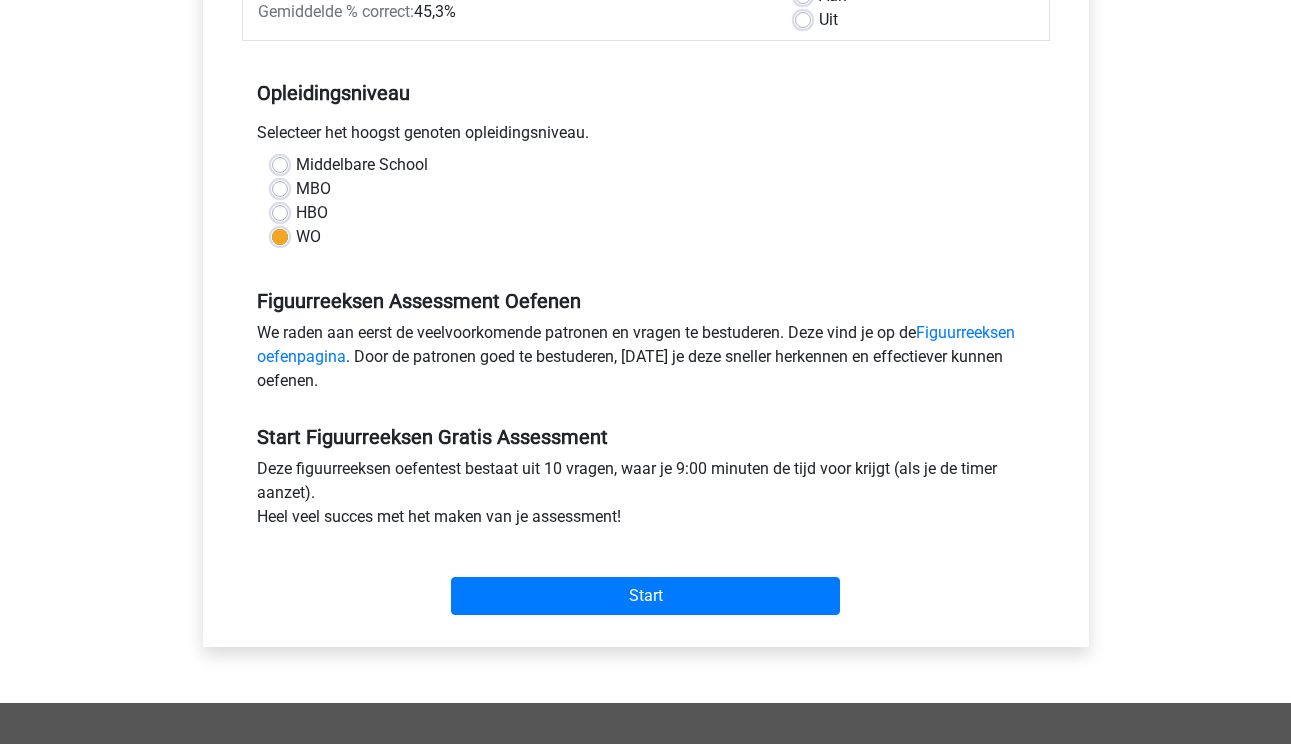 scroll, scrollTop: 359, scrollLeft: 0, axis: vertical 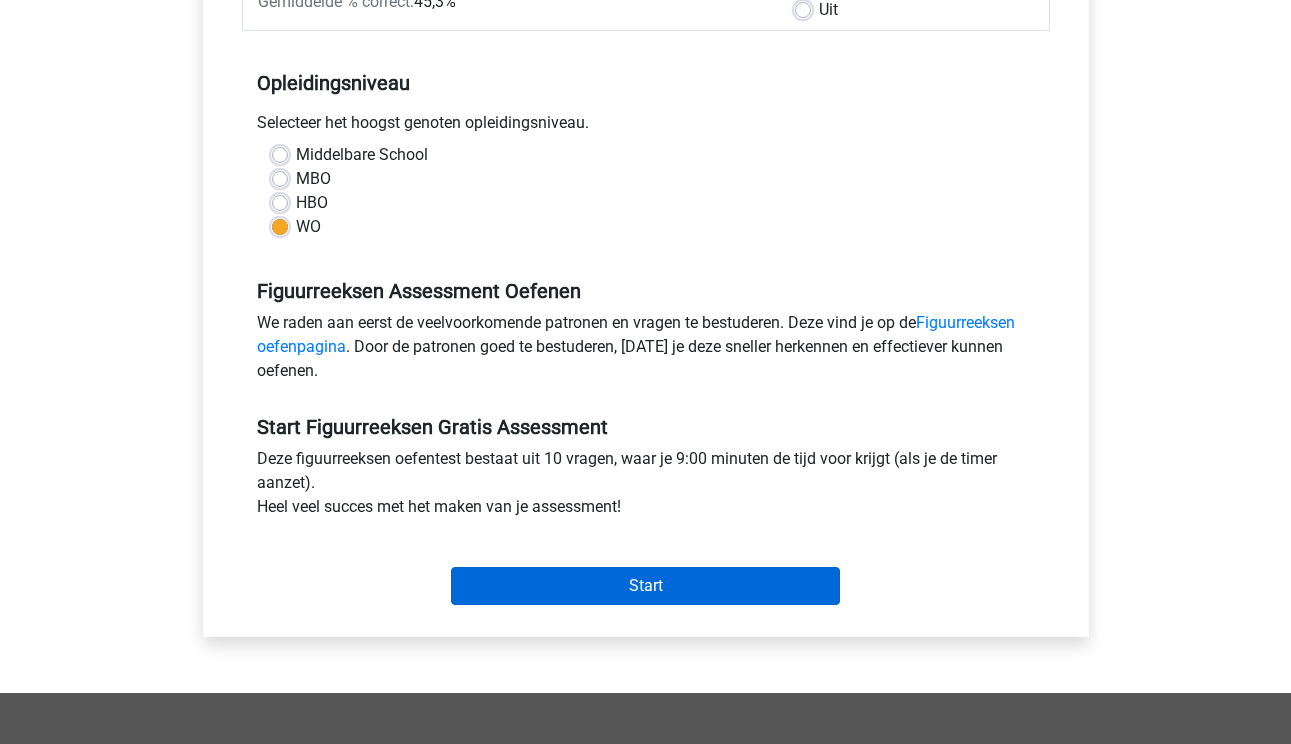 click on "Start" at bounding box center (645, 586) 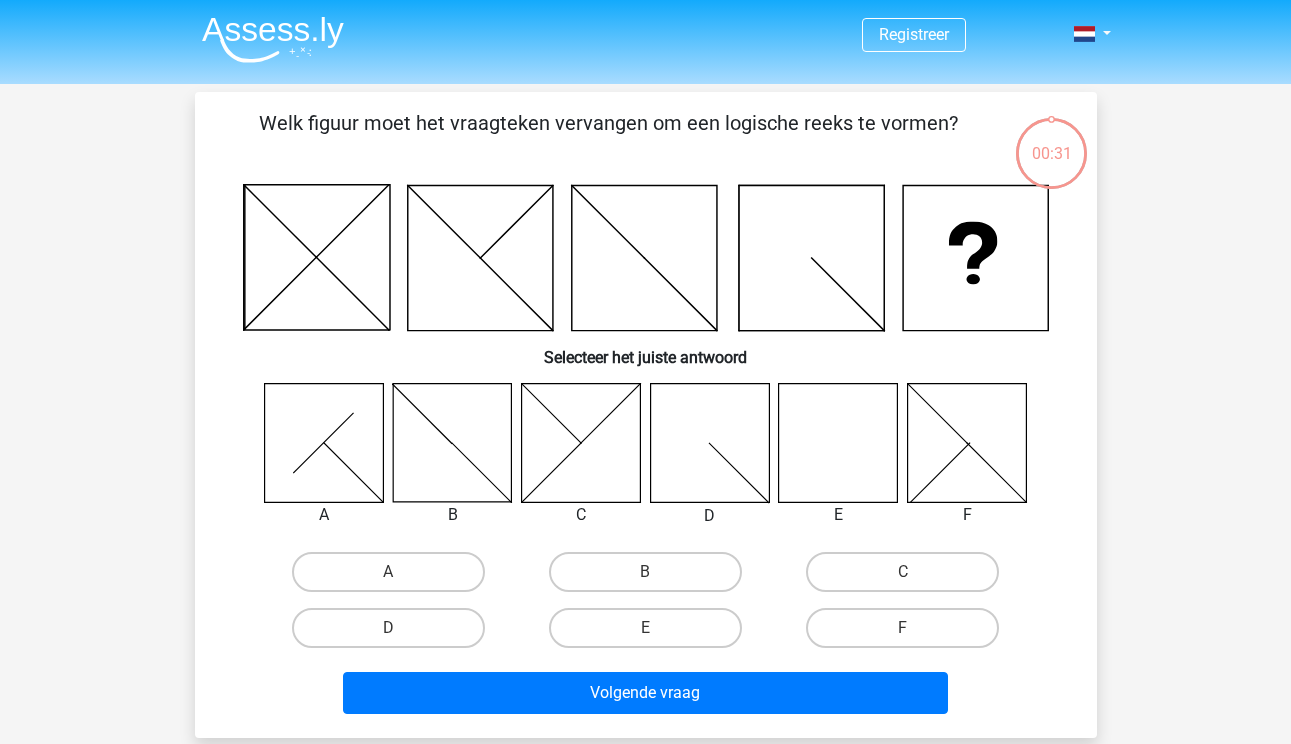 scroll, scrollTop: 0, scrollLeft: 0, axis: both 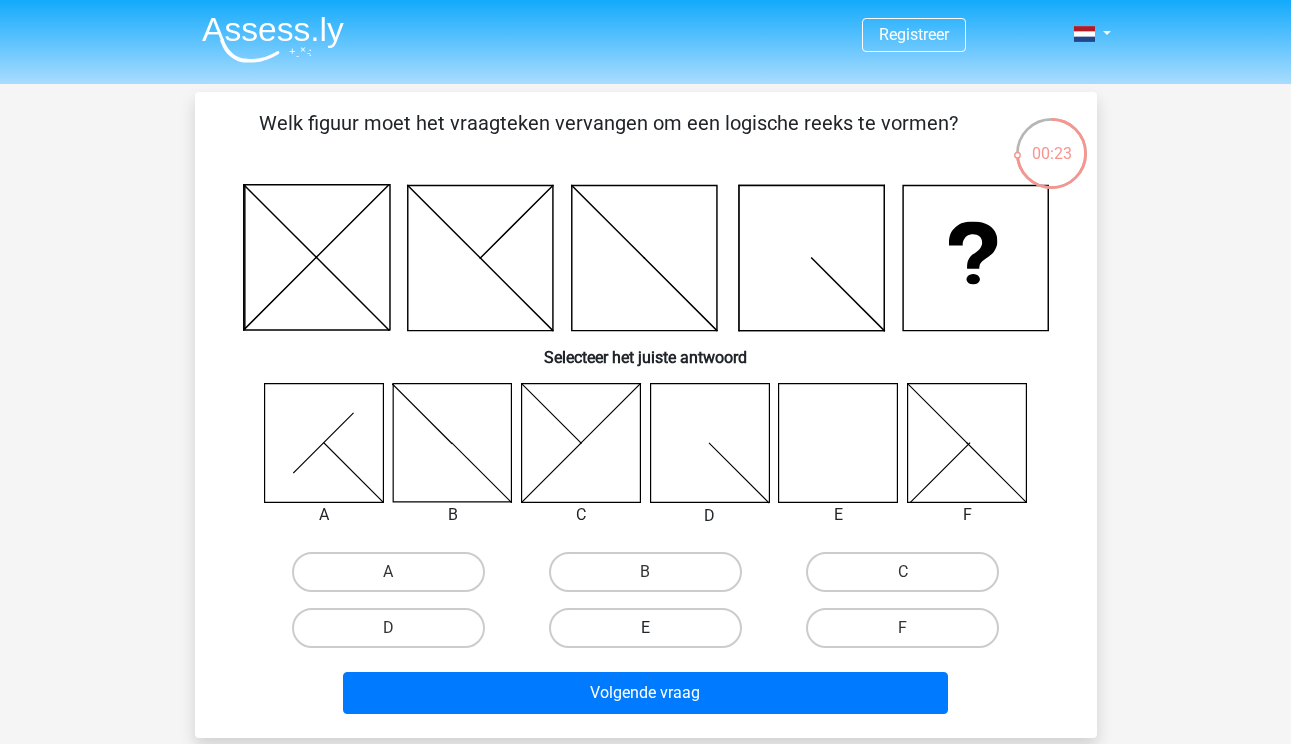 click on "E" at bounding box center (645, 628) 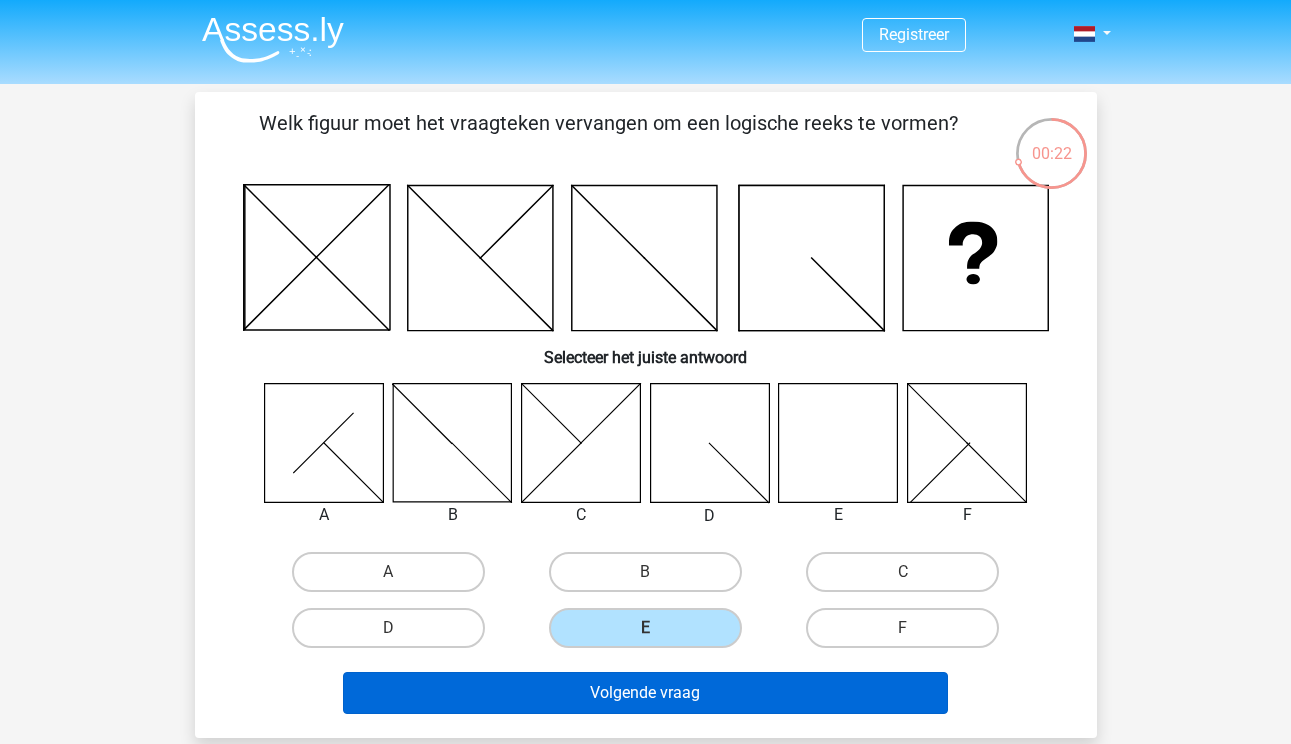 click on "Volgende vraag" at bounding box center (645, 693) 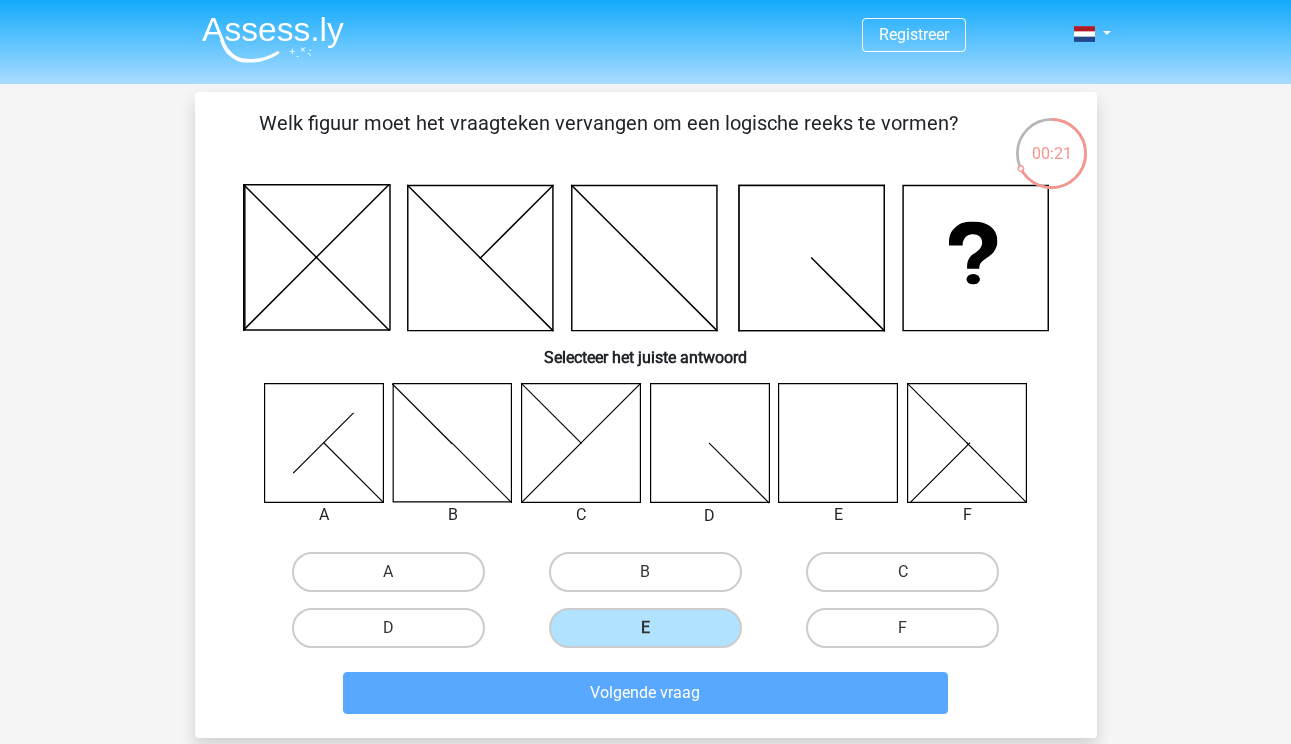 scroll, scrollTop: 92, scrollLeft: 0, axis: vertical 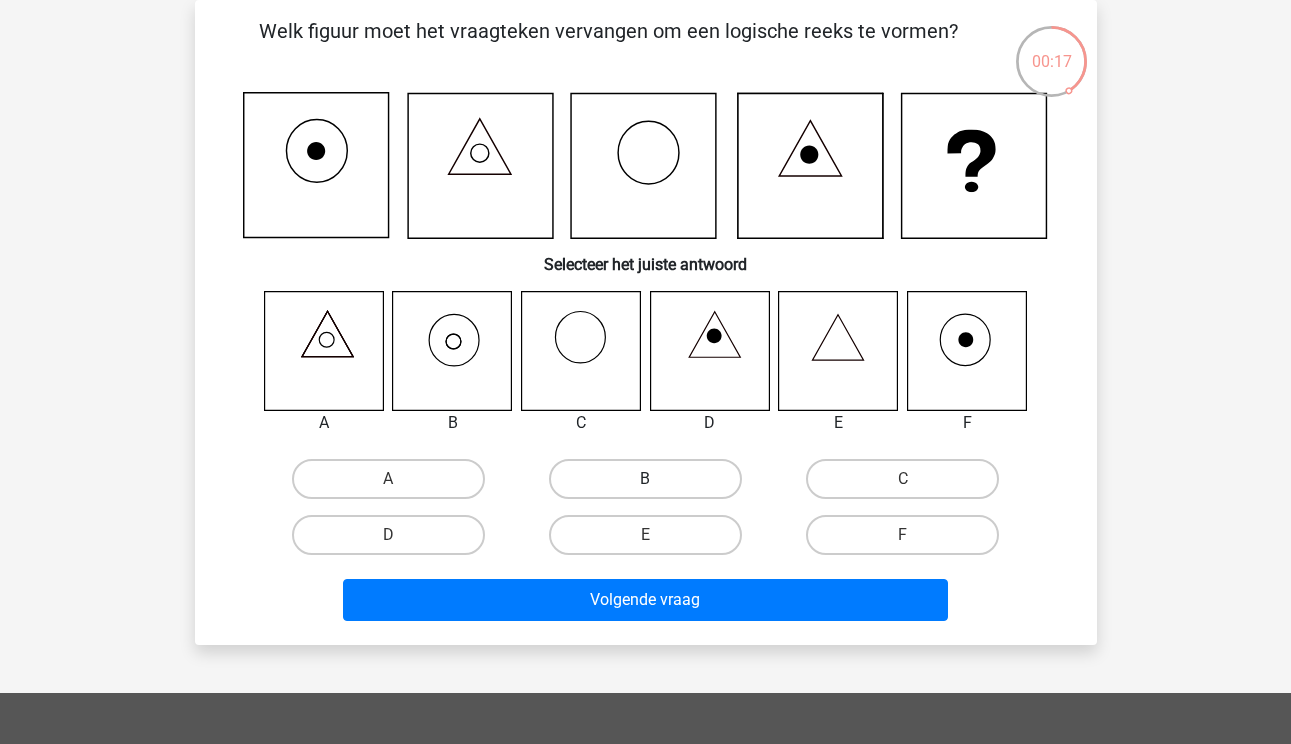 click on "B" at bounding box center [645, 479] 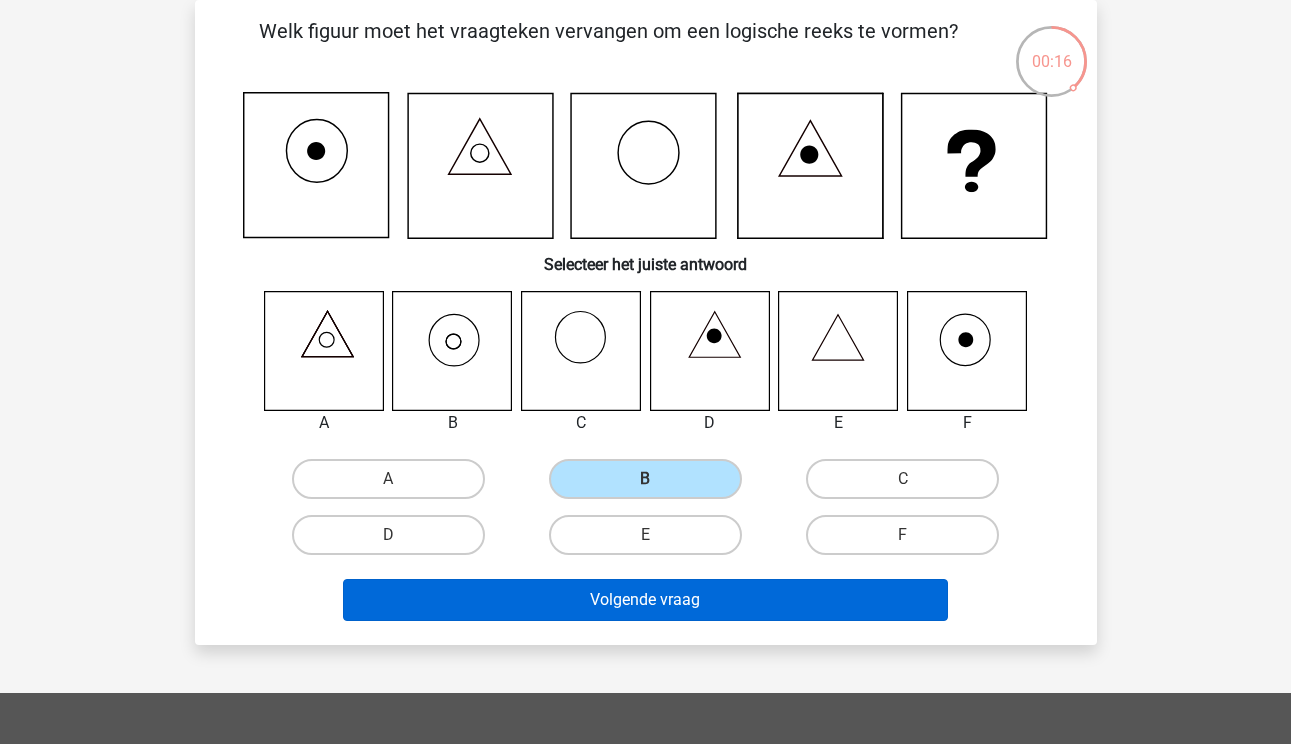 click on "Volgende vraag" at bounding box center [645, 600] 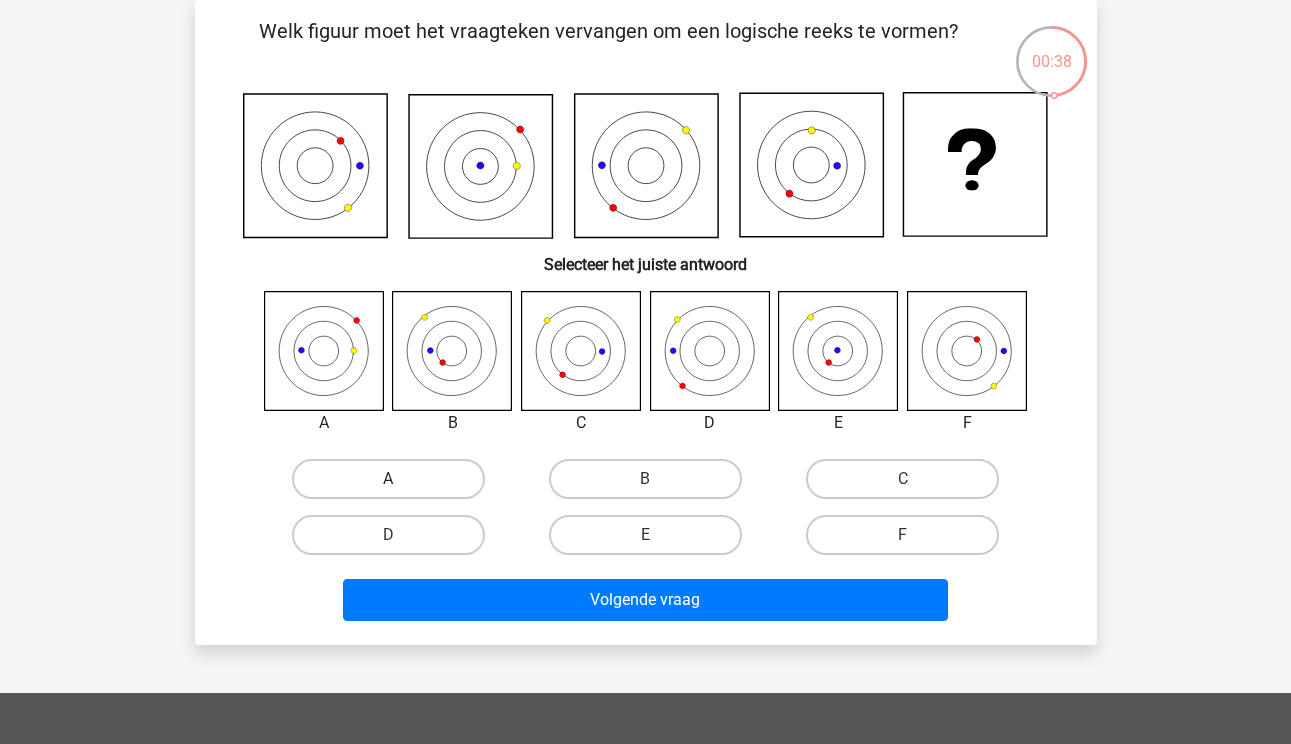 click on "A" at bounding box center (388, 479) 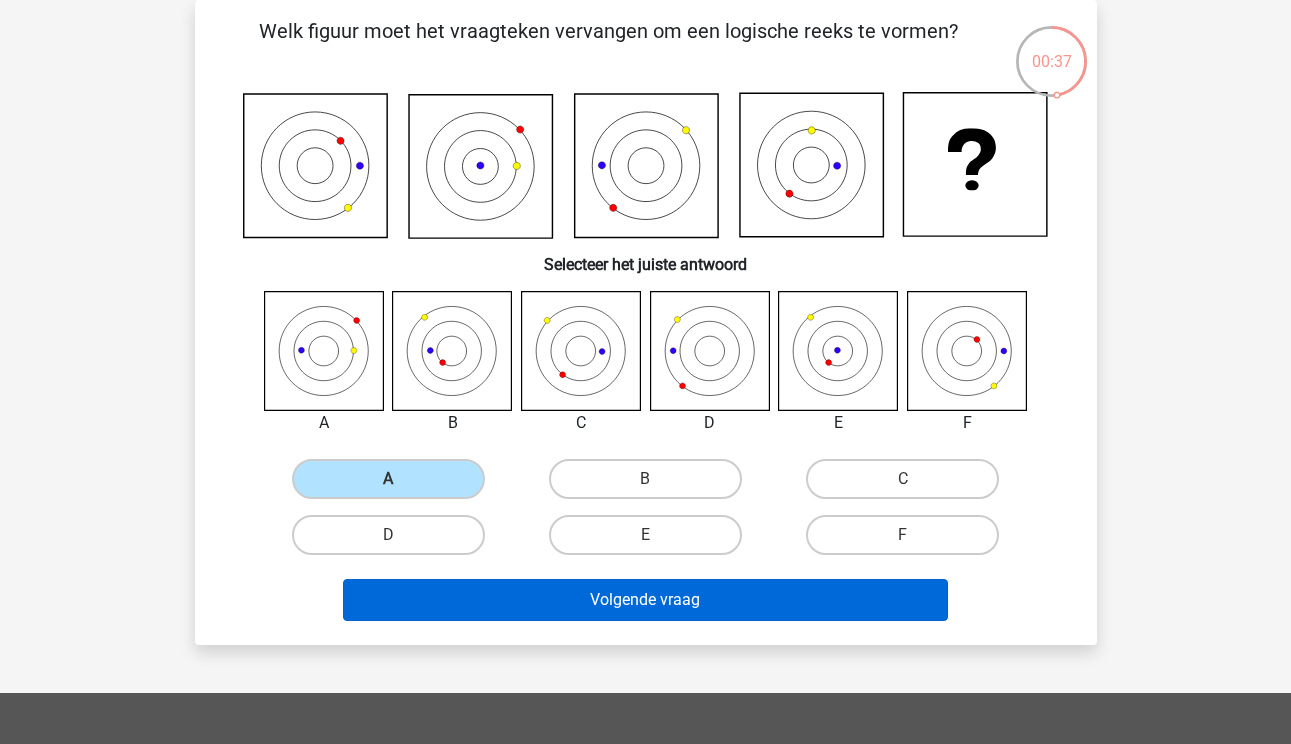 click on "Volgende vraag" at bounding box center [645, 600] 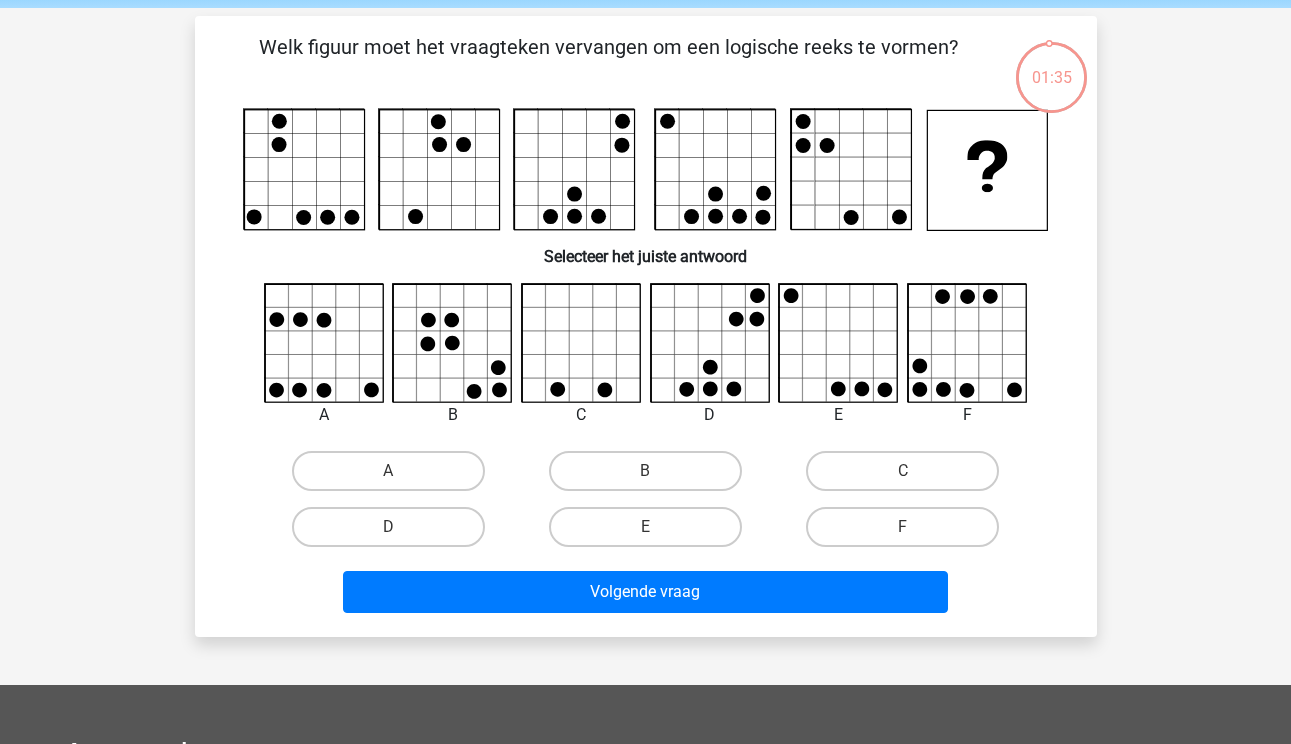 scroll, scrollTop: 73, scrollLeft: 0, axis: vertical 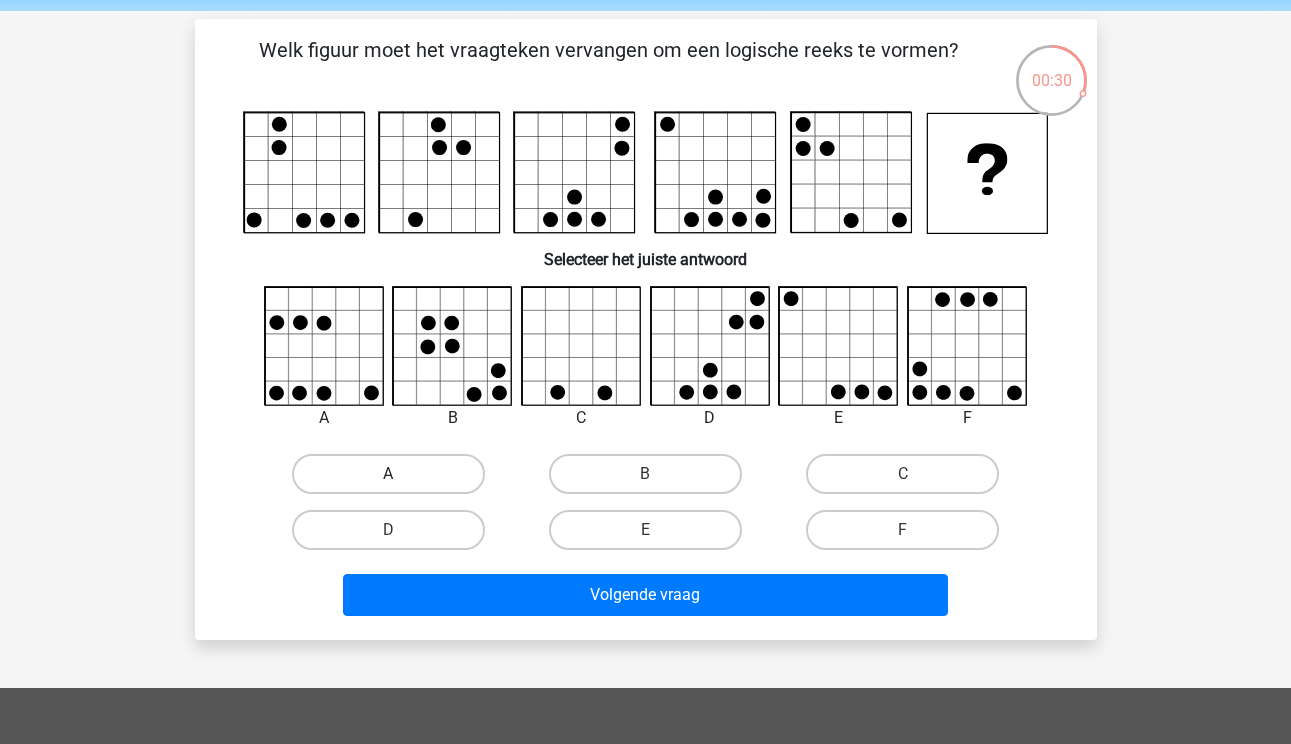 click on "A" at bounding box center [388, 474] 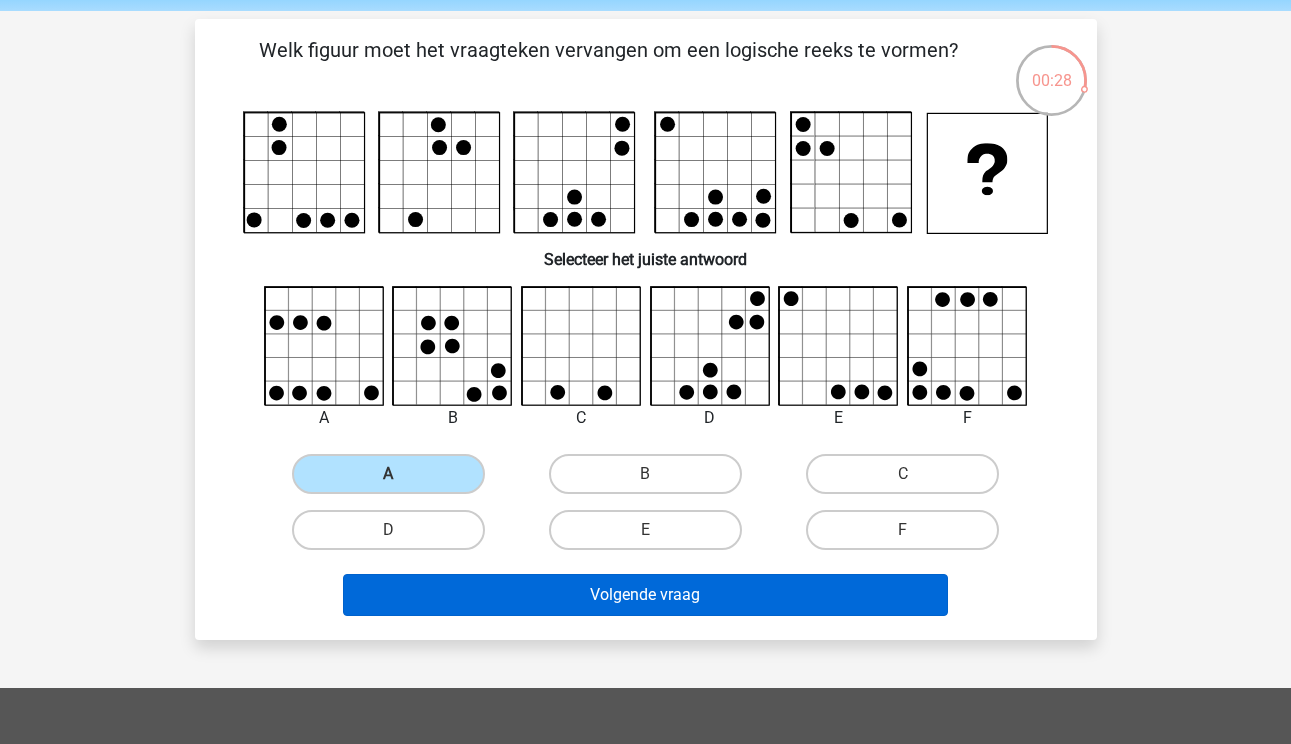 click on "Volgende vraag" at bounding box center [645, 595] 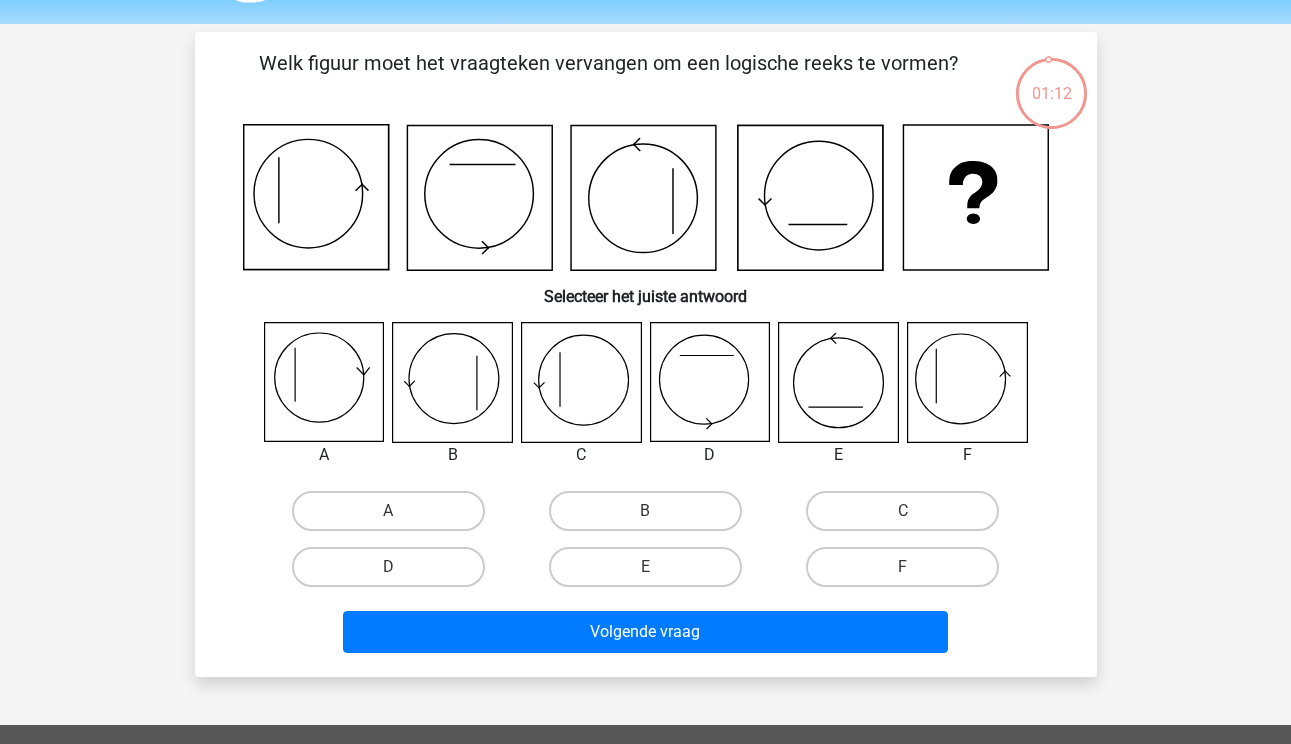 scroll, scrollTop: 59, scrollLeft: 0, axis: vertical 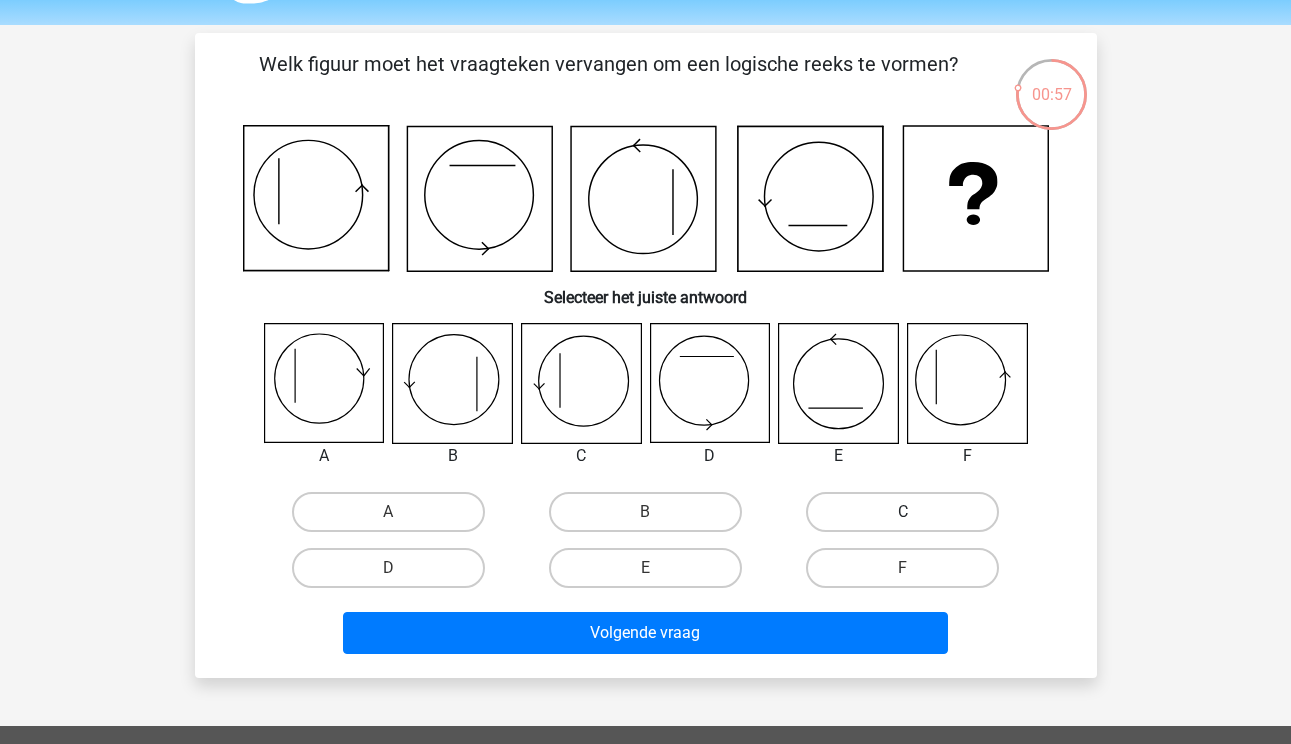 click on "C" at bounding box center (902, 512) 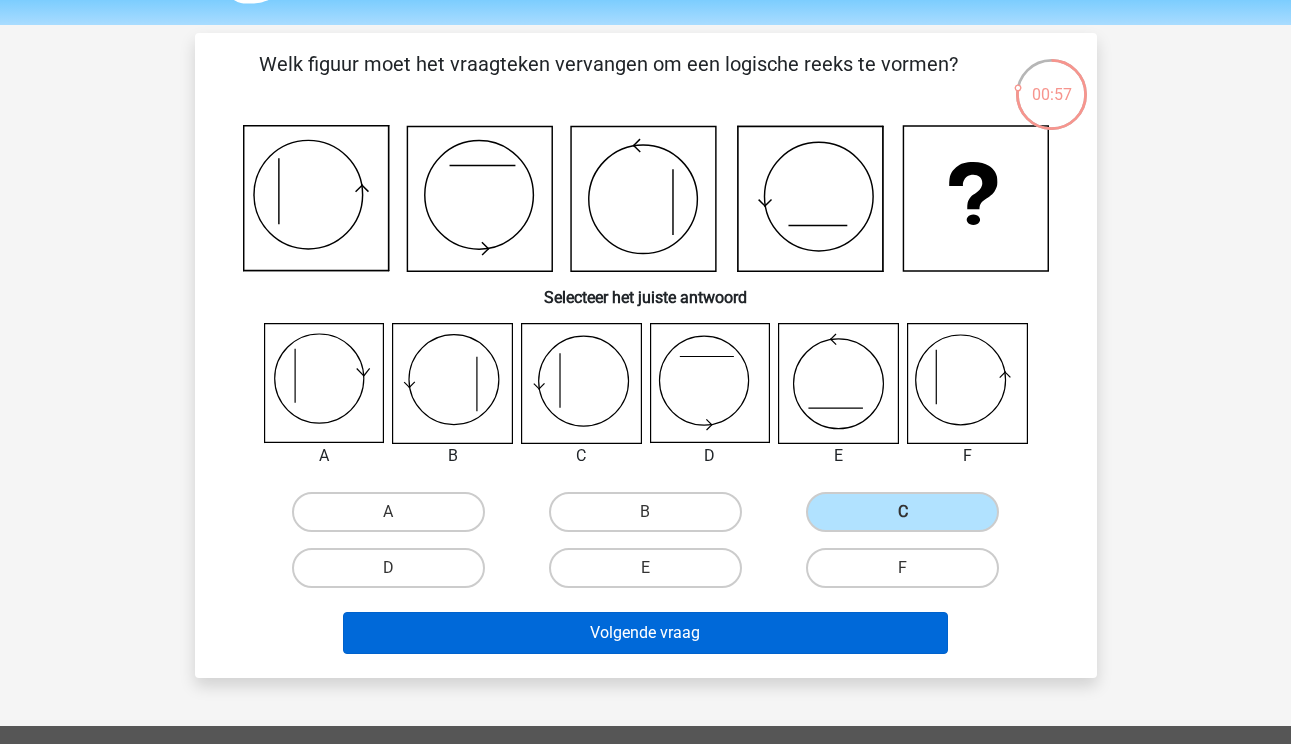 click on "Volgende vraag" at bounding box center [645, 633] 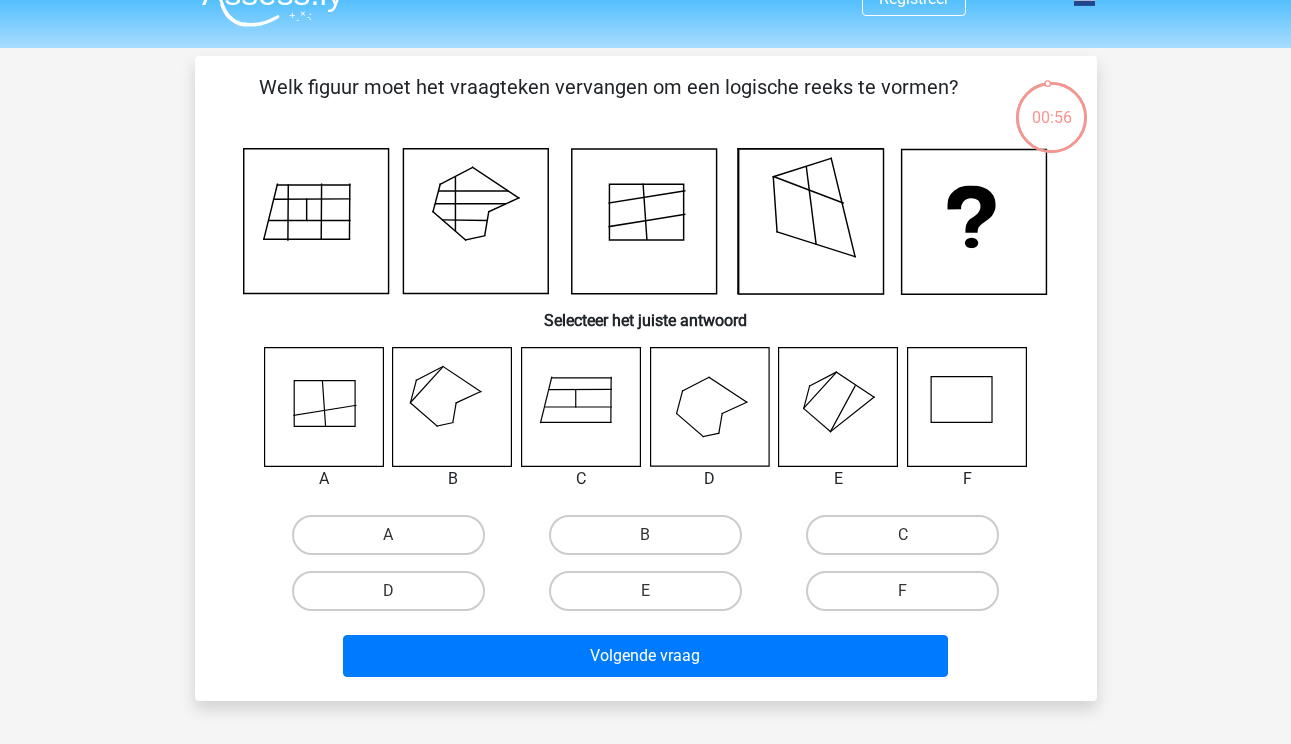 scroll, scrollTop: 34, scrollLeft: 0, axis: vertical 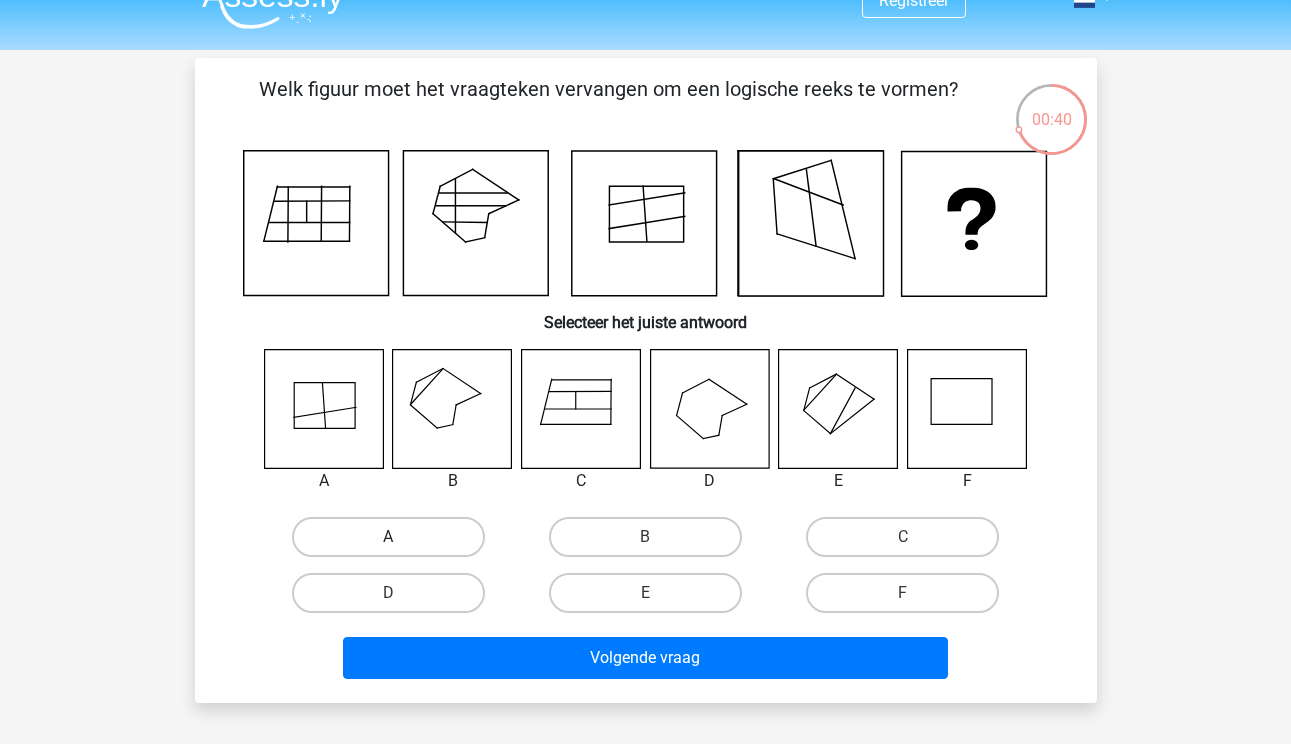click on "A" at bounding box center [388, 537] 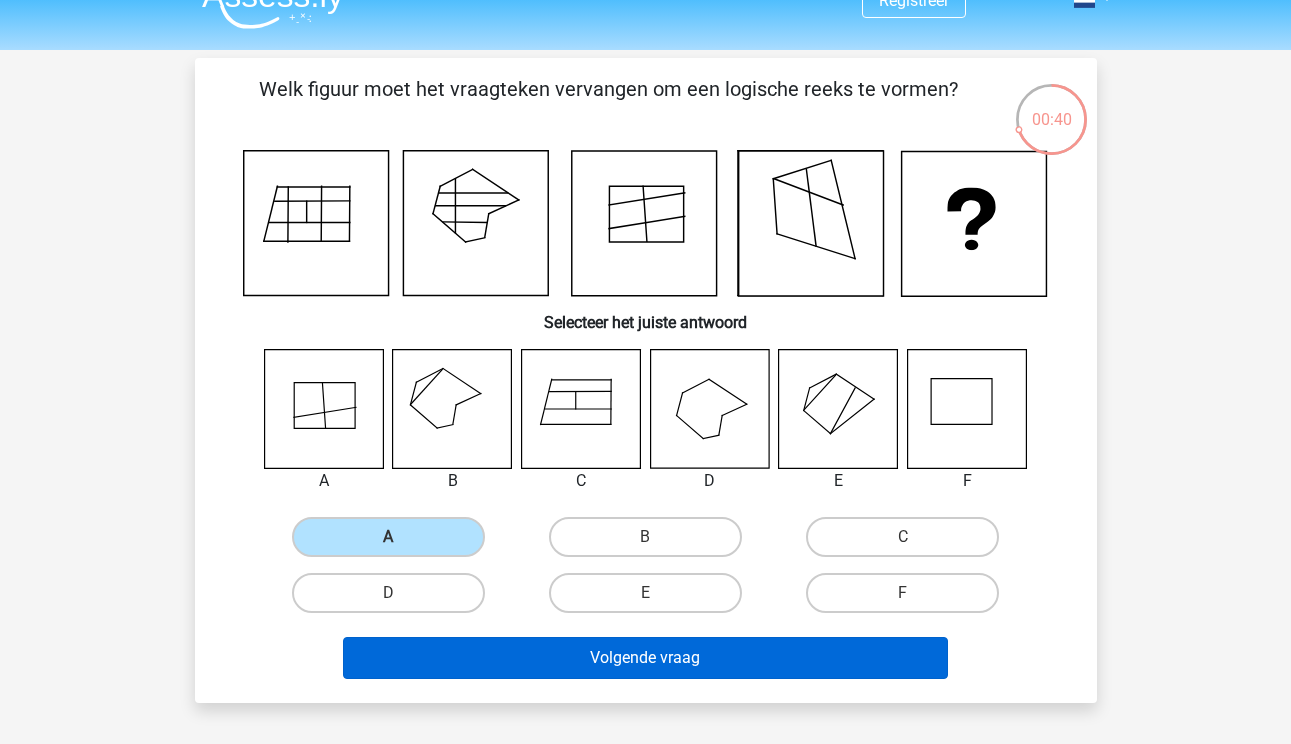 click on "Volgende vraag" at bounding box center (645, 658) 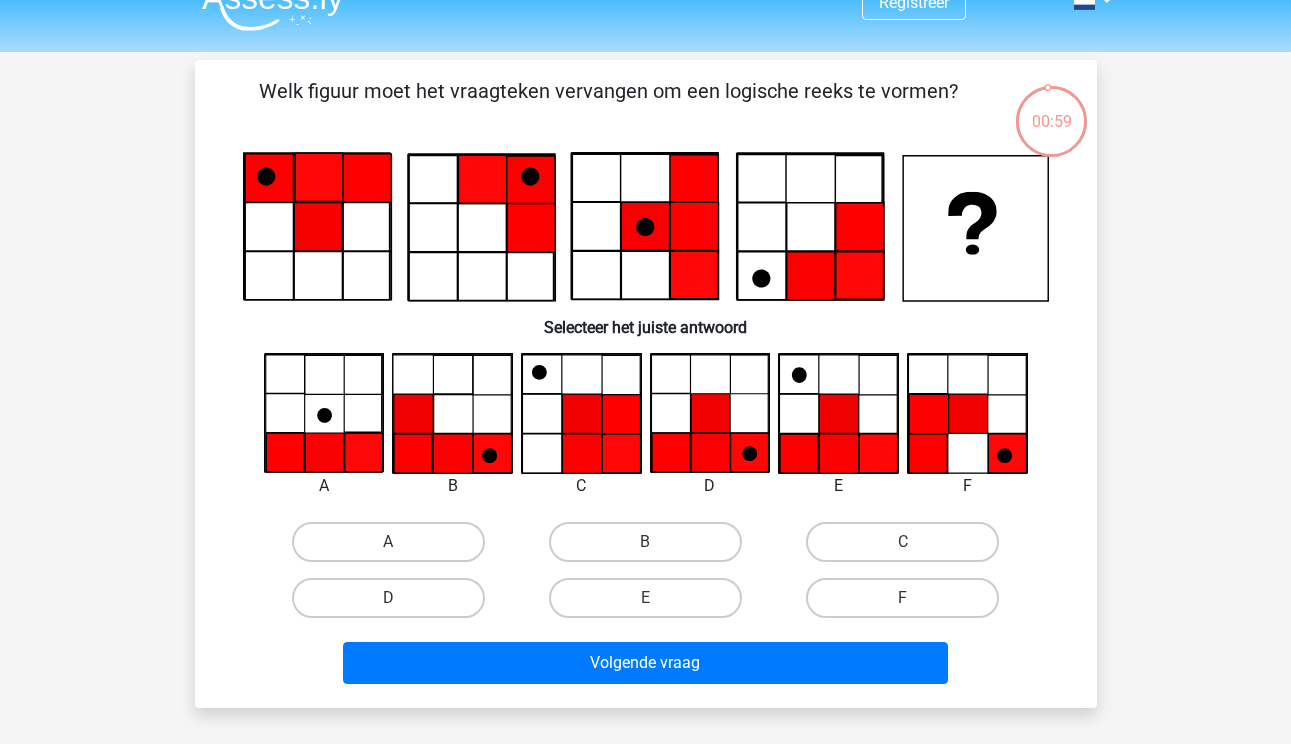 scroll, scrollTop: 31, scrollLeft: 0, axis: vertical 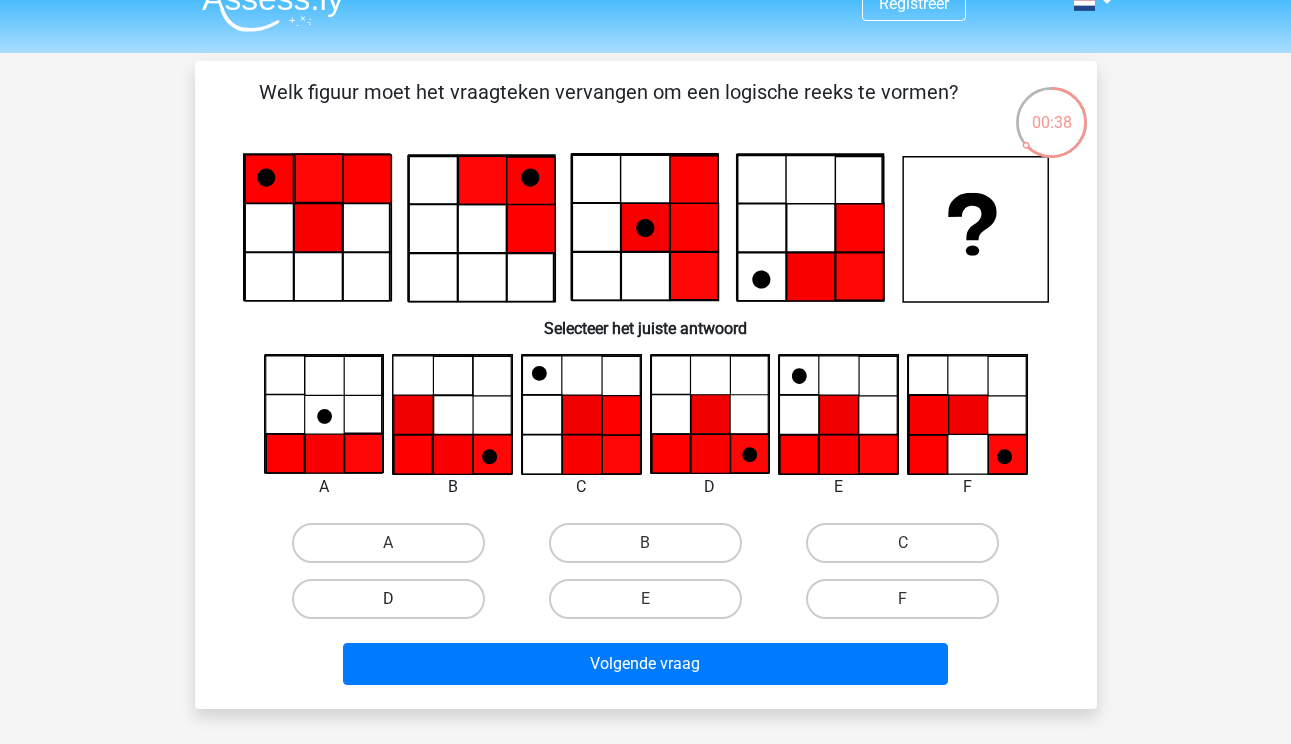 click on "D" at bounding box center (388, 599) 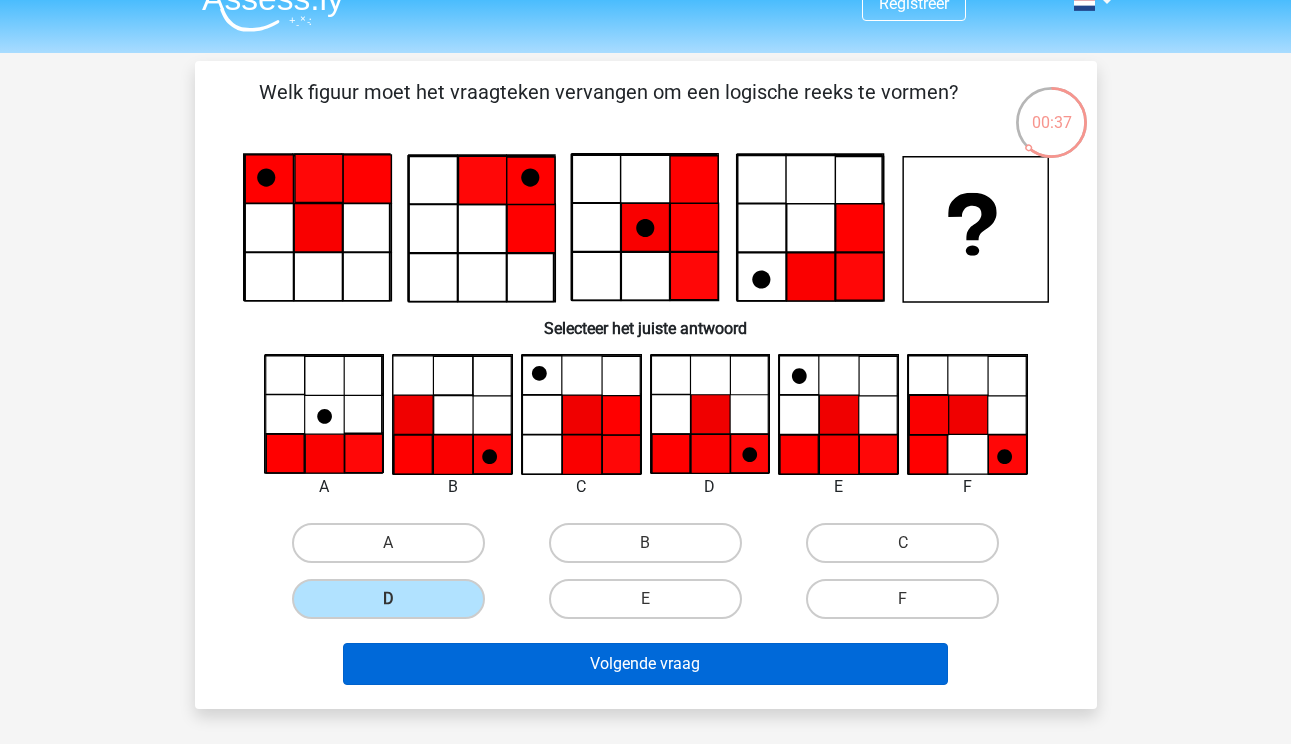 click on "Volgende vraag" at bounding box center [645, 664] 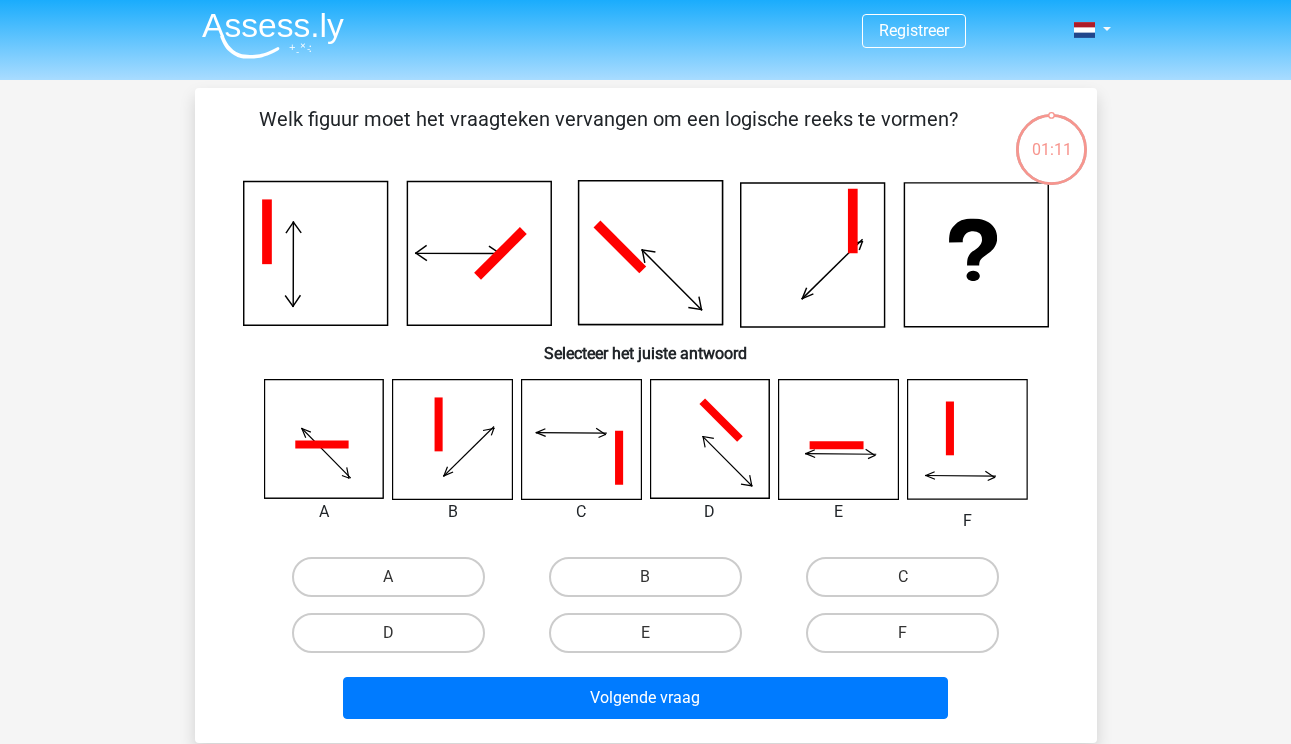 scroll, scrollTop: 6, scrollLeft: 0, axis: vertical 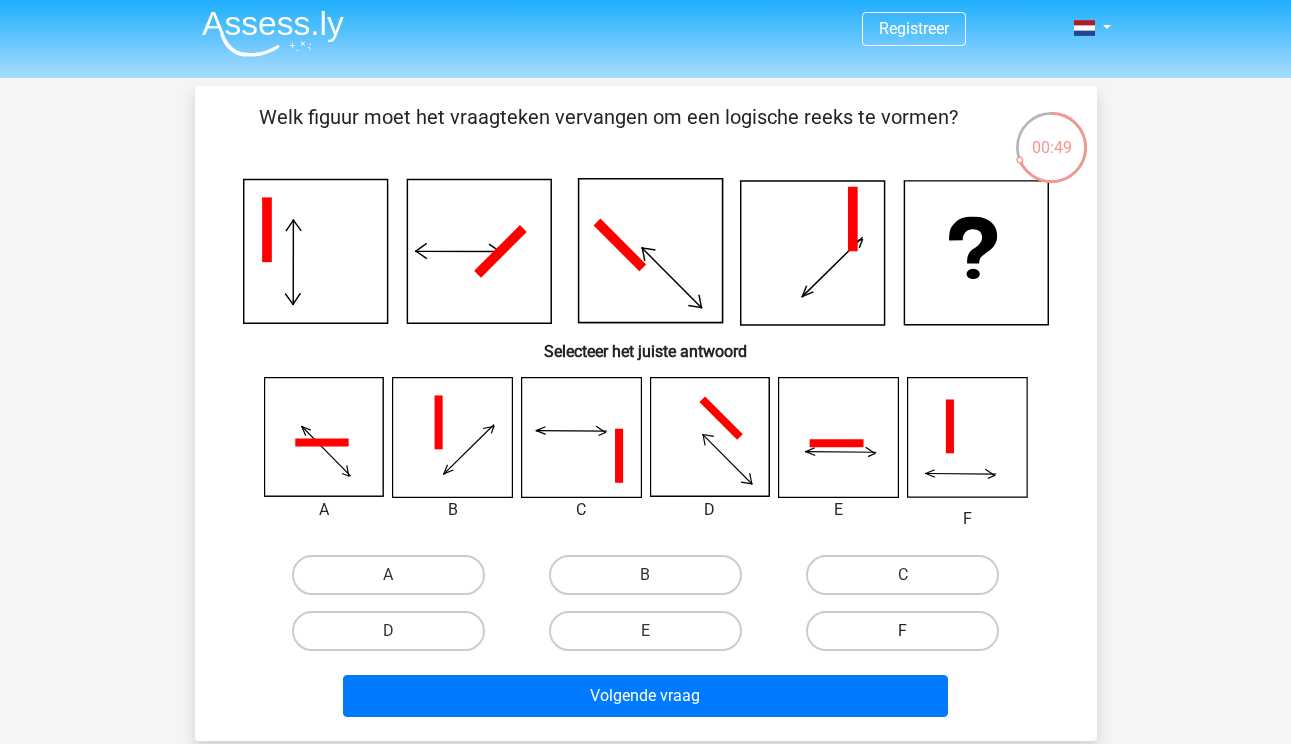 click on "F" at bounding box center (902, 631) 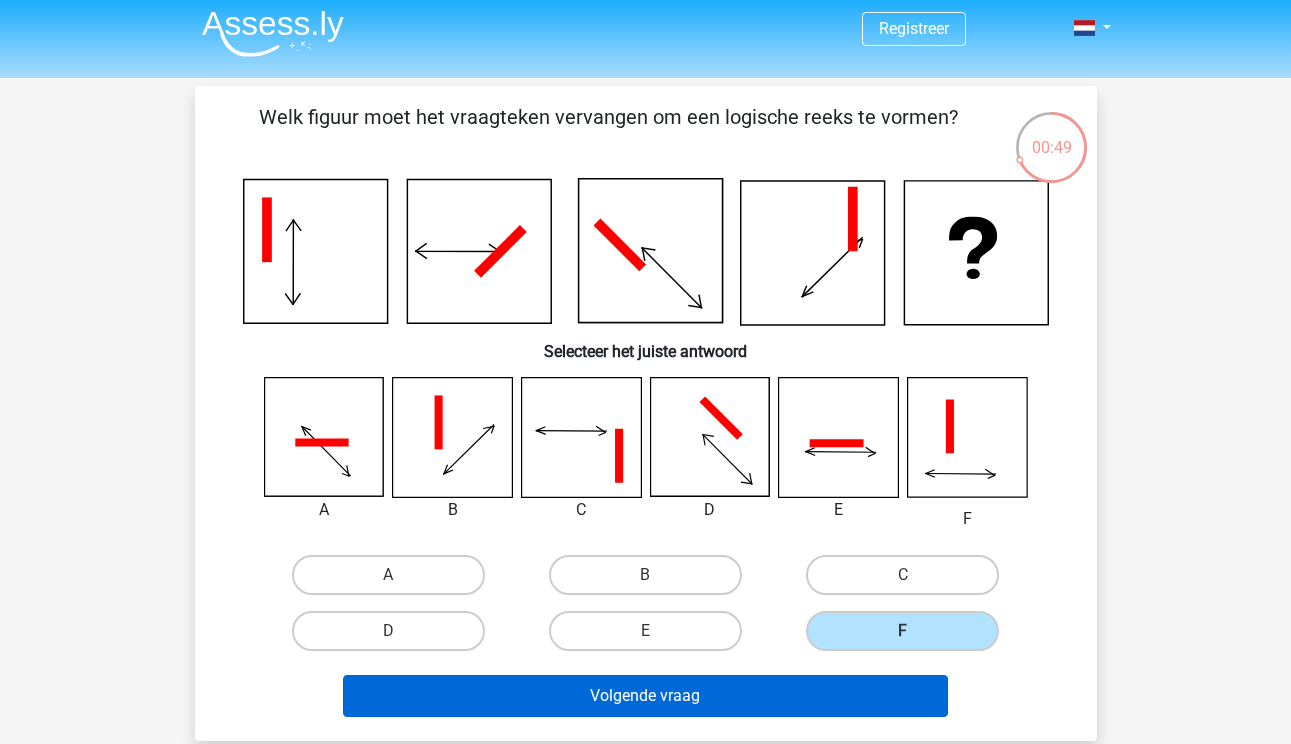 click on "Volgende vraag" at bounding box center (645, 696) 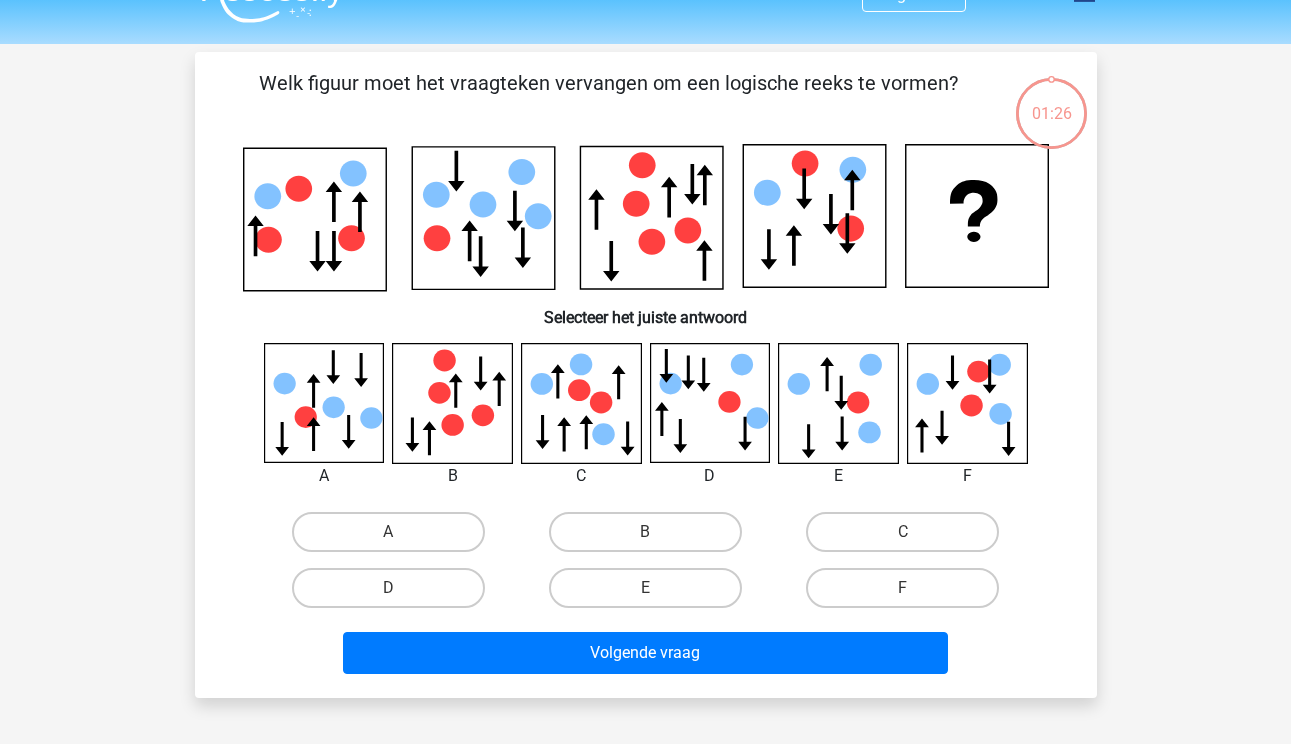 scroll, scrollTop: 36, scrollLeft: 0, axis: vertical 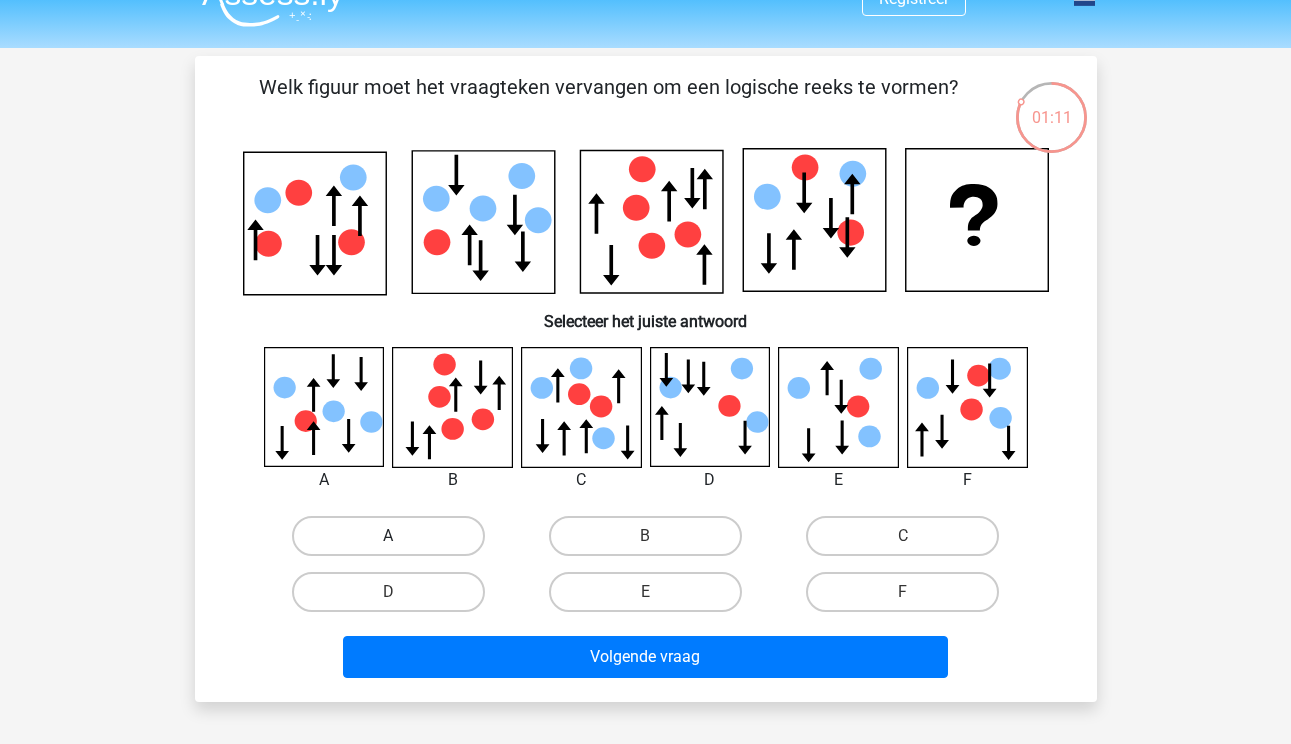 click on "A" at bounding box center (388, 536) 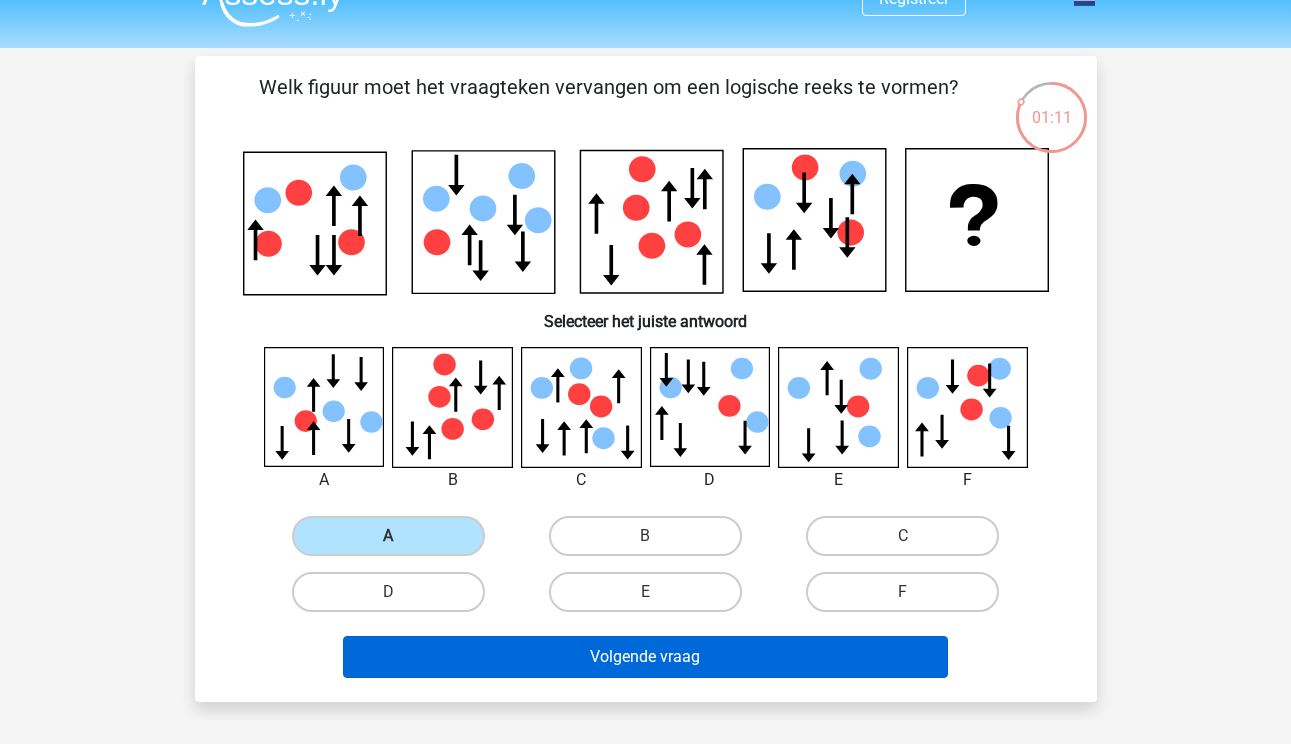 click on "Volgende vraag" at bounding box center (645, 657) 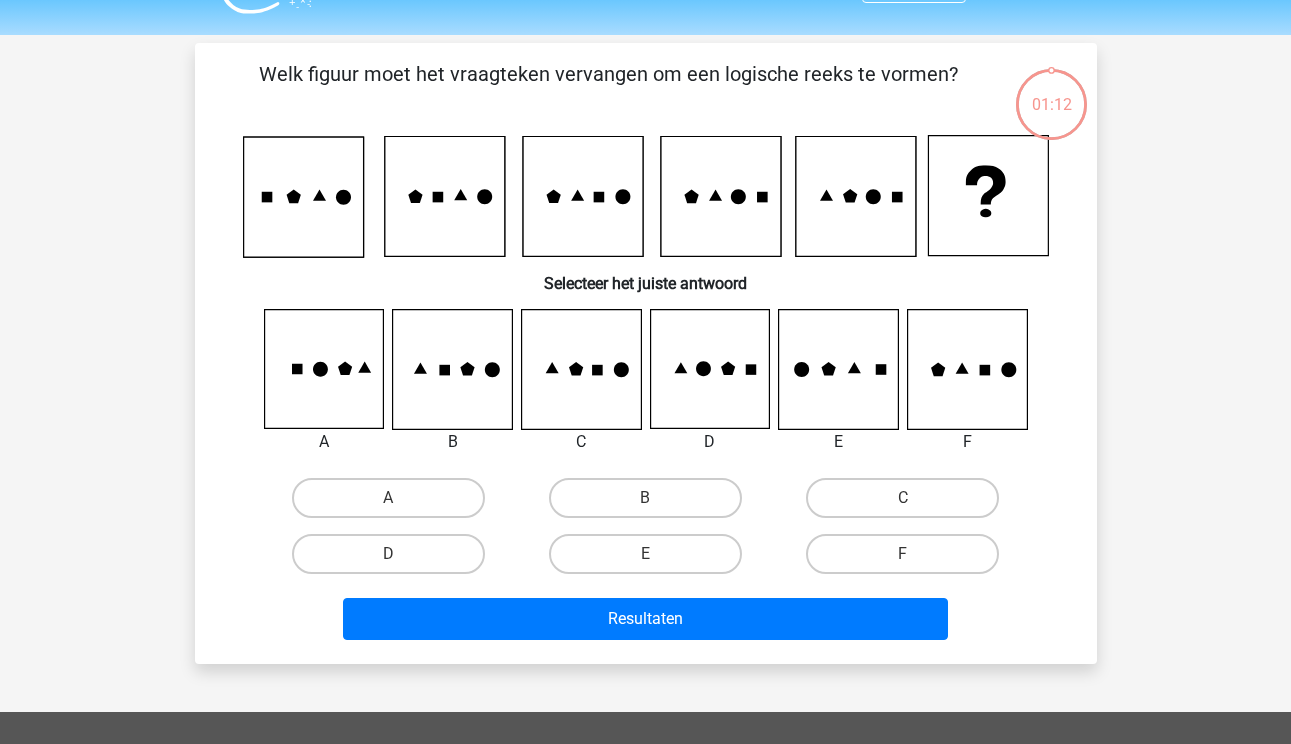scroll, scrollTop: 39, scrollLeft: 0, axis: vertical 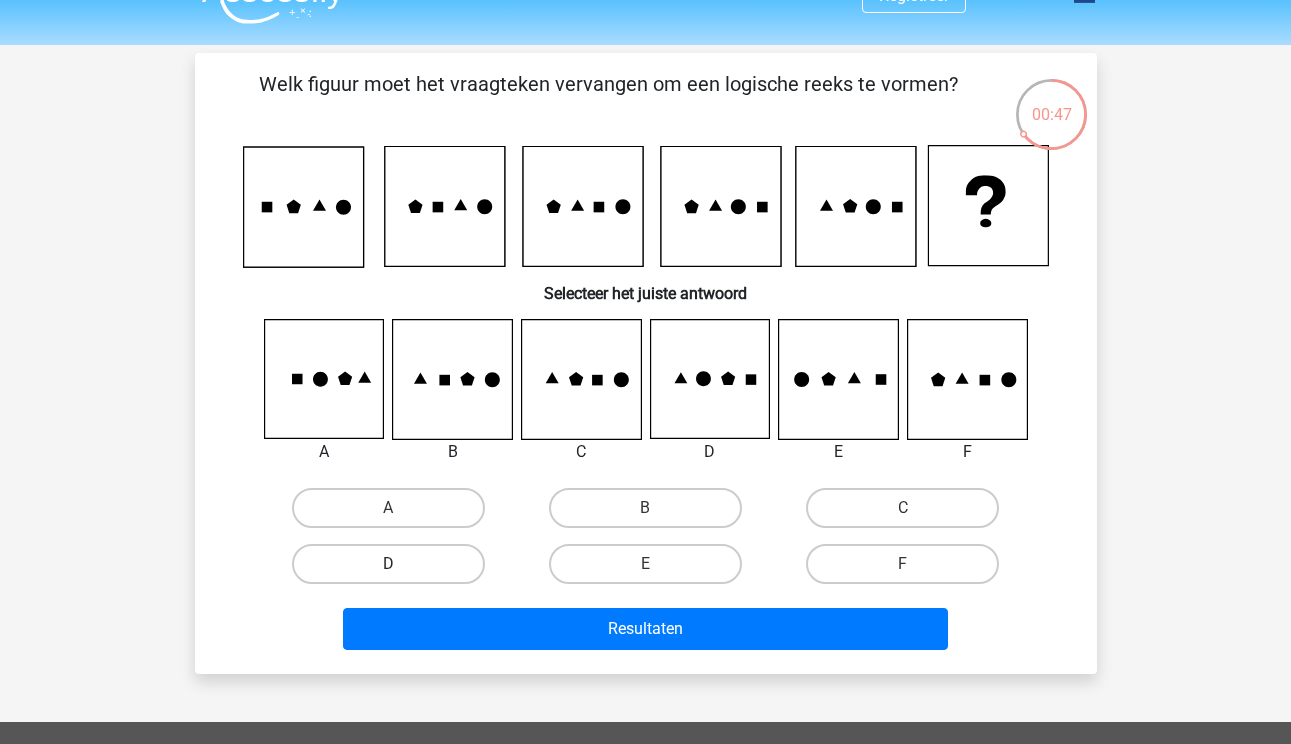 click on "D" at bounding box center [388, 564] 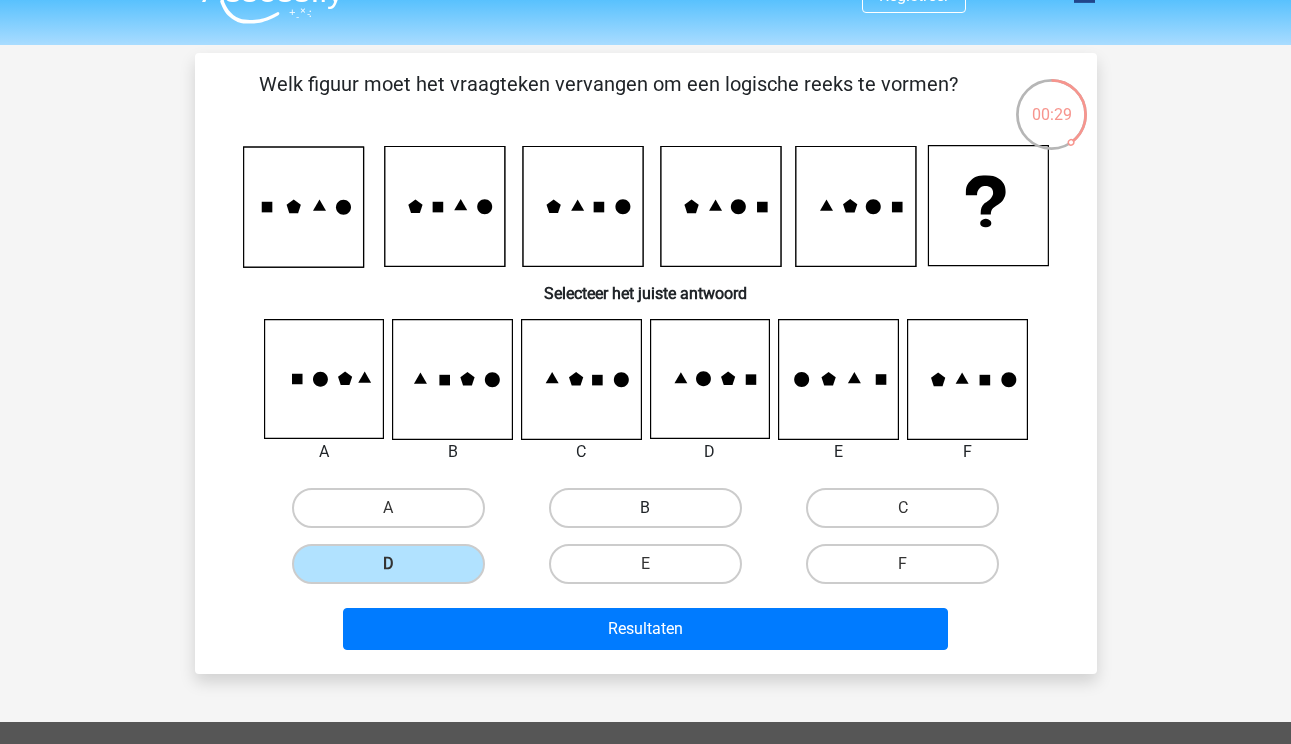 click on "B" at bounding box center [645, 508] 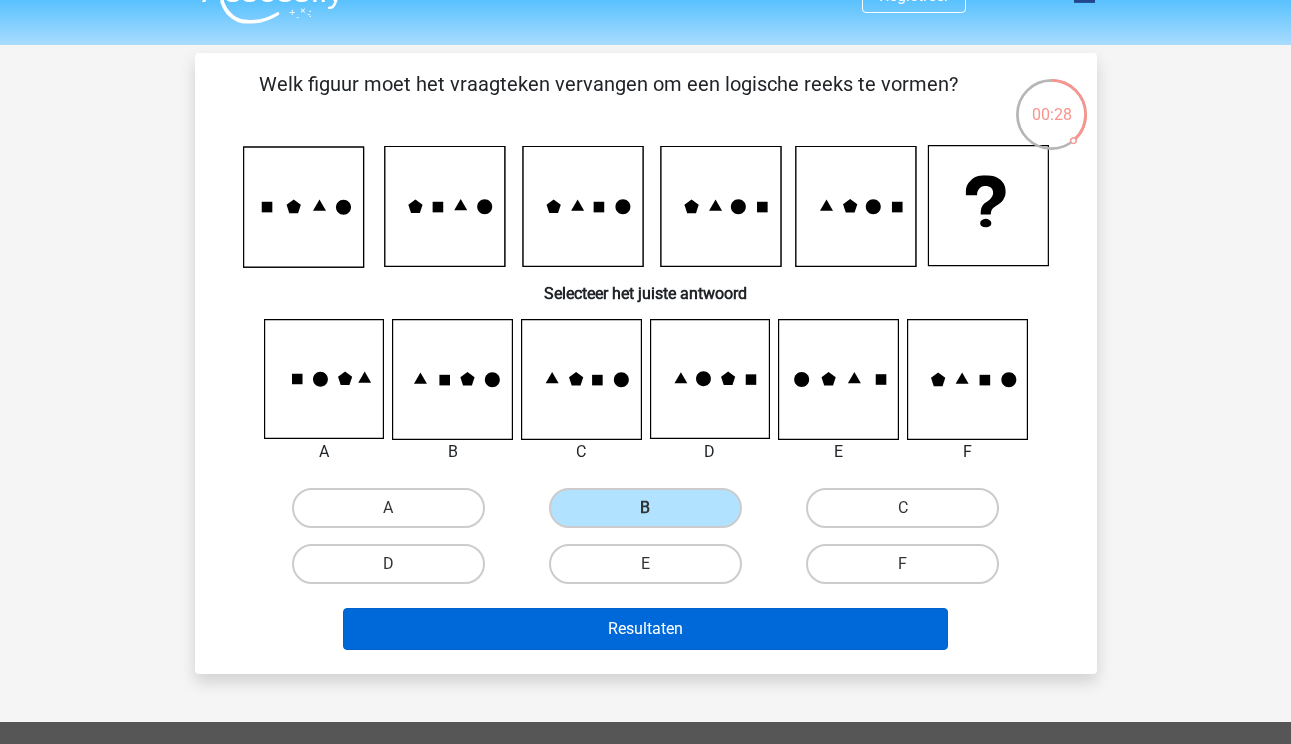 click on "Resultaten" at bounding box center (645, 629) 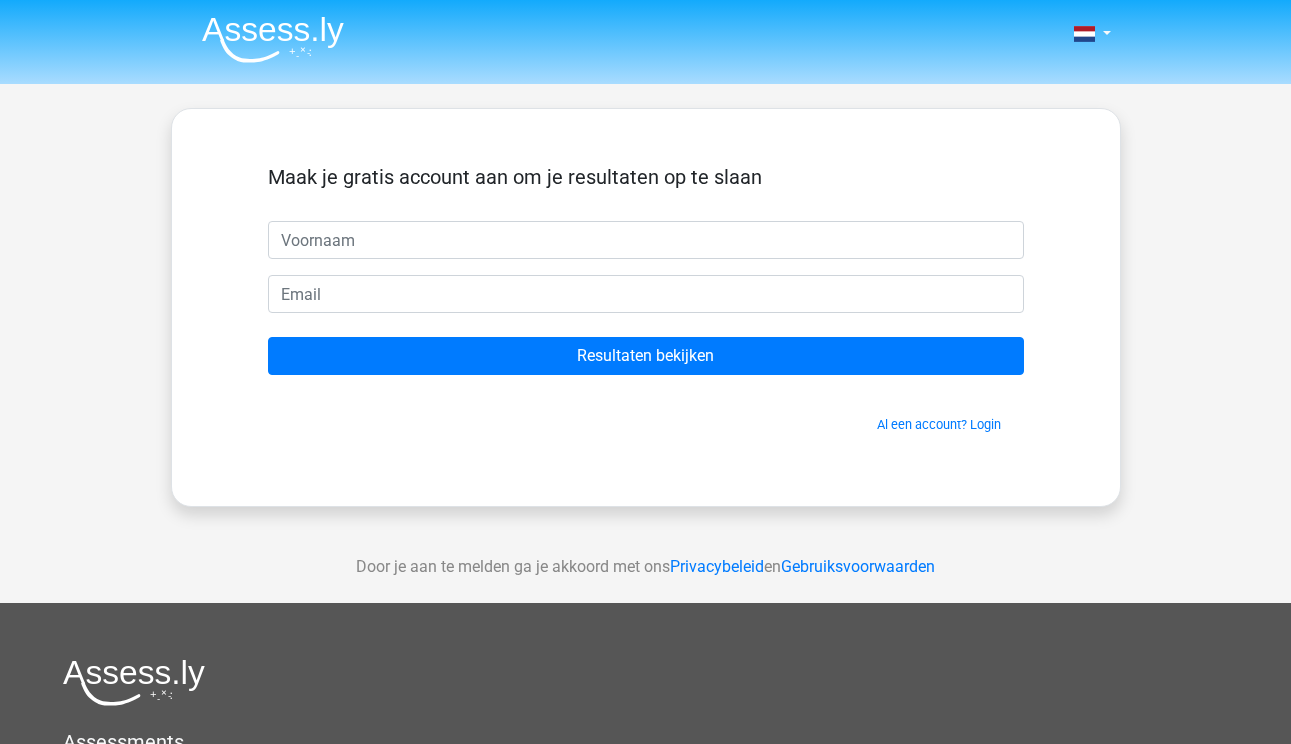 scroll, scrollTop: 0, scrollLeft: 0, axis: both 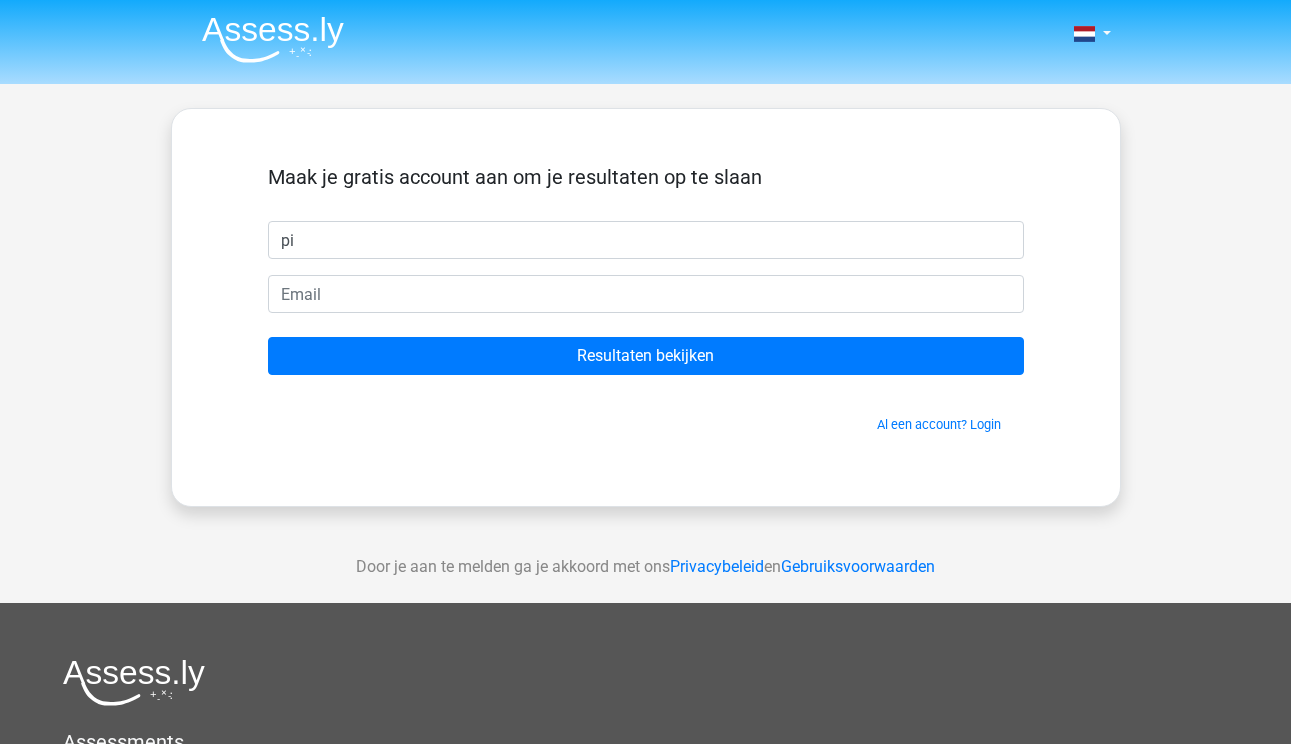 type on "pie" 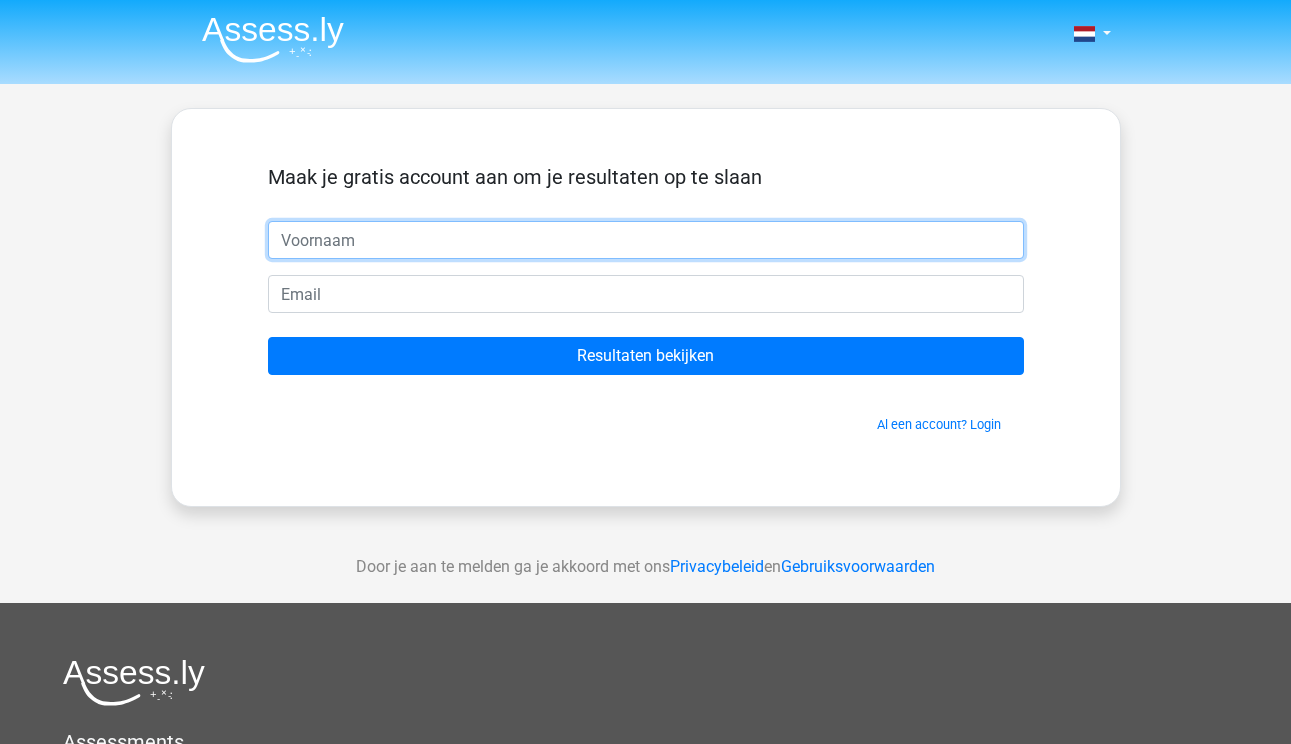 type on "Pieternel" 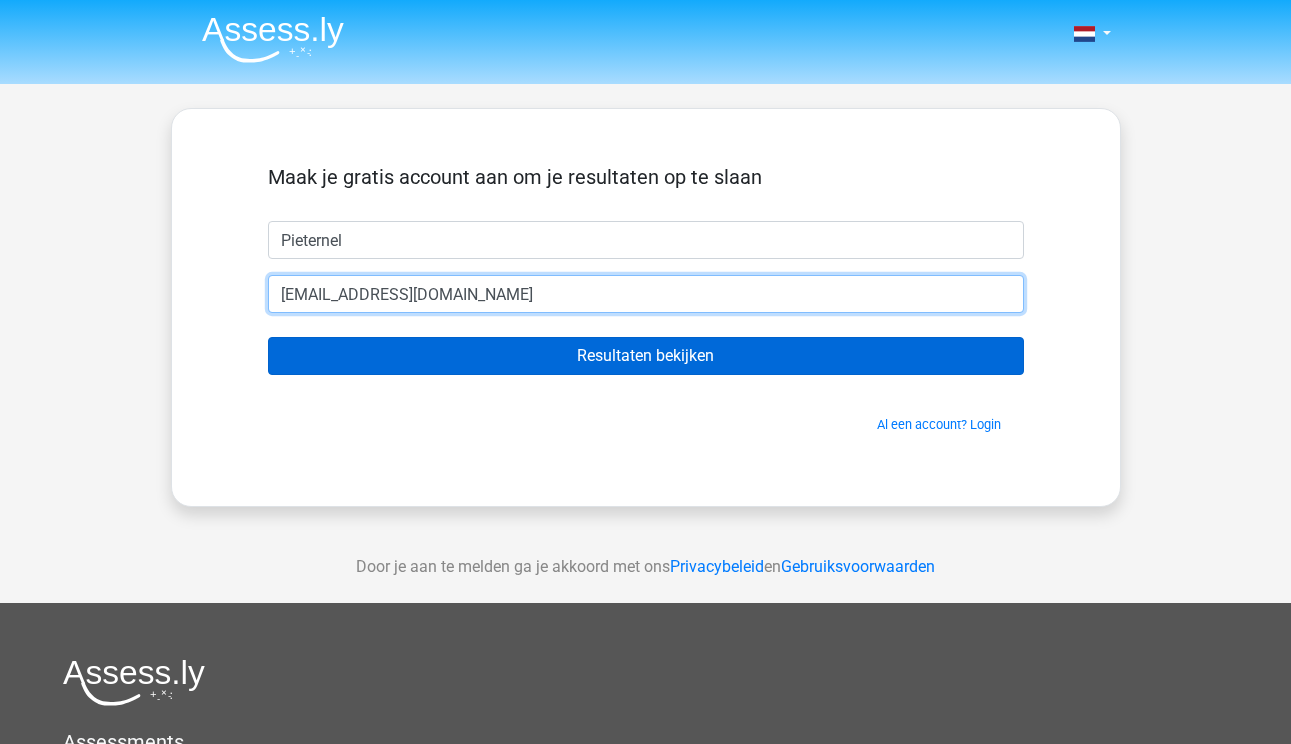 type on "pieternelsid@hotmail.com" 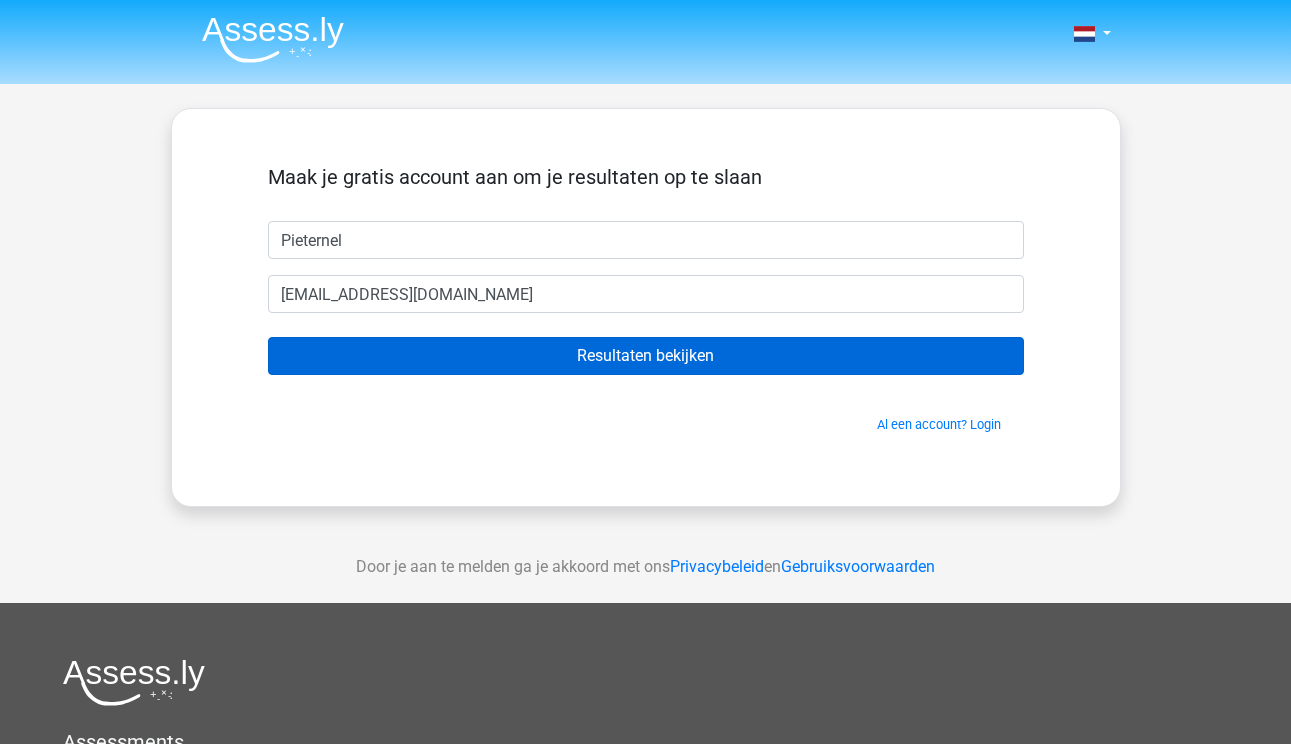 click on "Resultaten bekijken" at bounding box center [646, 356] 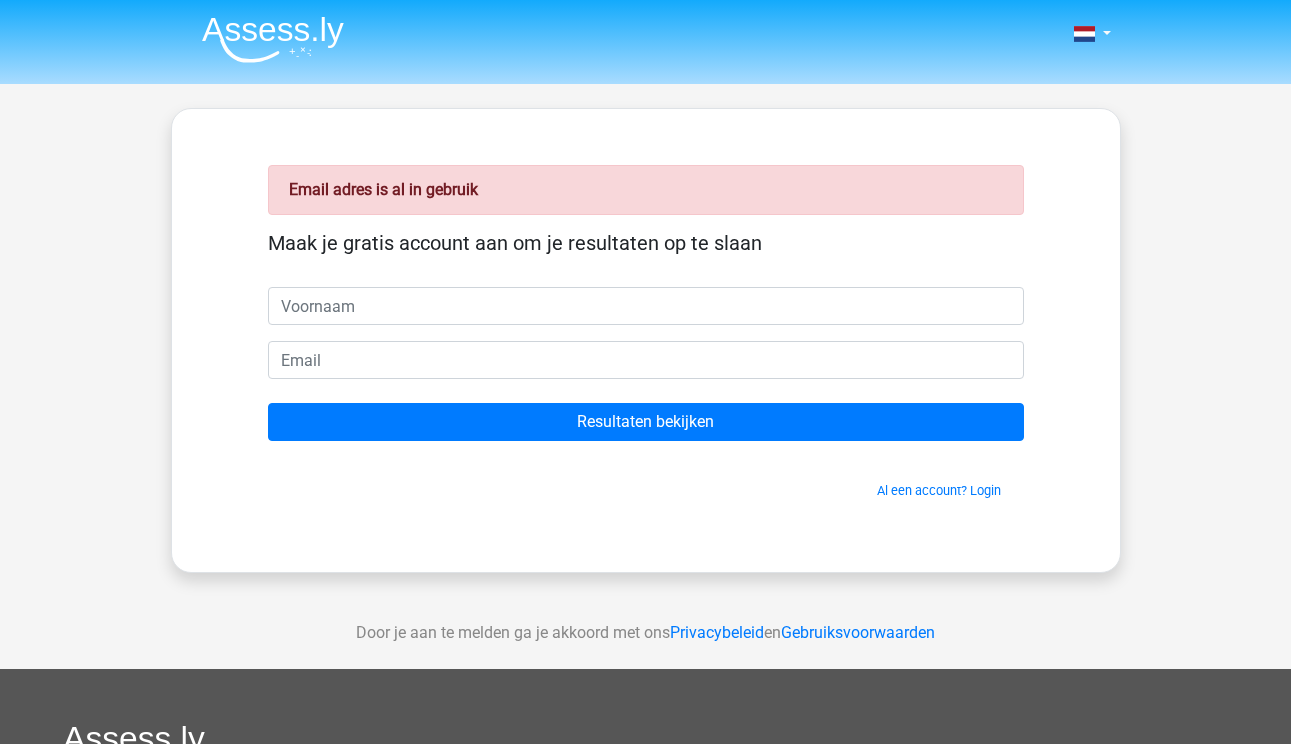 scroll, scrollTop: 0, scrollLeft: 0, axis: both 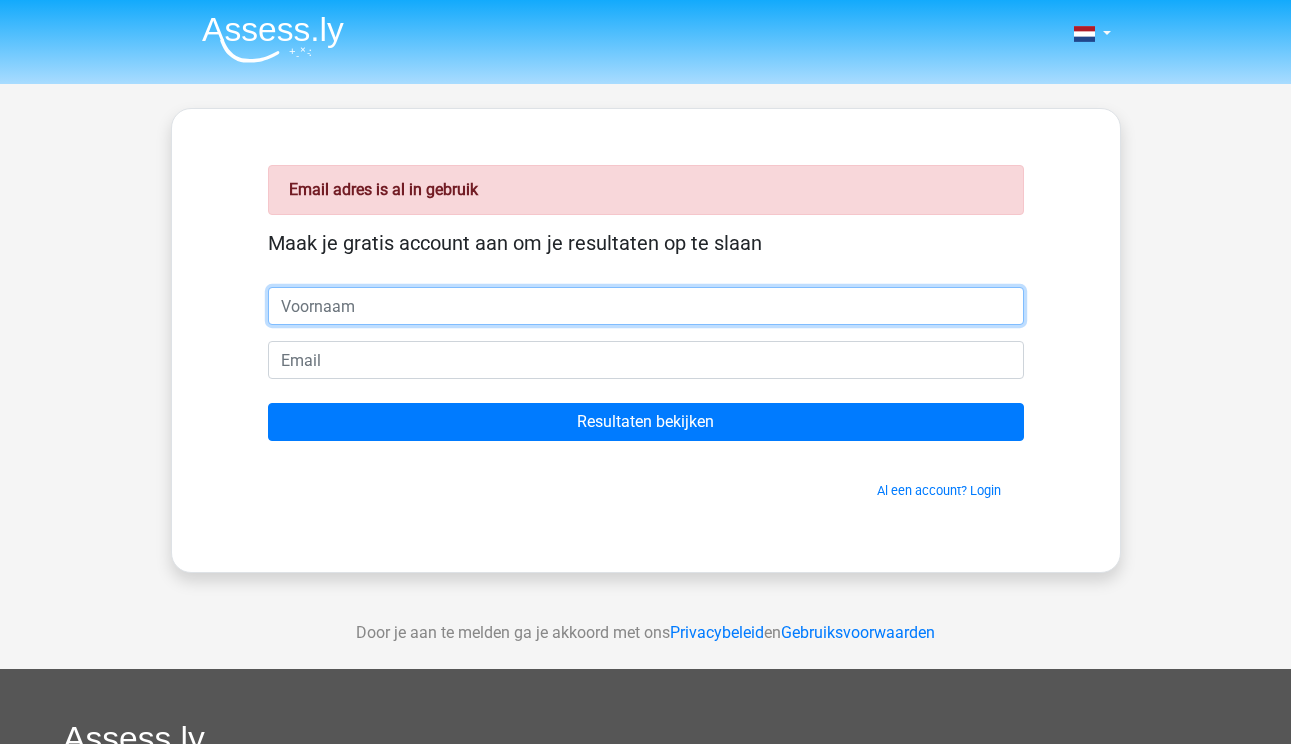 click at bounding box center (646, 306) 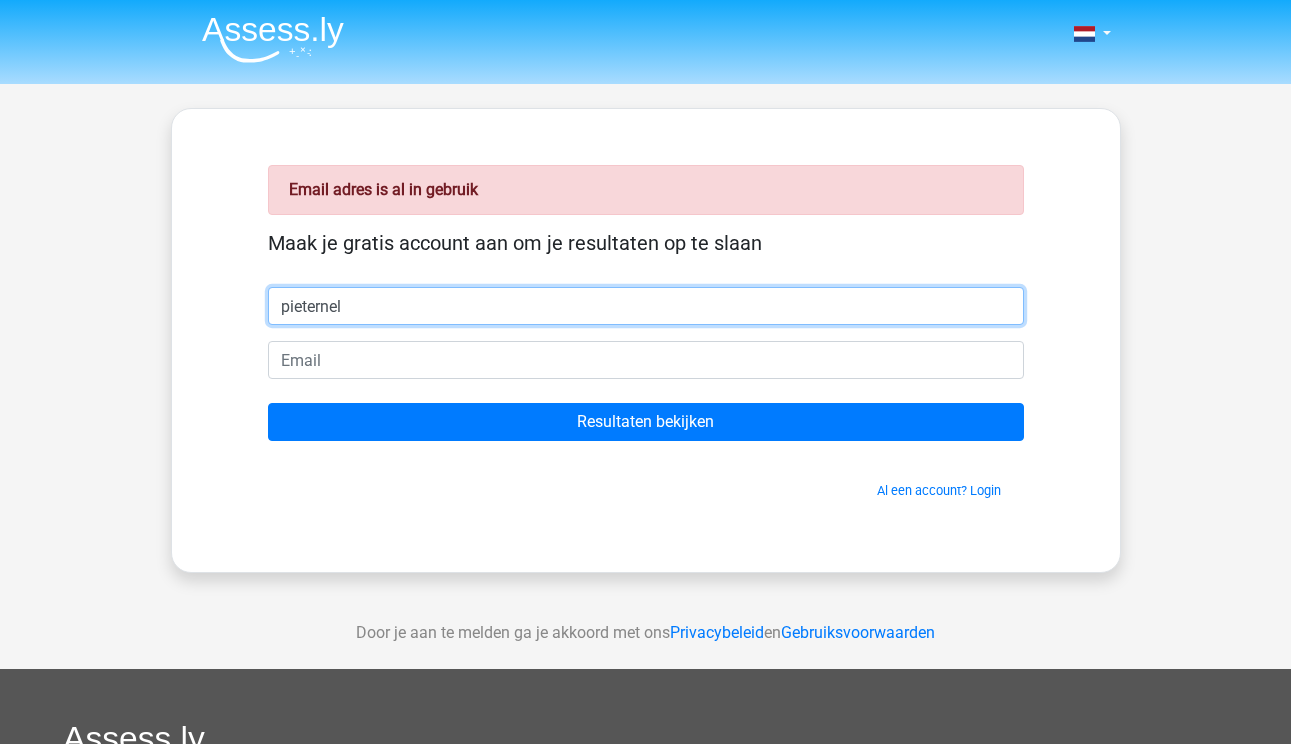 type on "pieternel" 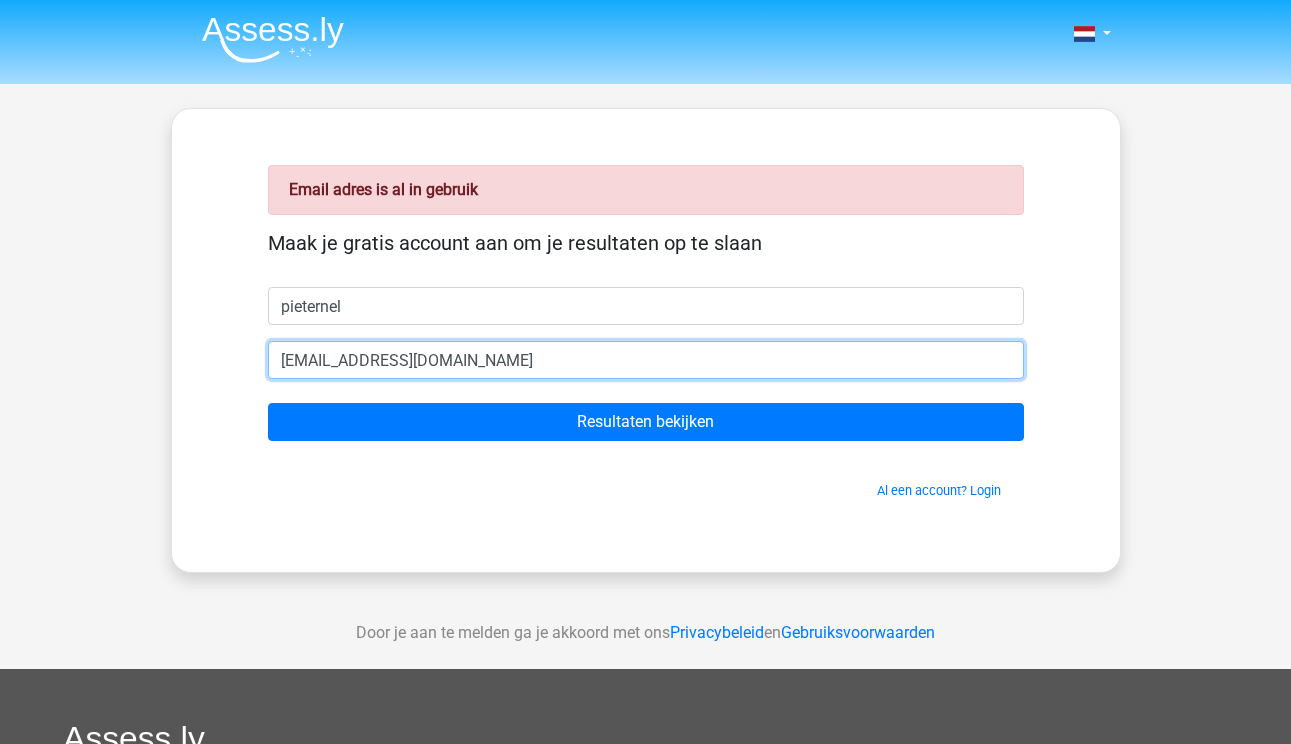 type on "pieternelsiderius@hotmail.com" 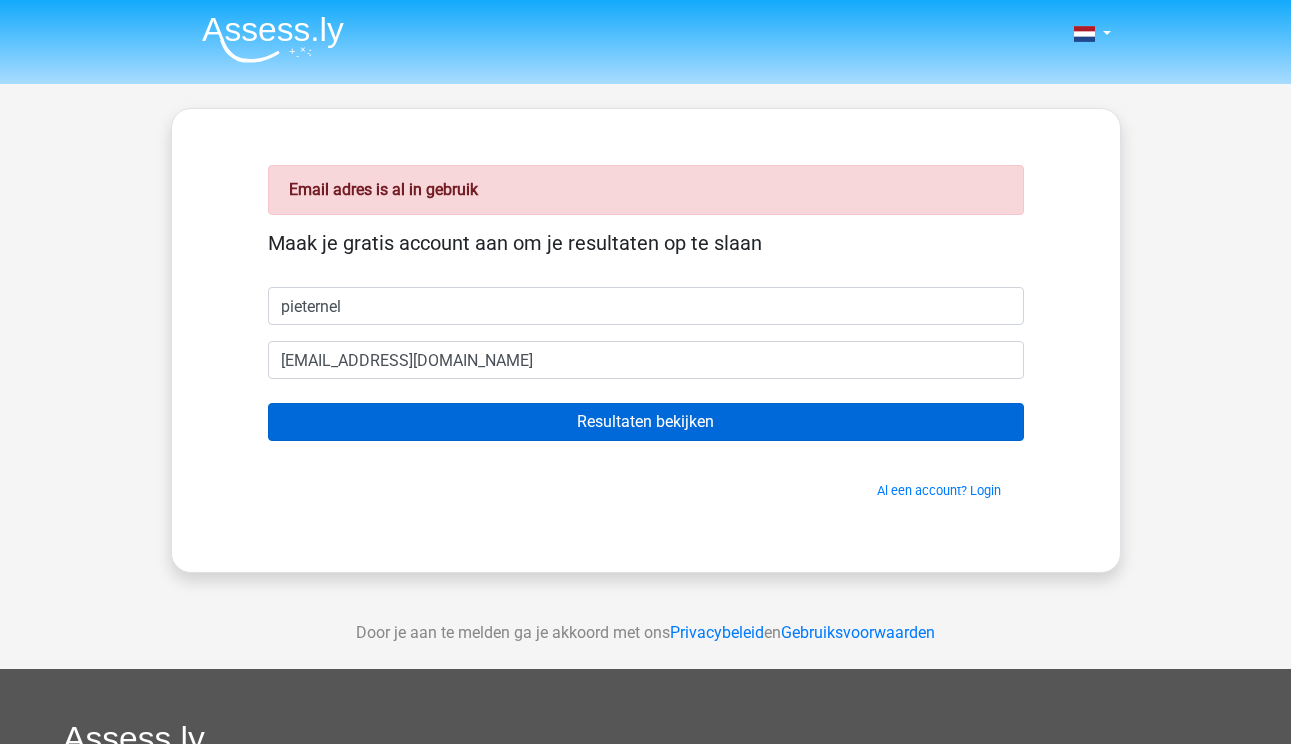 click on "Resultaten bekijken" at bounding box center (646, 422) 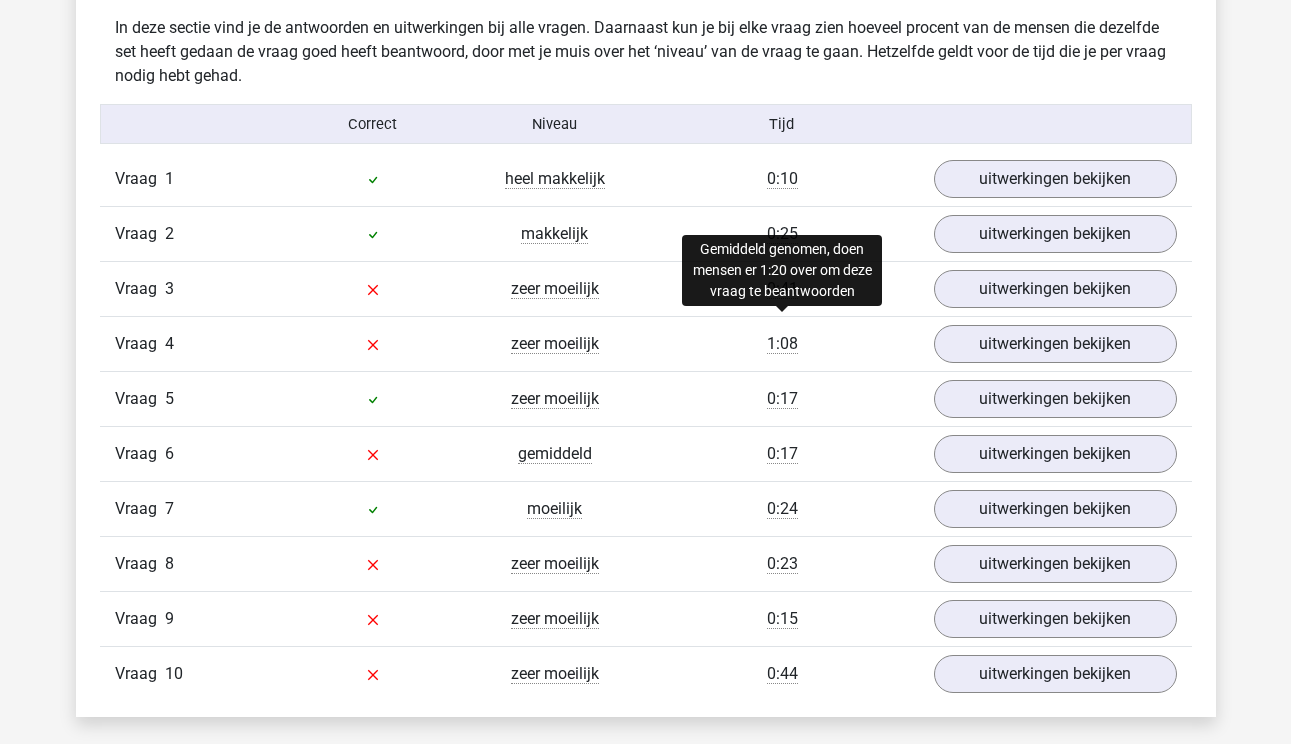 scroll, scrollTop: 1598, scrollLeft: 0, axis: vertical 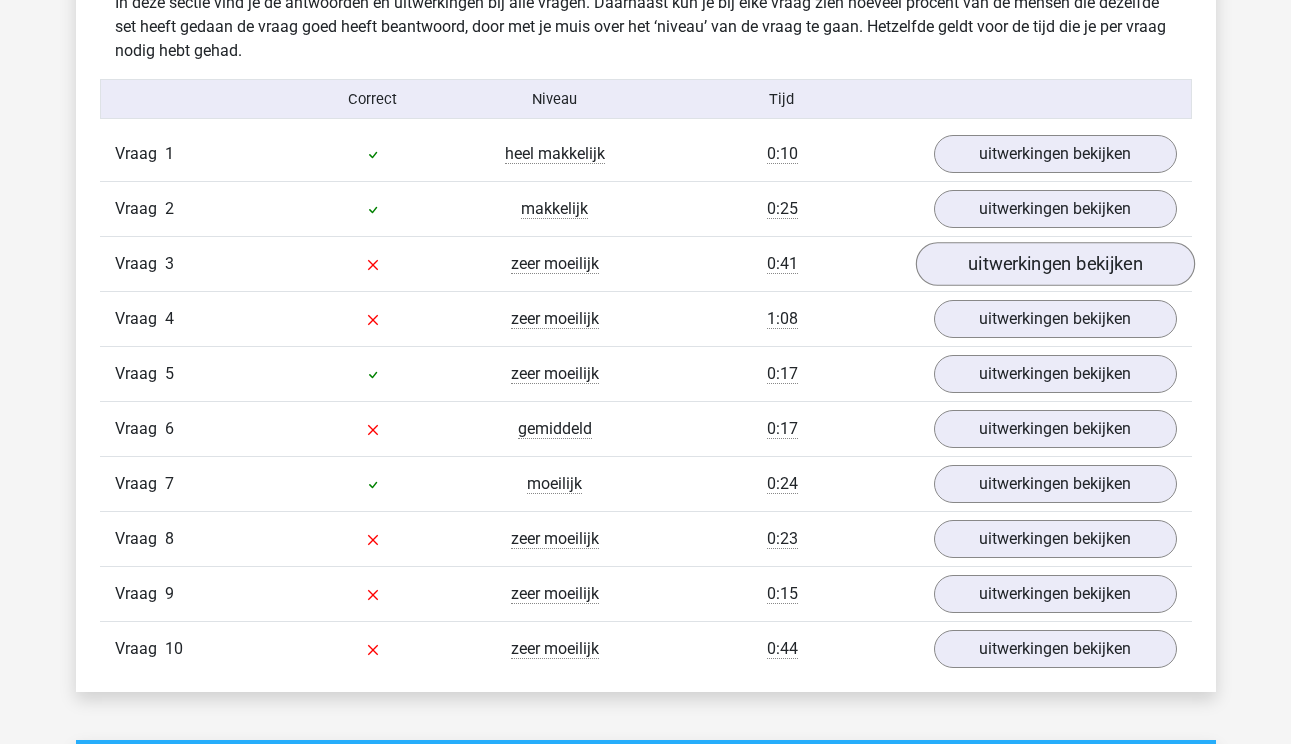 click on "uitwerkingen bekijken" at bounding box center [1054, 264] 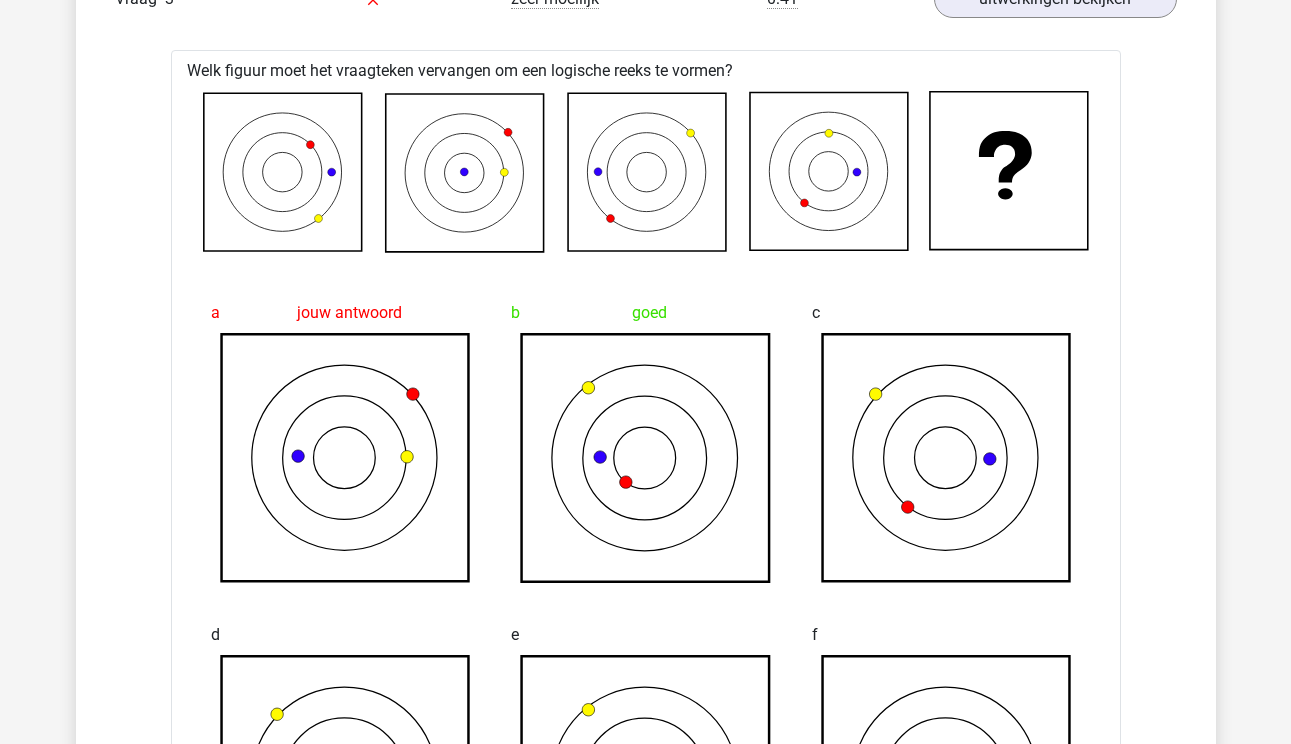 scroll, scrollTop: 1712, scrollLeft: 0, axis: vertical 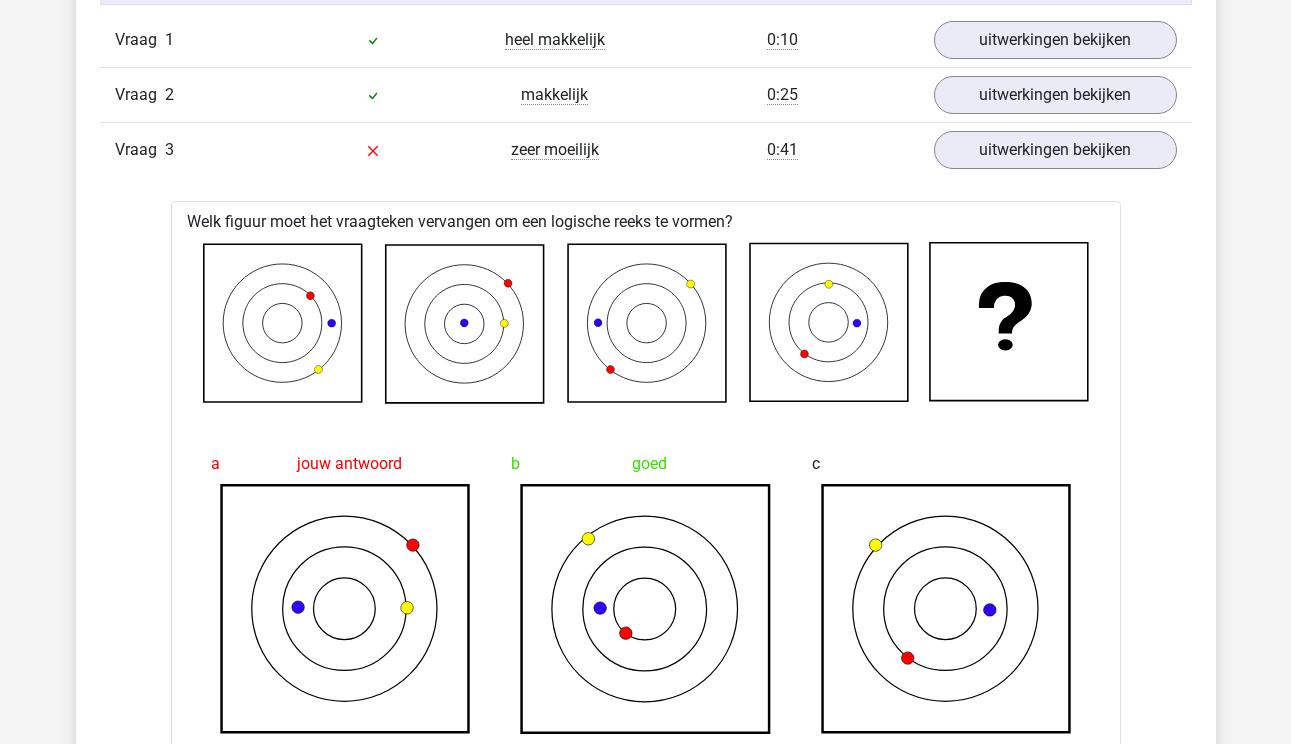 click on "0:41" at bounding box center (782, 150) 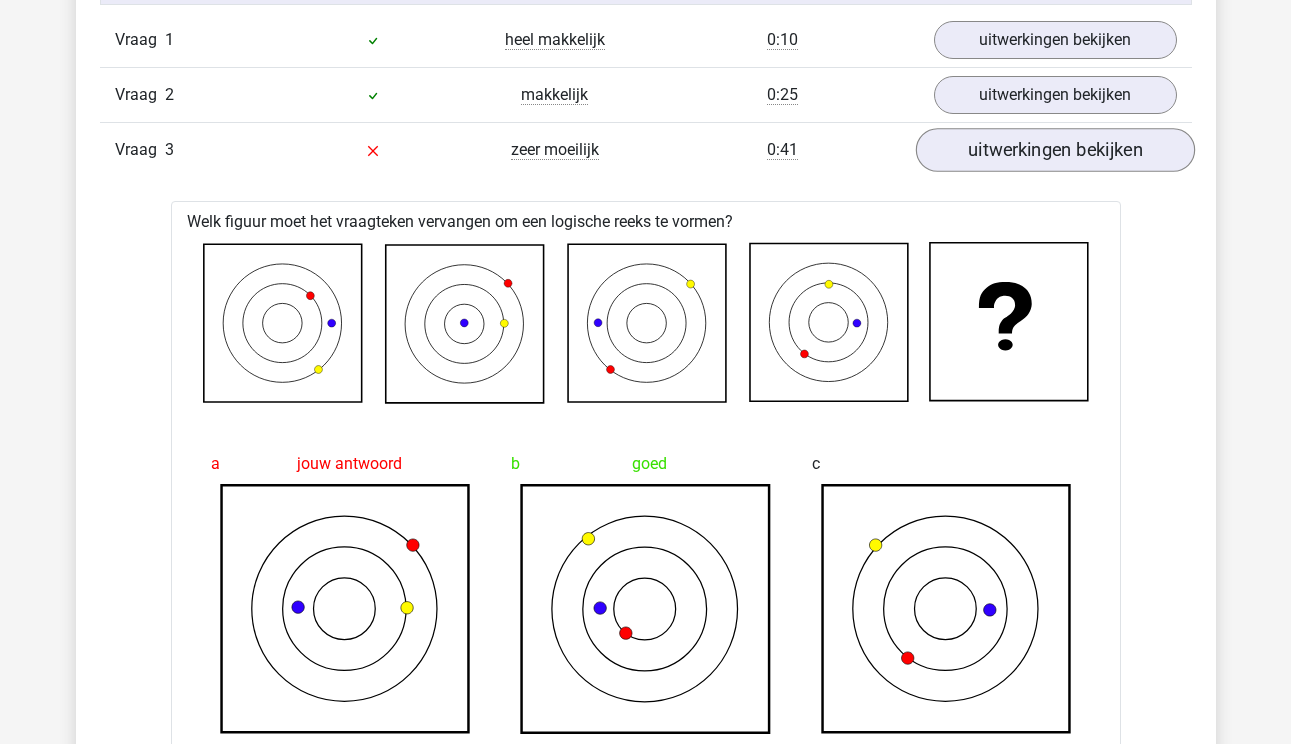 click on "uitwerkingen bekijken" at bounding box center (1054, 150) 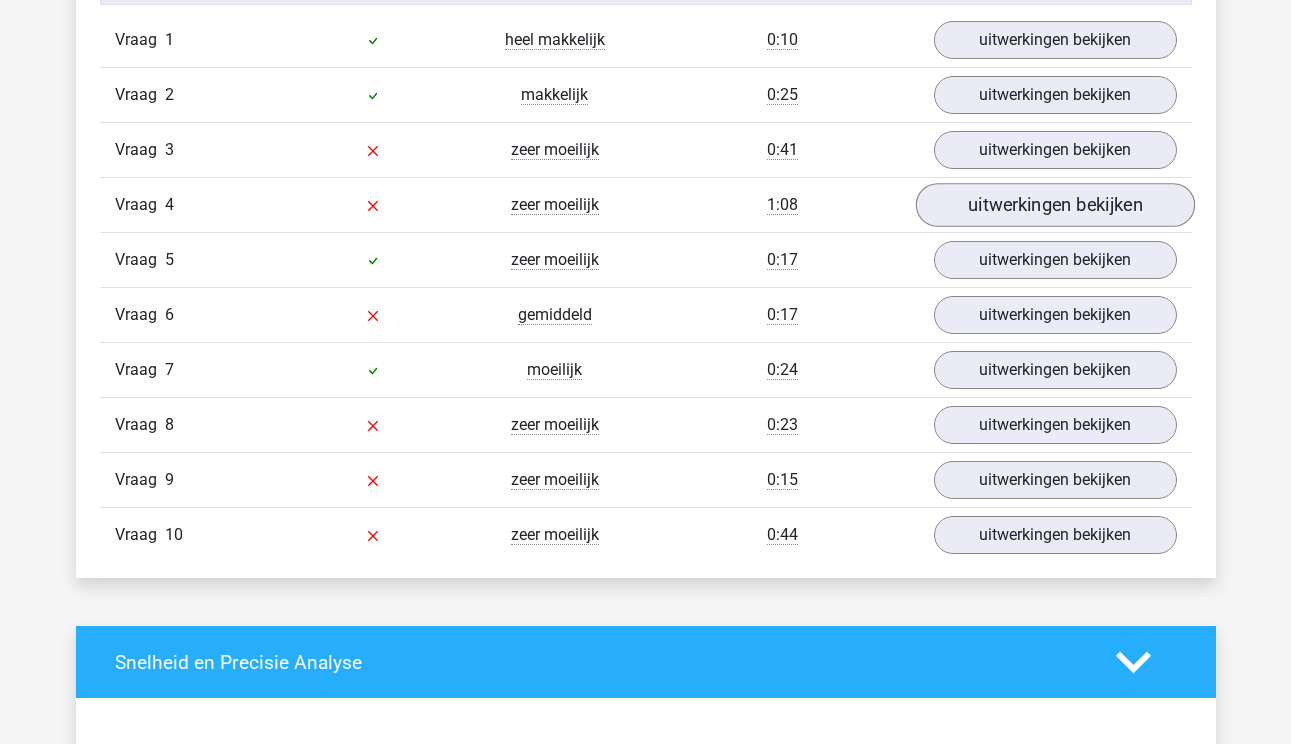 click on "uitwerkingen bekijken" at bounding box center (1054, 205) 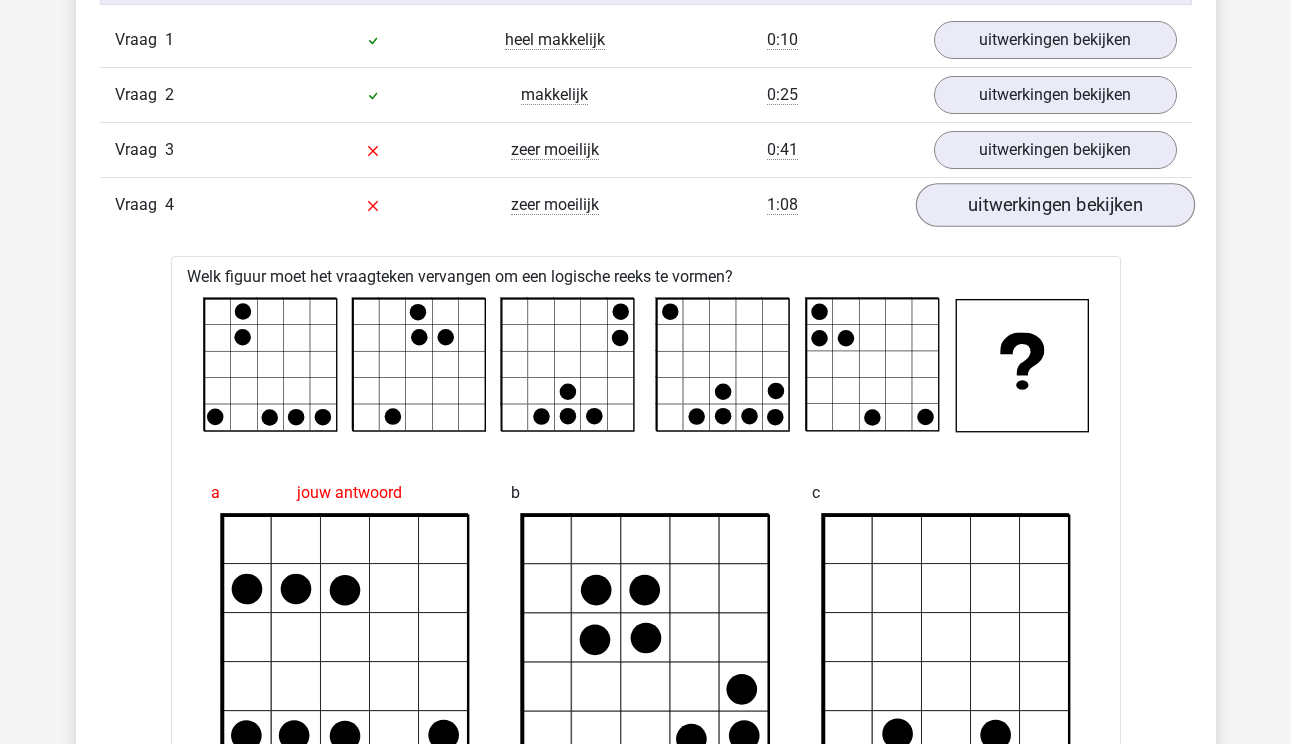 click on "uitwerkingen bekijken" at bounding box center [1054, 205] 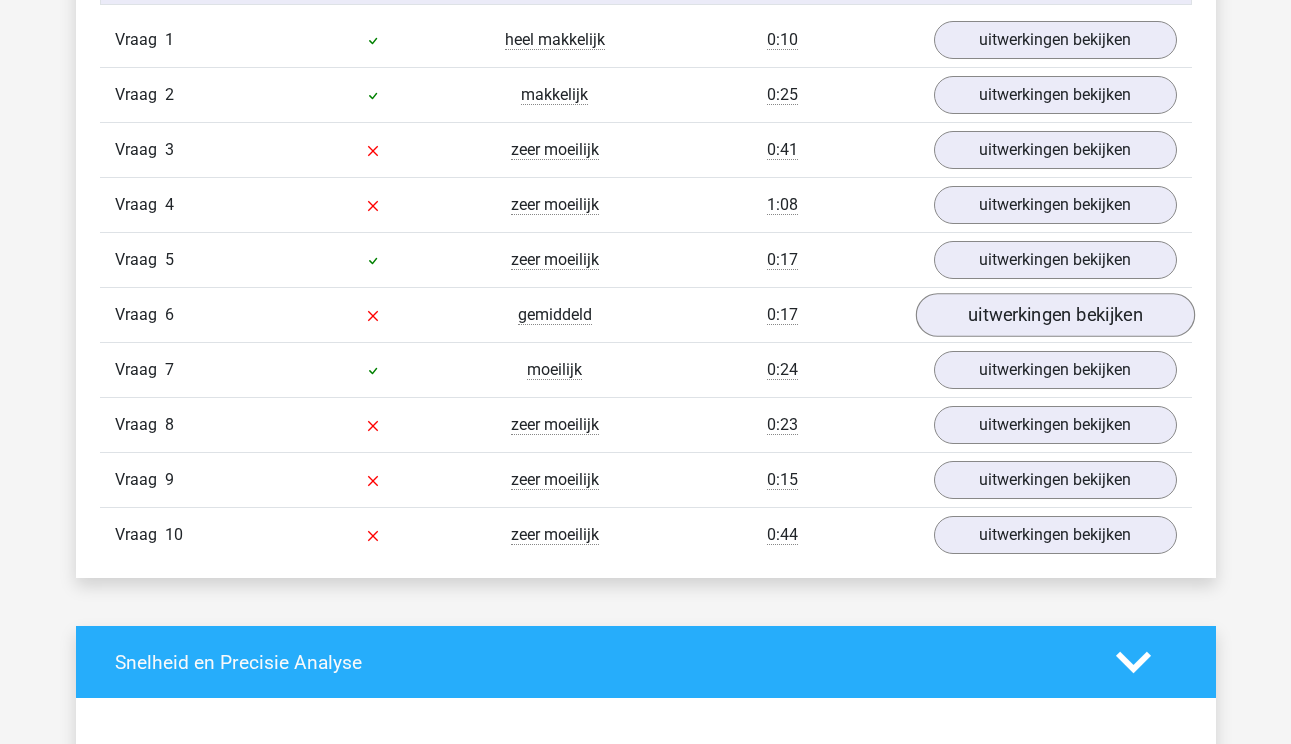 click on "uitwerkingen bekijken" at bounding box center (1054, 315) 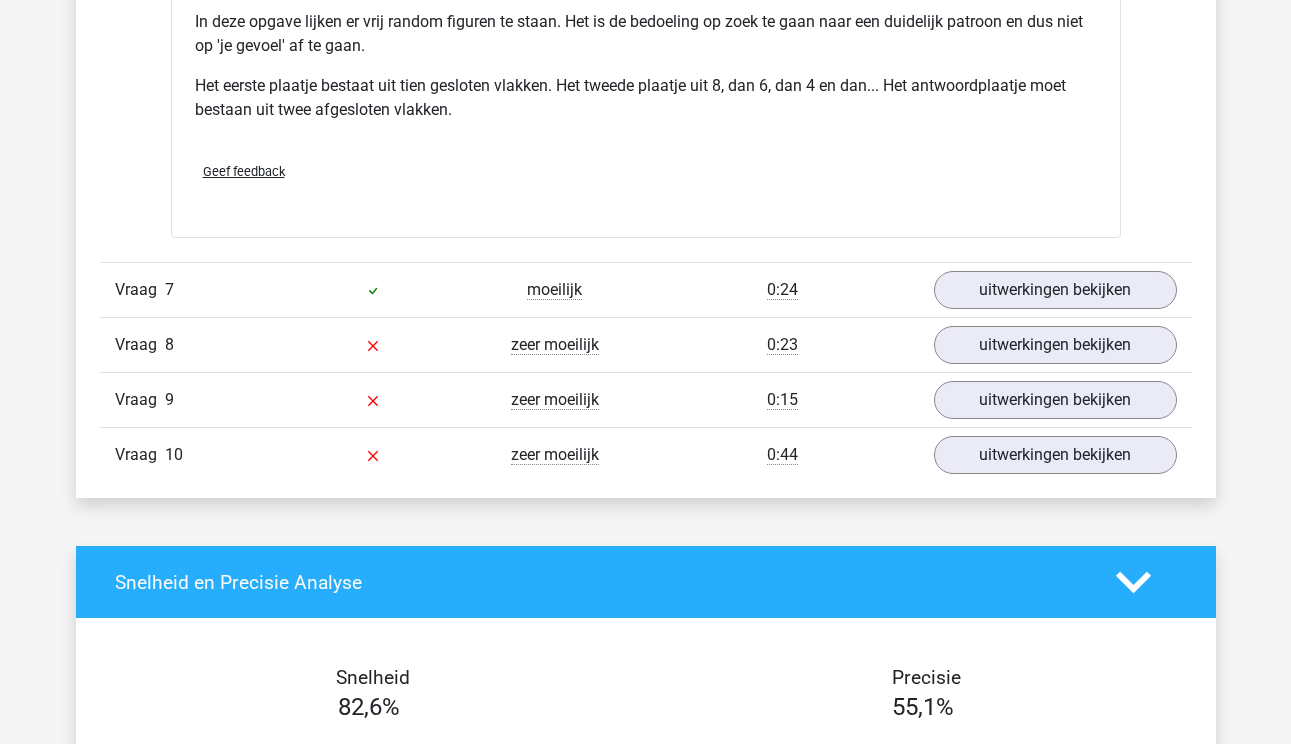 scroll, scrollTop: 2994, scrollLeft: 0, axis: vertical 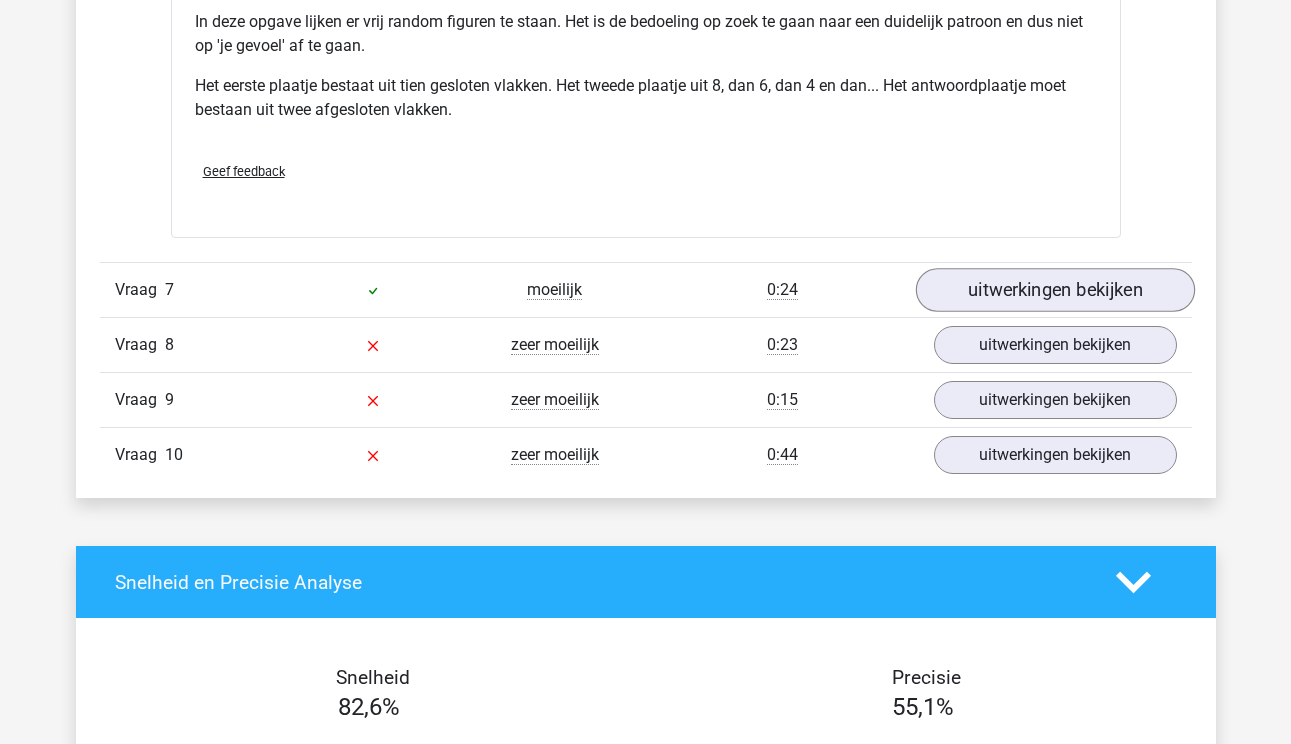 click on "uitwerkingen bekijken" at bounding box center (1054, 290) 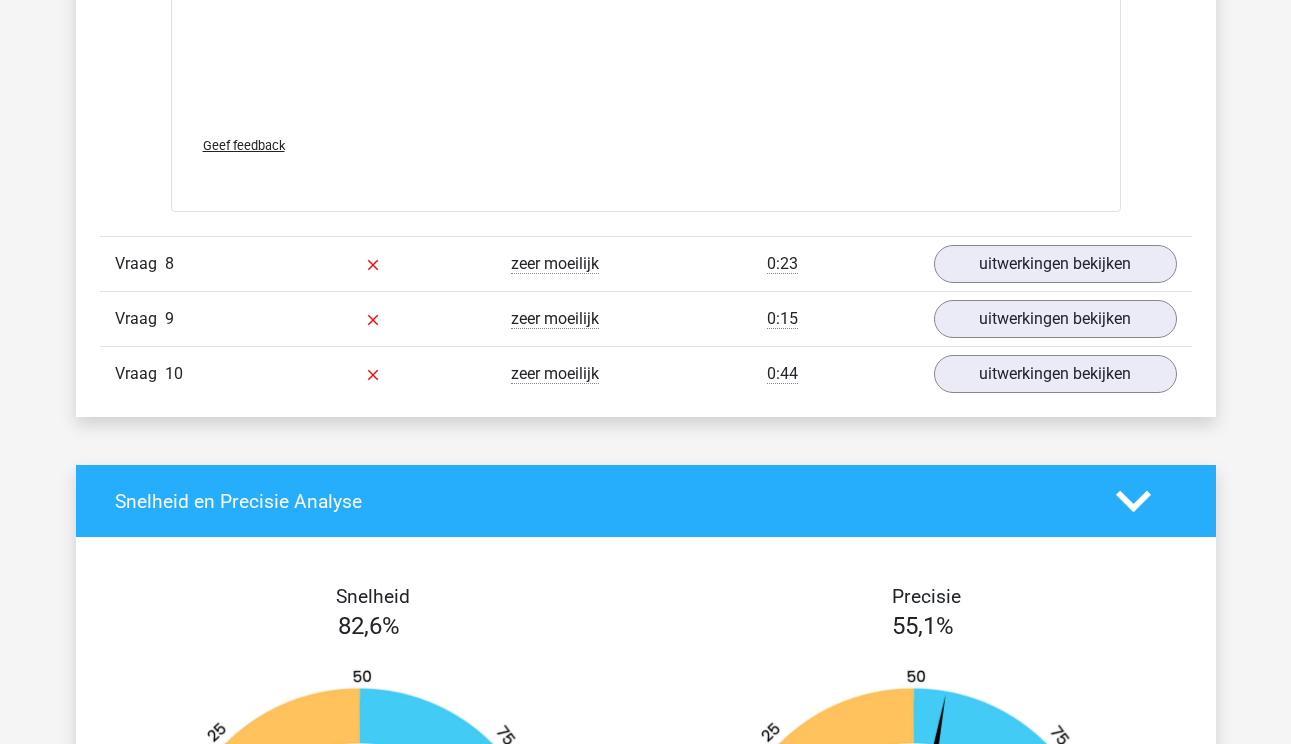 scroll, scrollTop: 4779, scrollLeft: 0, axis: vertical 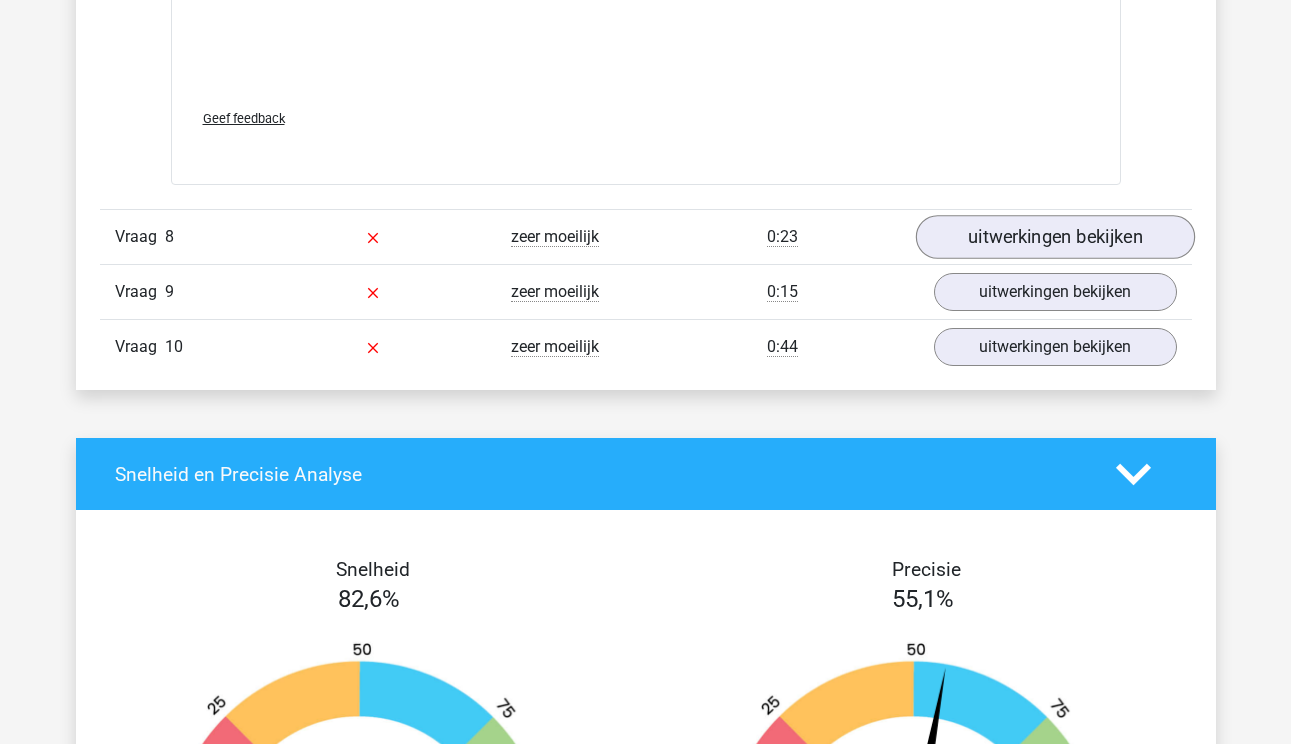 click on "uitwerkingen bekijken" at bounding box center [1054, 237] 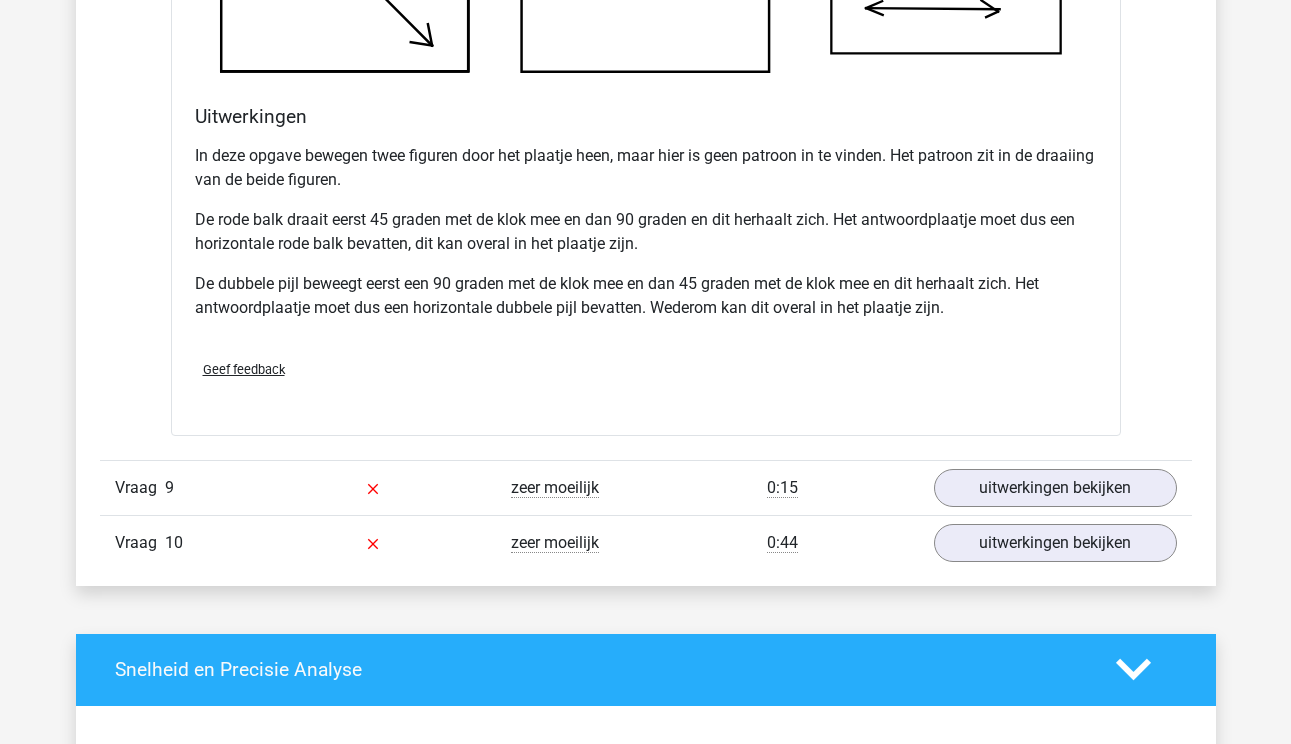 scroll, scrollTop: 5913, scrollLeft: 0, axis: vertical 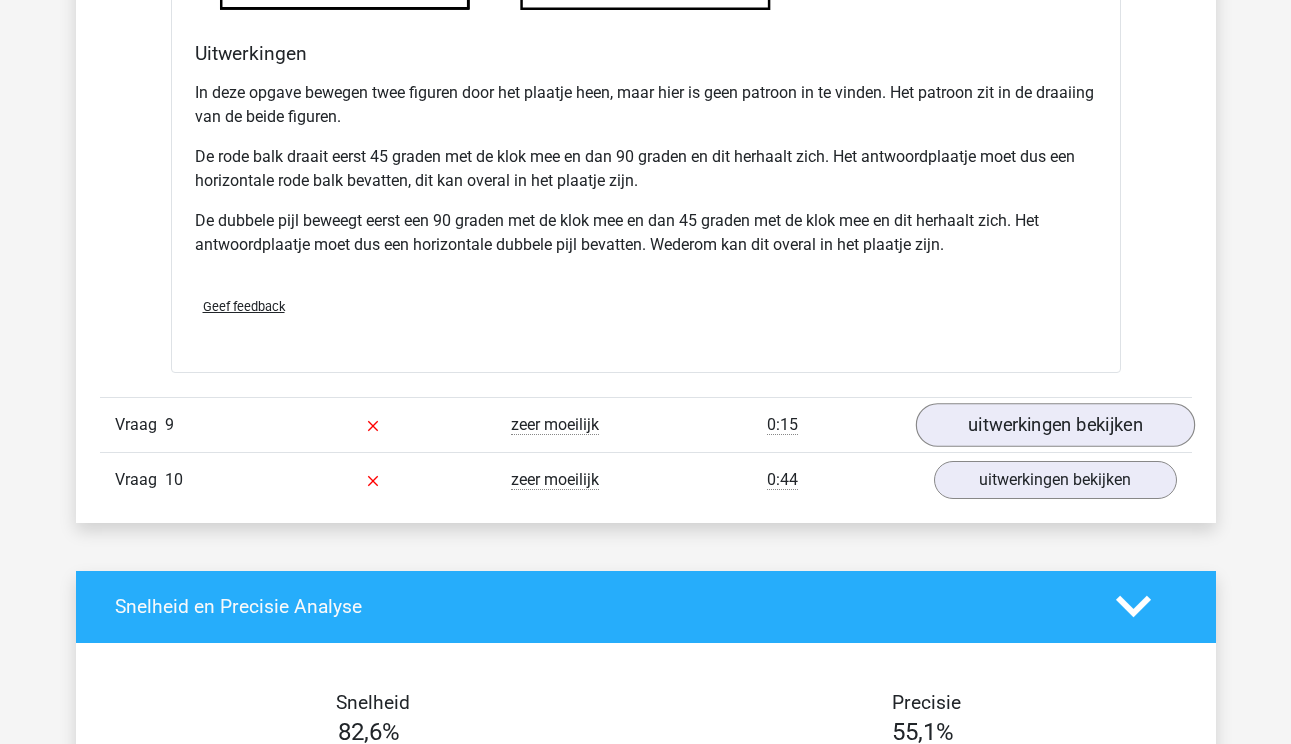 click on "uitwerkingen bekijken" at bounding box center (1054, 425) 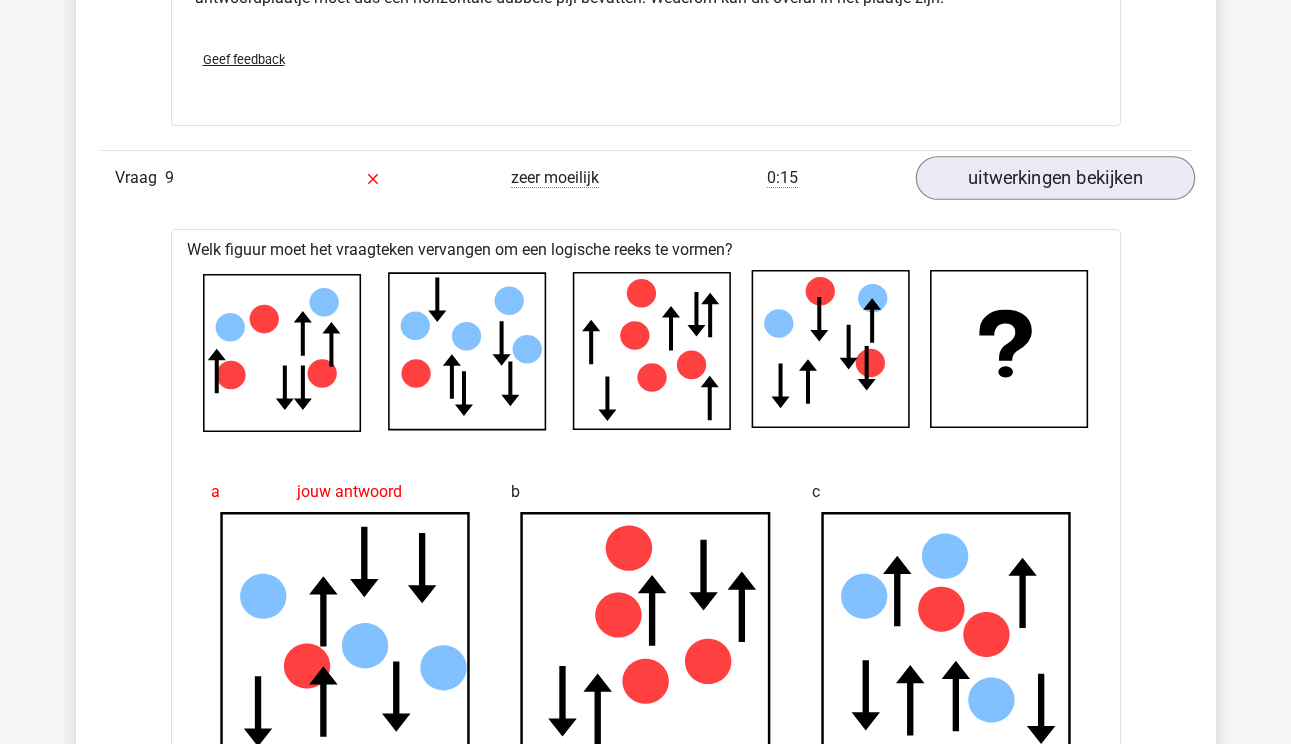 scroll, scrollTop: 6190, scrollLeft: 0, axis: vertical 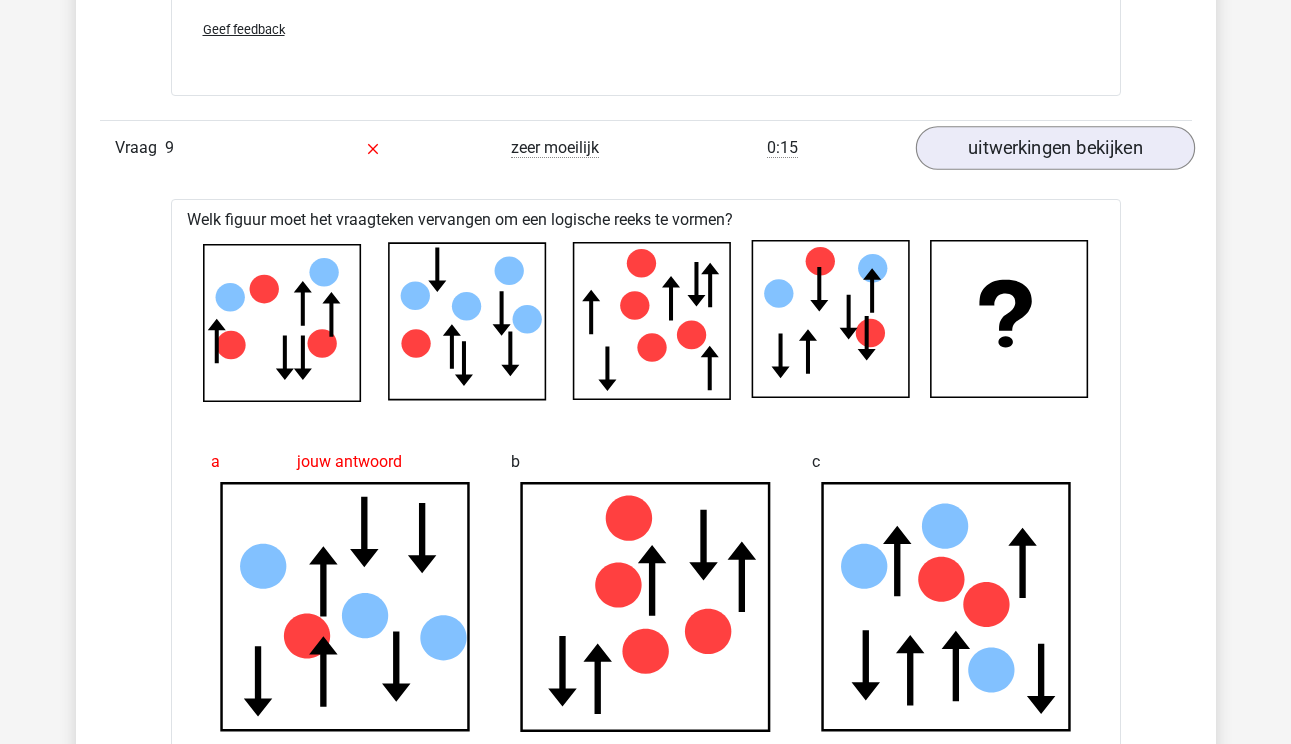 click on "uitwerkingen bekijken" at bounding box center [1054, 148] 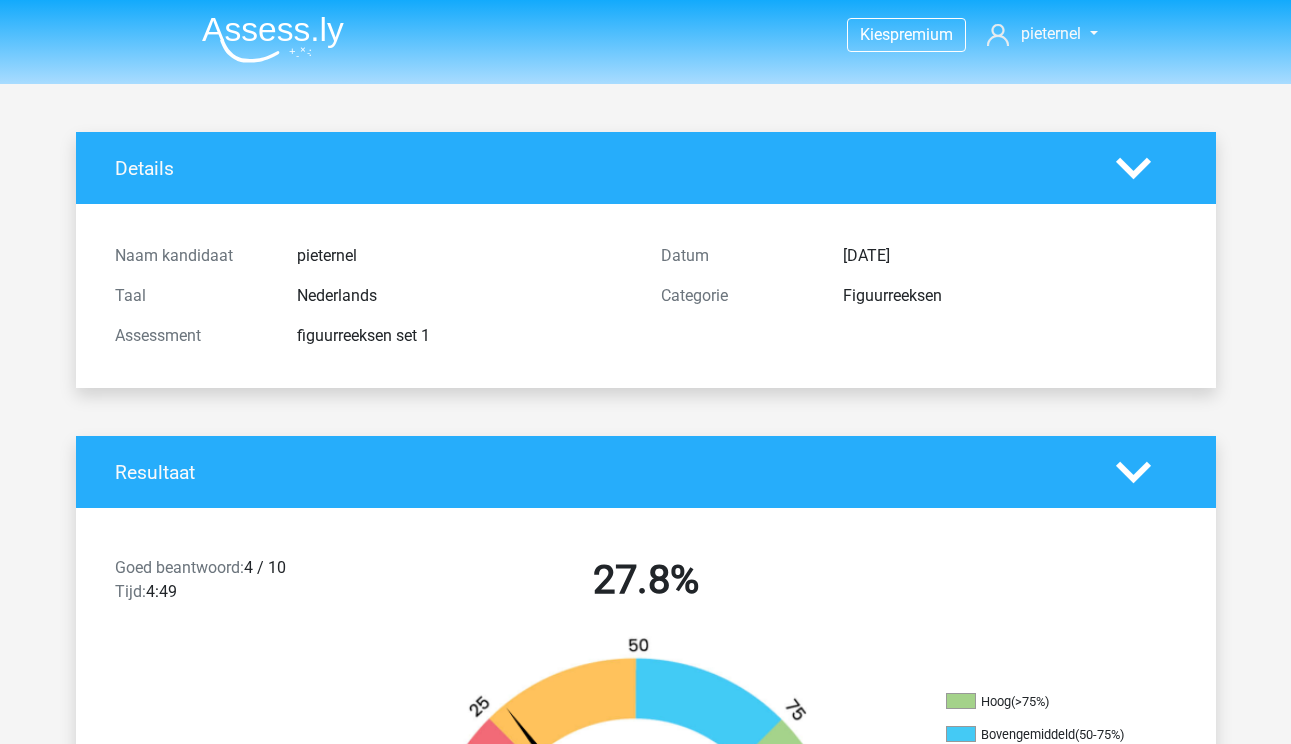 scroll, scrollTop: 0, scrollLeft: 0, axis: both 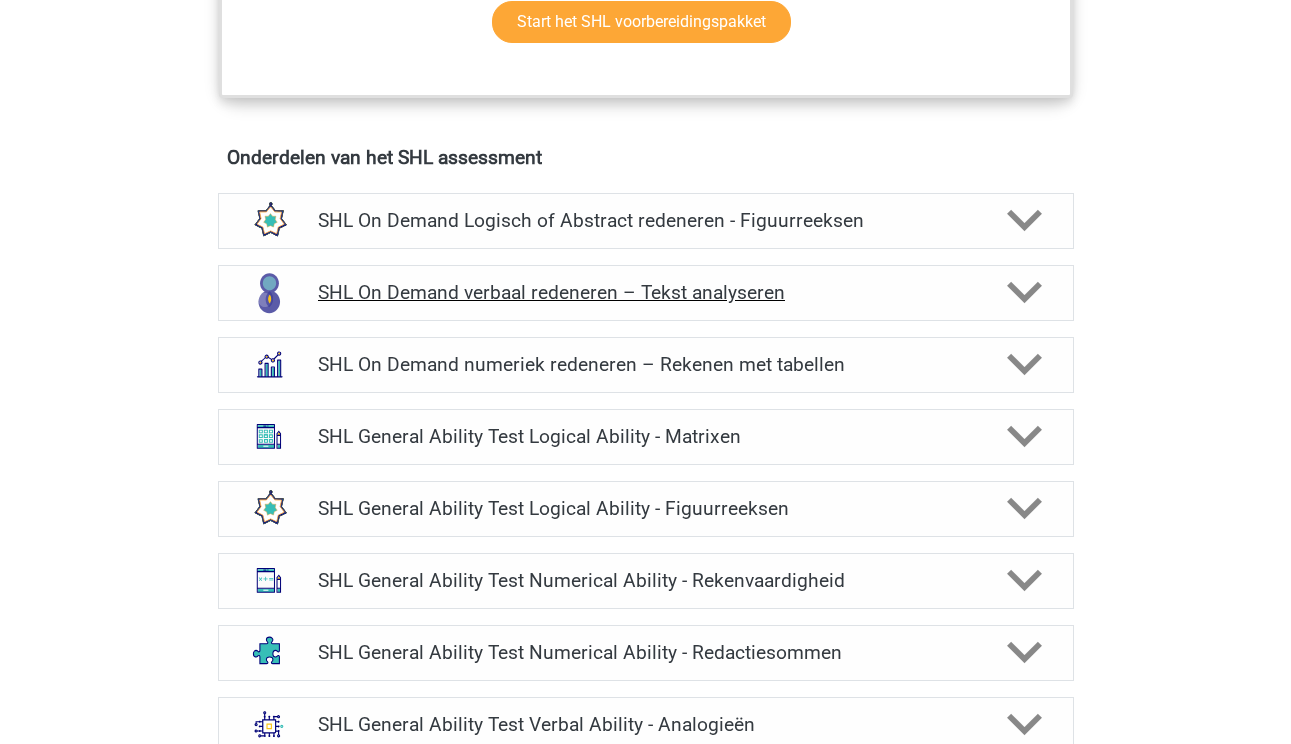 click 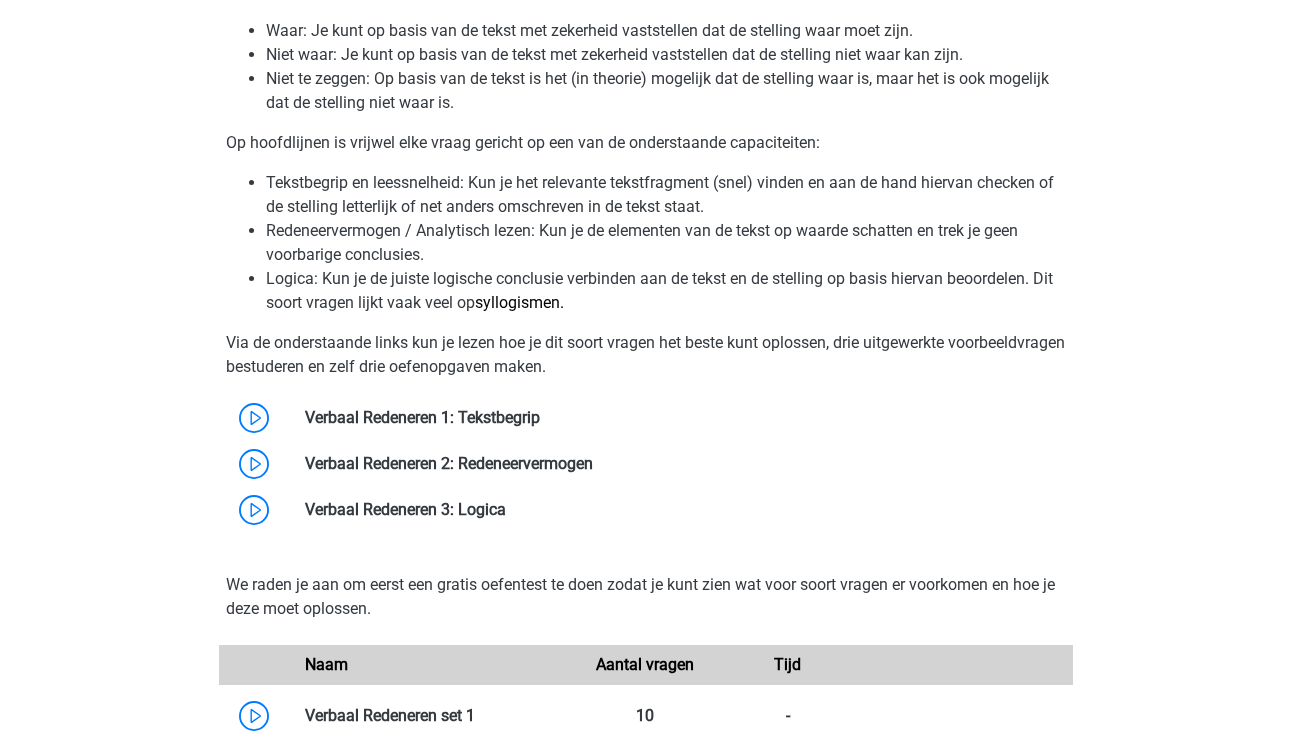 scroll, scrollTop: 1752, scrollLeft: 0, axis: vertical 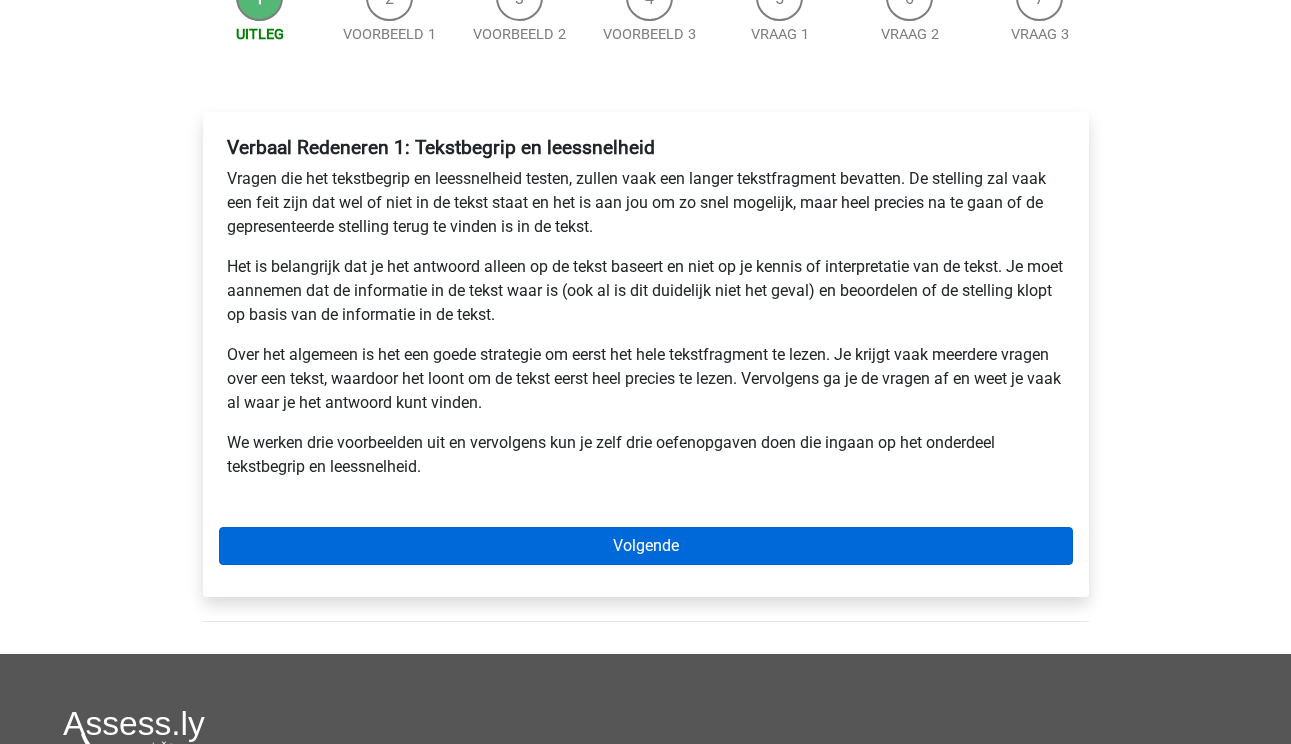 click on "Volgende" at bounding box center [646, 546] 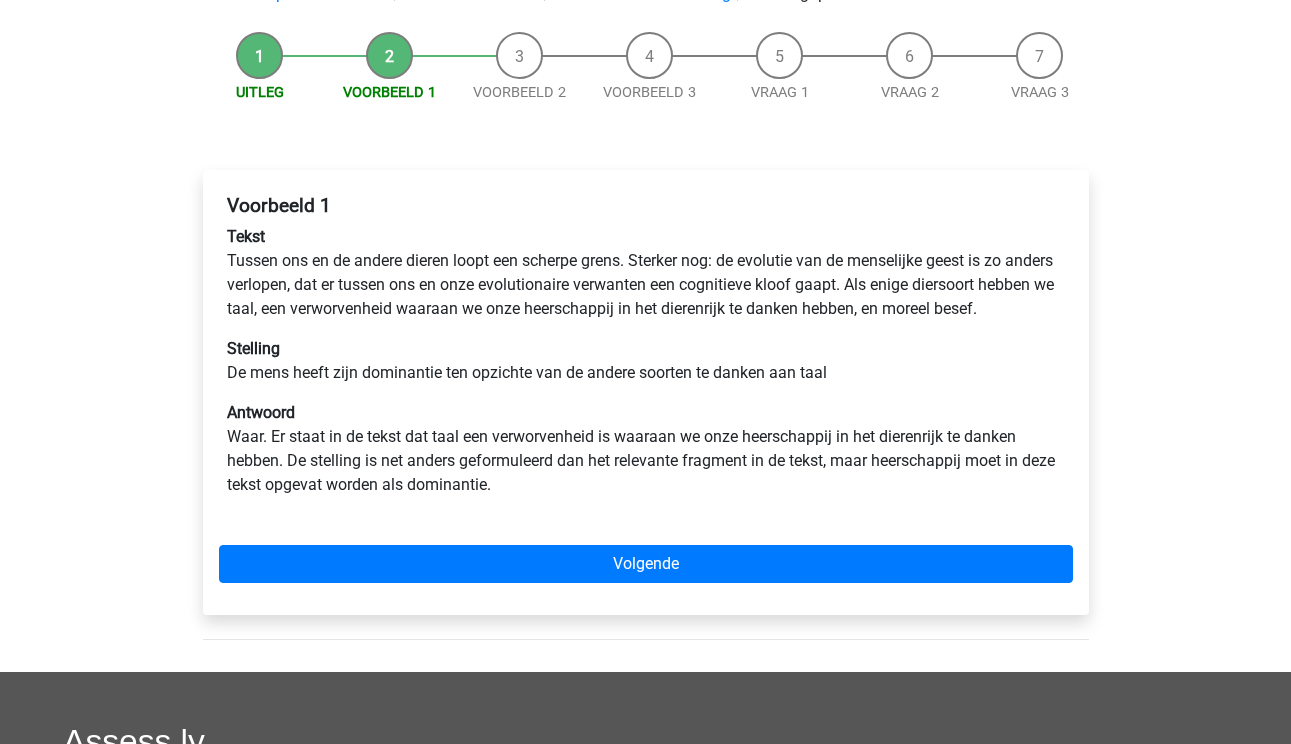 scroll, scrollTop: 195, scrollLeft: 0, axis: vertical 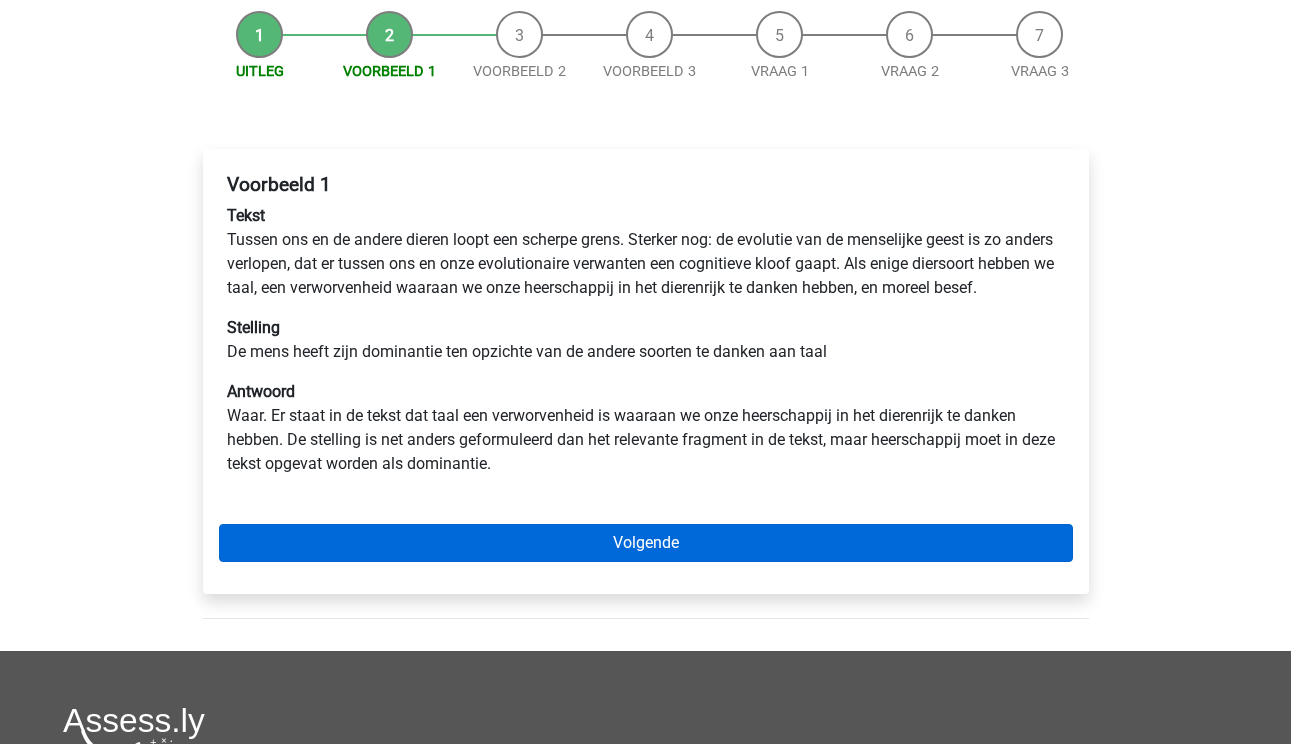 click on "Volgende" at bounding box center (646, 543) 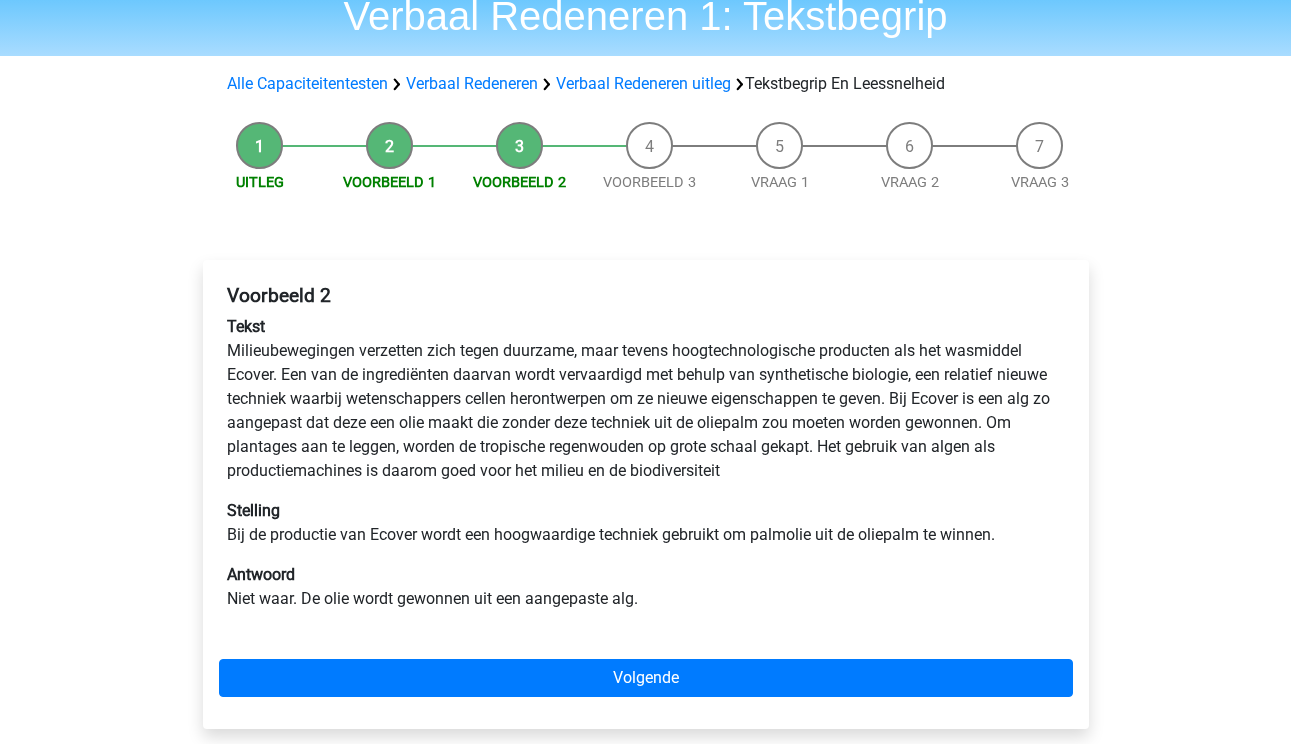 scroll, scrollTop: 88, scrollLeft: 0, axis: vertical 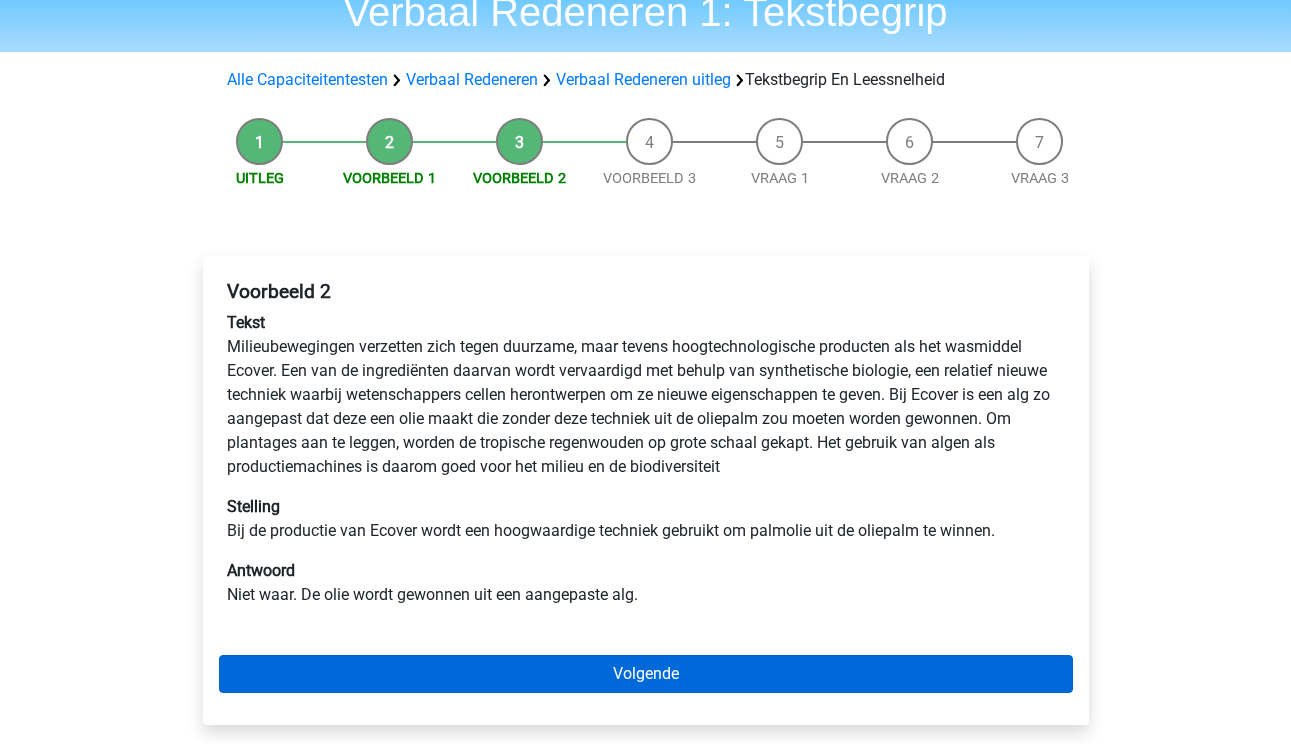 click on "Volgende" at bounding box center (646, 674) 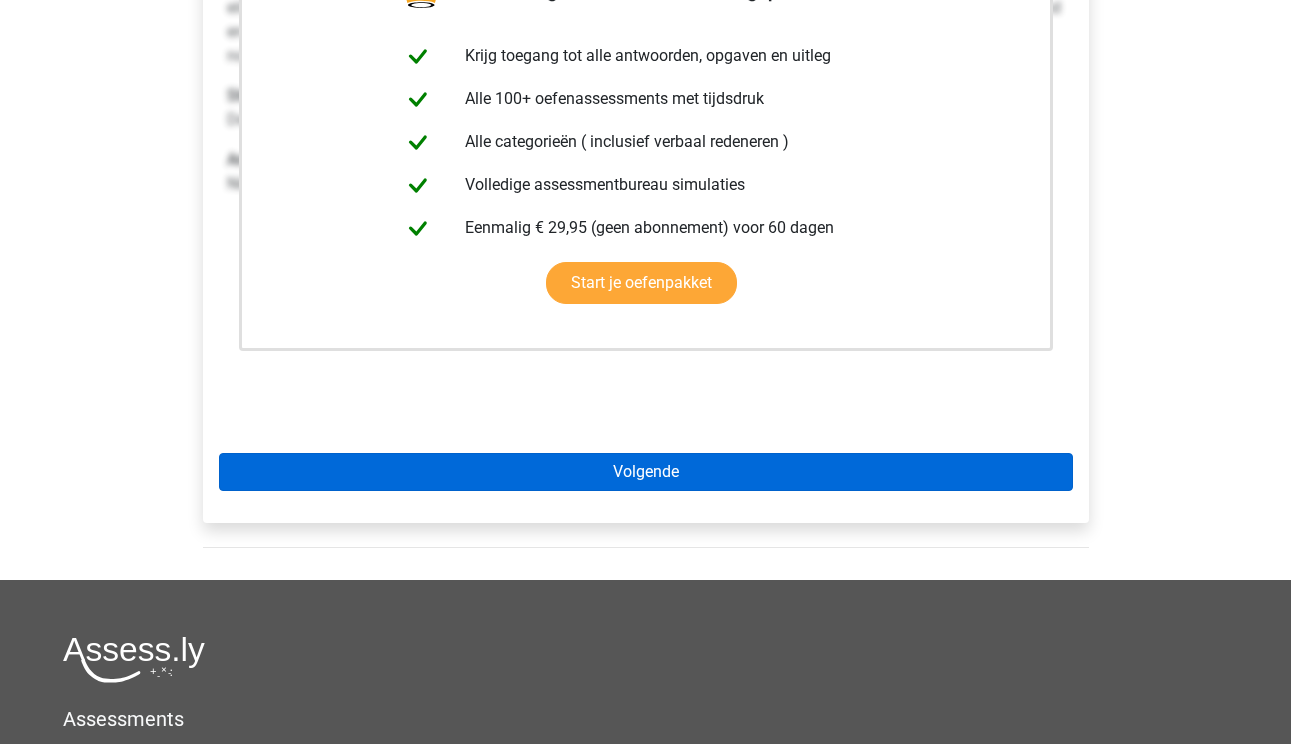 scroll, scrollTop: 451, scrollLeft: 0, axis: vertical 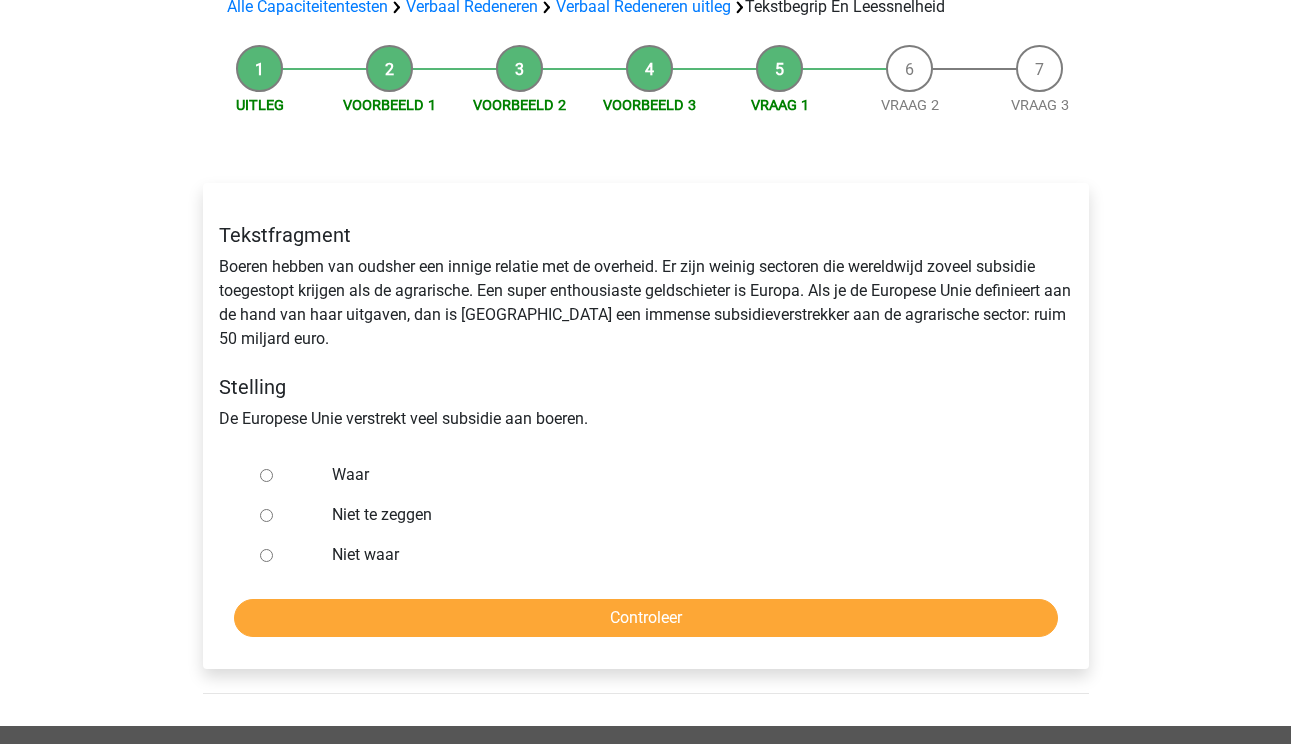 click on "Waar" at bounding box center [678, 475] 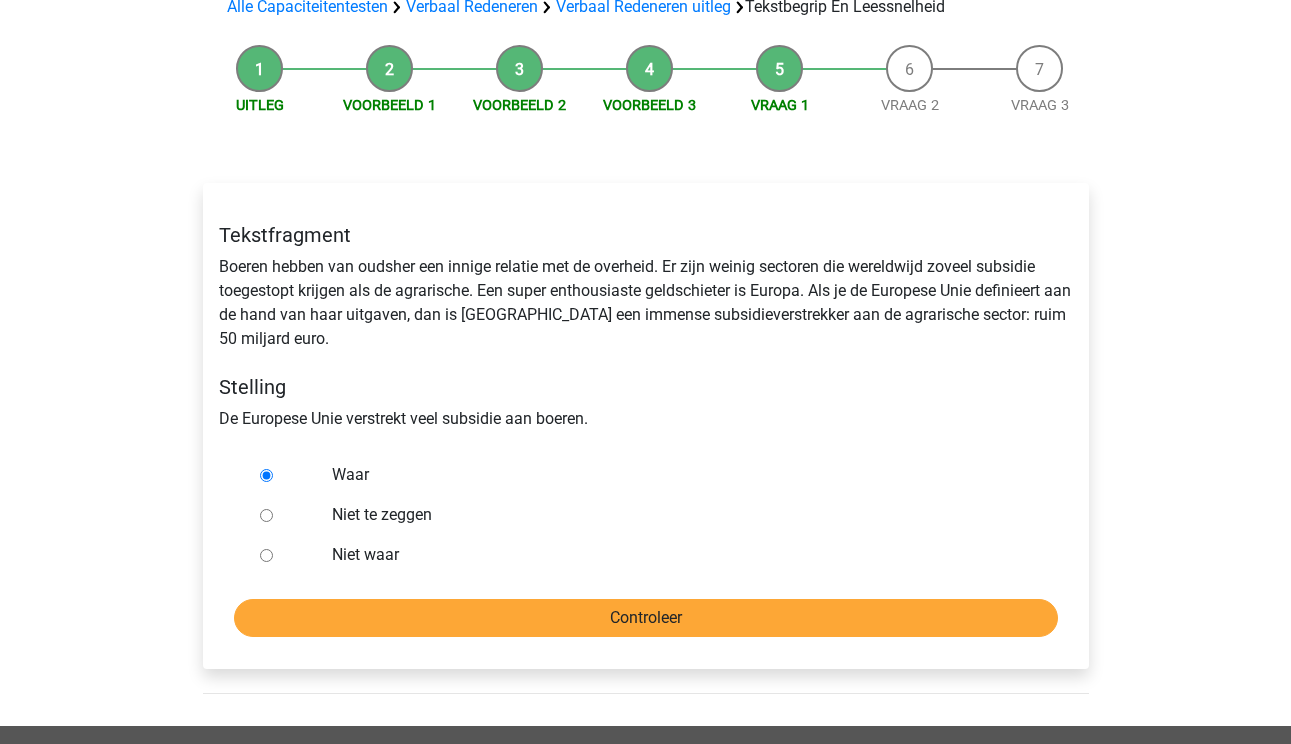 click on "Controleer" at bounding box center (646, 618) 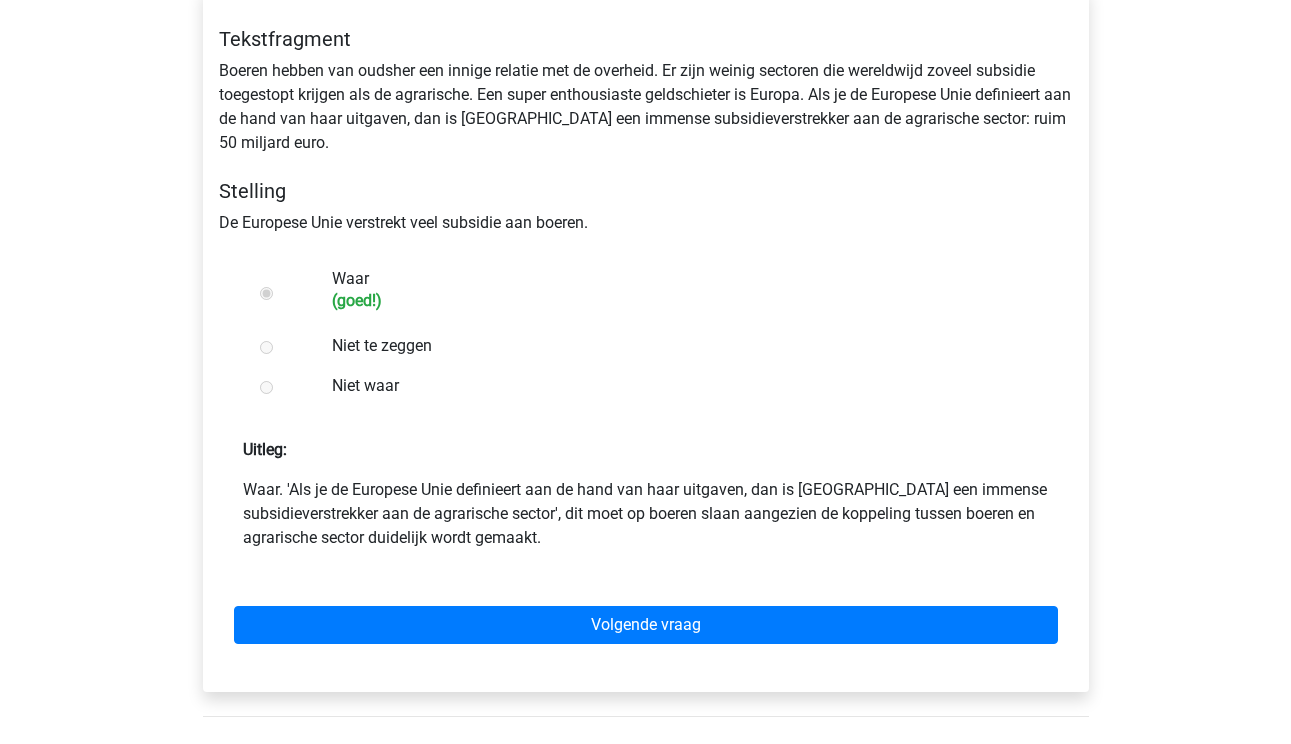scroll, scrollTop: 364, scrollLeft: 0, axis: vertical 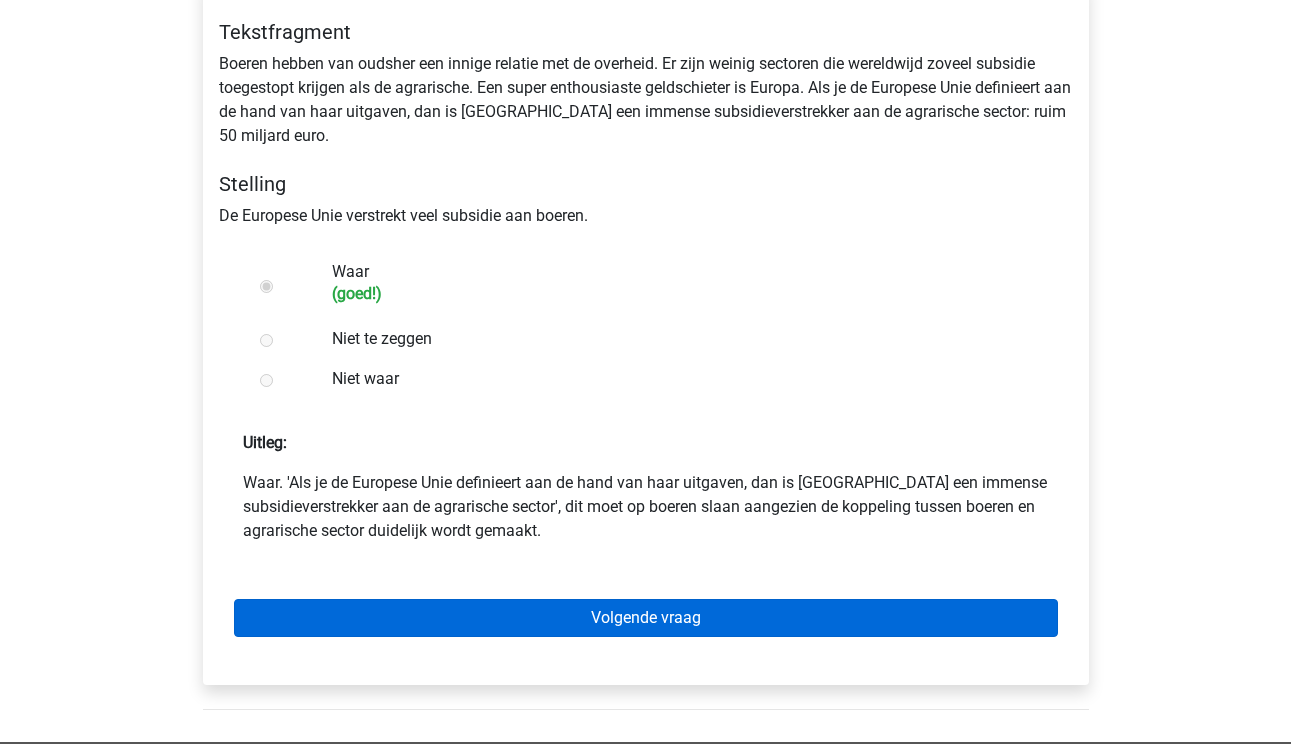 click on "Volgende vraag" at bounding box center [646, 618] 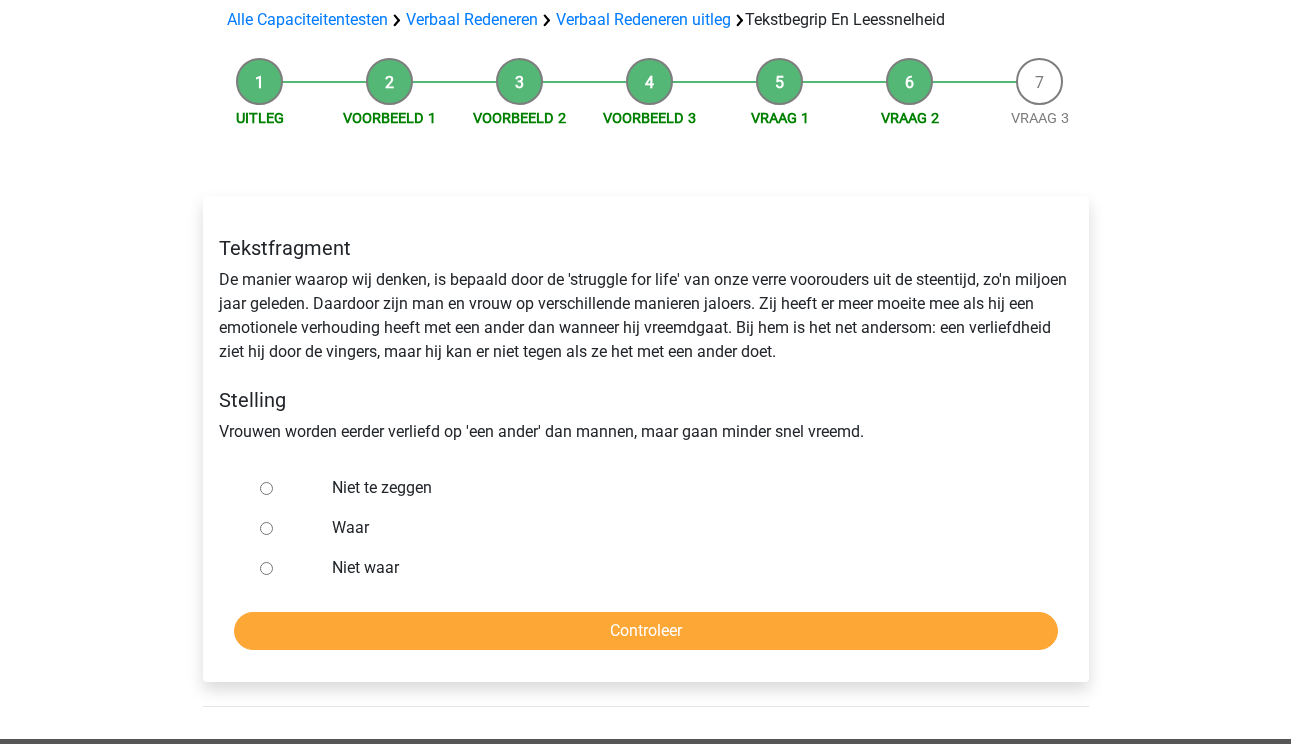 scroll, scrollTop: 154, scrollLeft: 0, axis: vertical 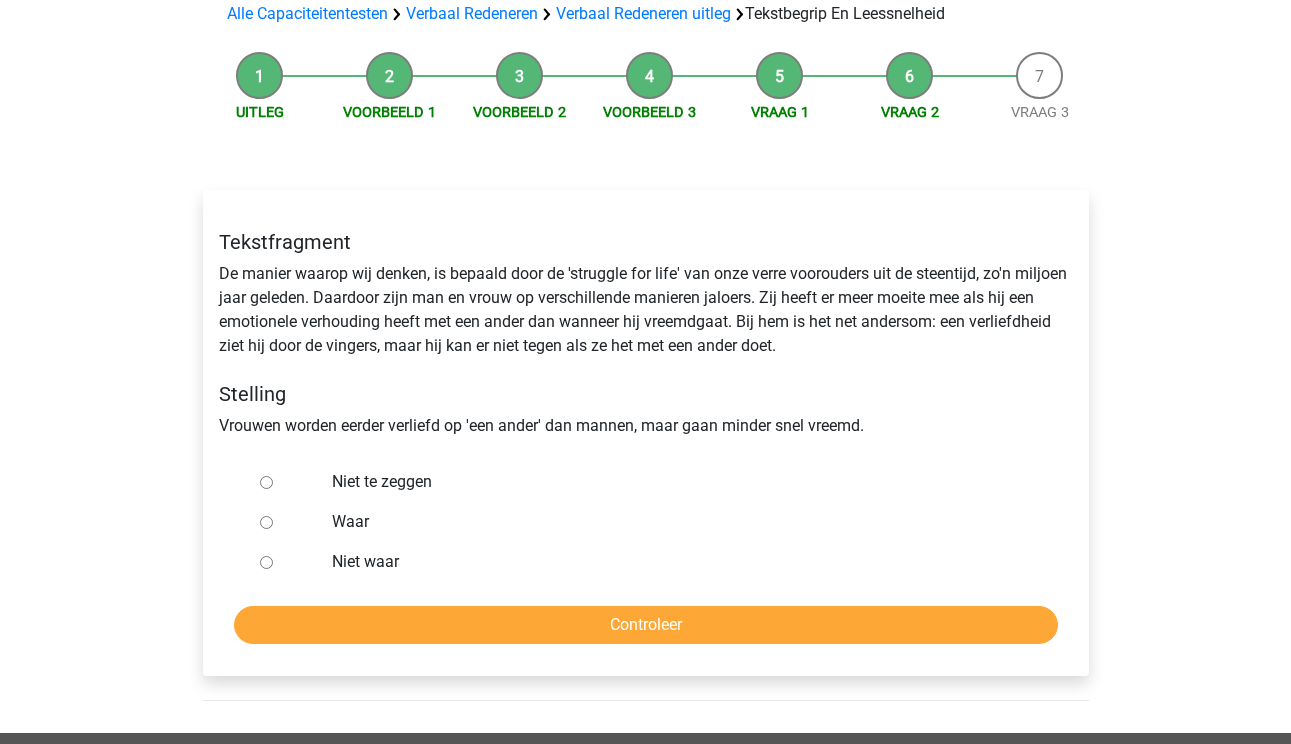 click on "Niet te zeggen" at bounding box center (678, 482) 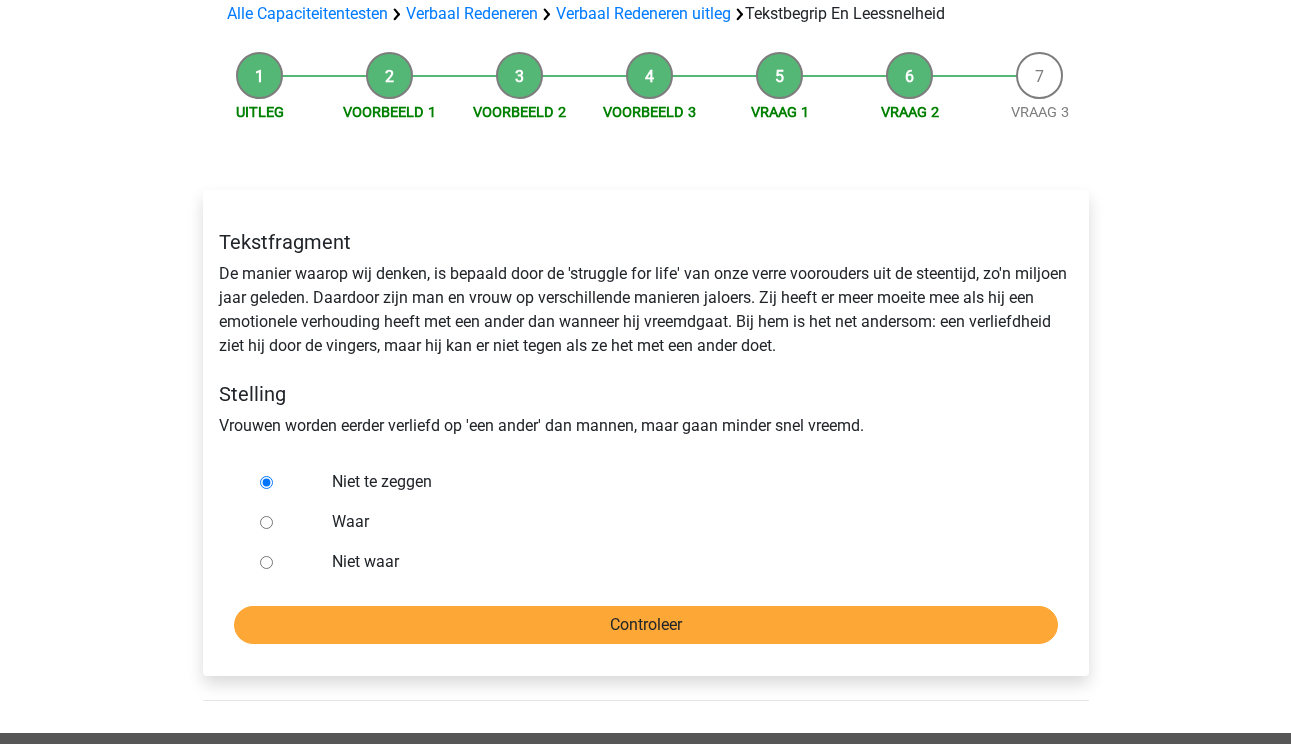 click on "Controleer" at bounding box center [646, 625] 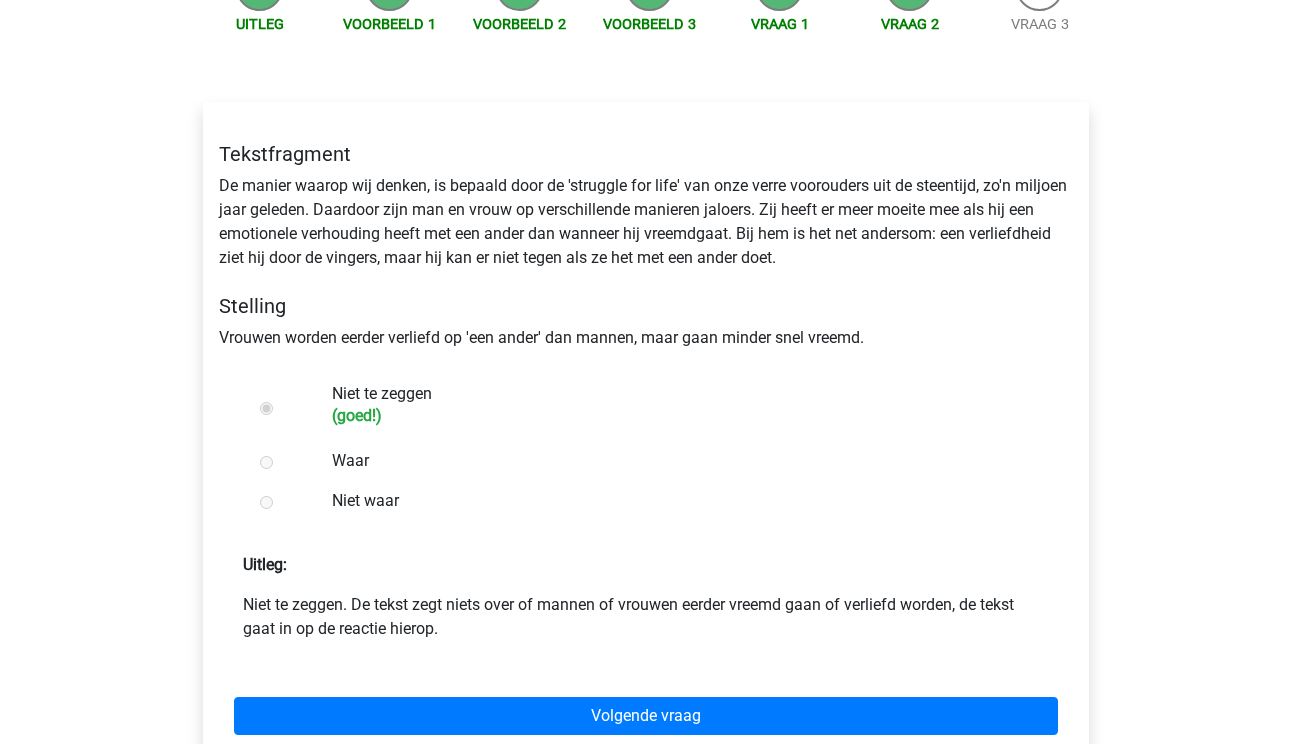 scroll, scrollTop: 269, scrollLeft: 0, axis: vertical 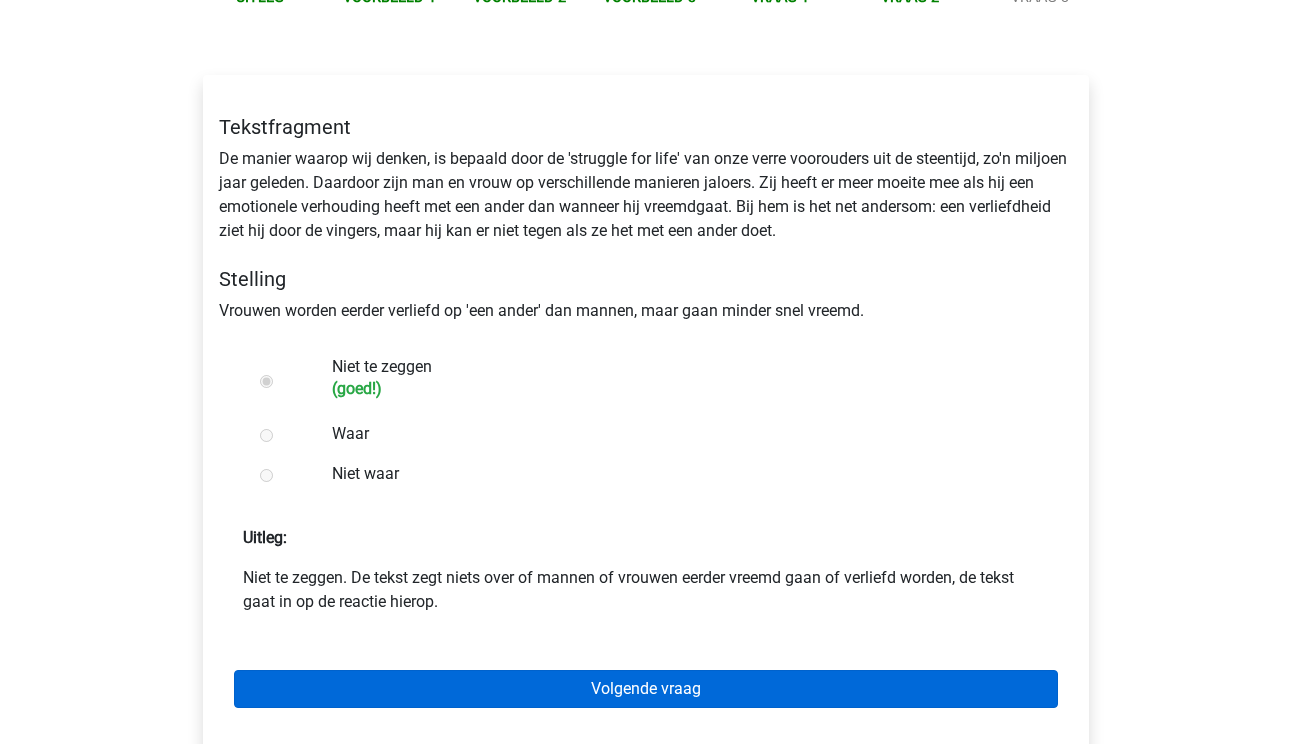 click on "Volgende vraag" at bounding box center (646, 689) 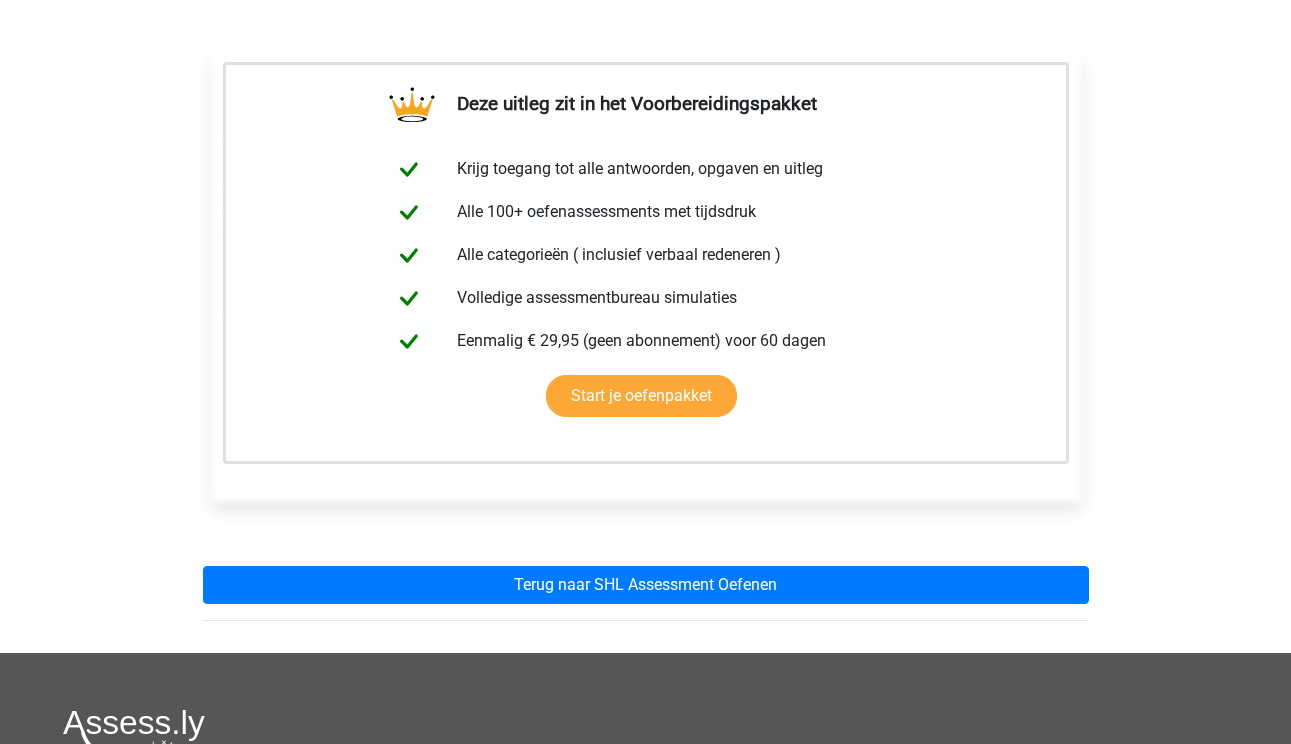 scroll, scrollTop: 299, scrollLeft: 0, axis: vertical 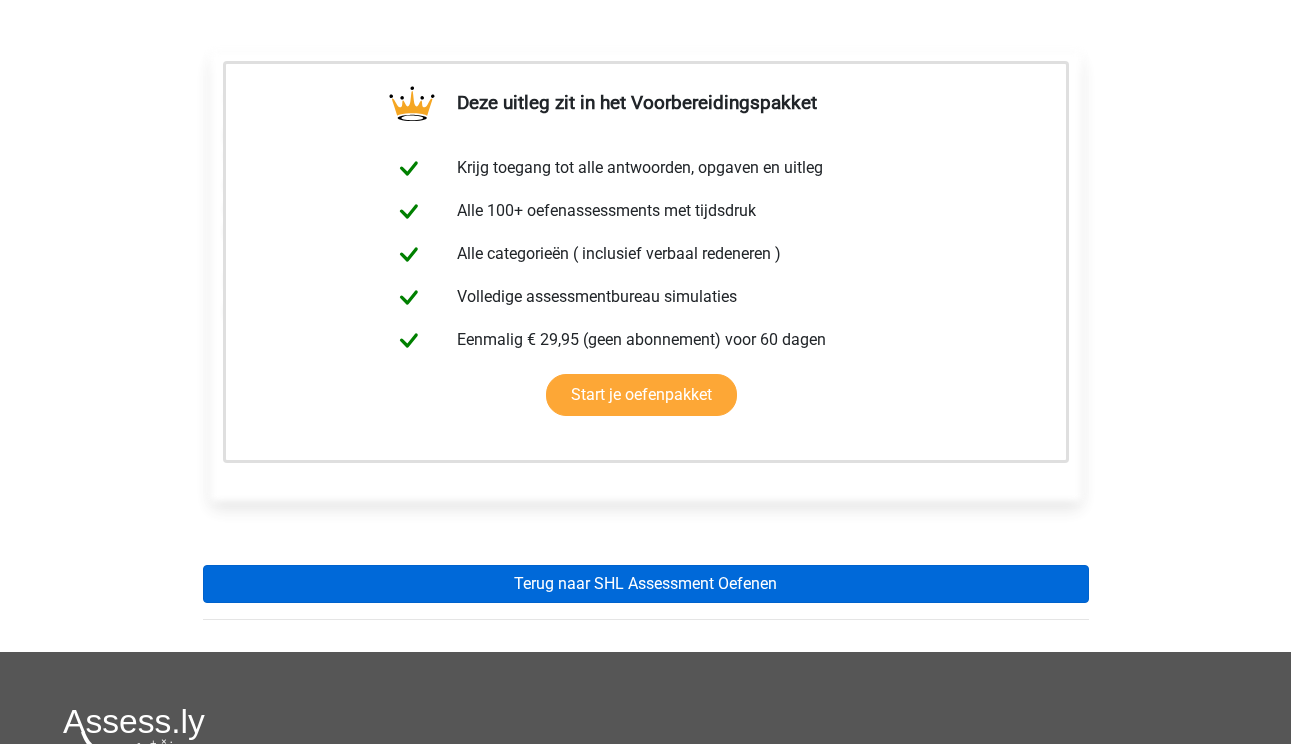 click on "Terug naar SHL Assessment Oefenen" at bounding box center (646, 584) 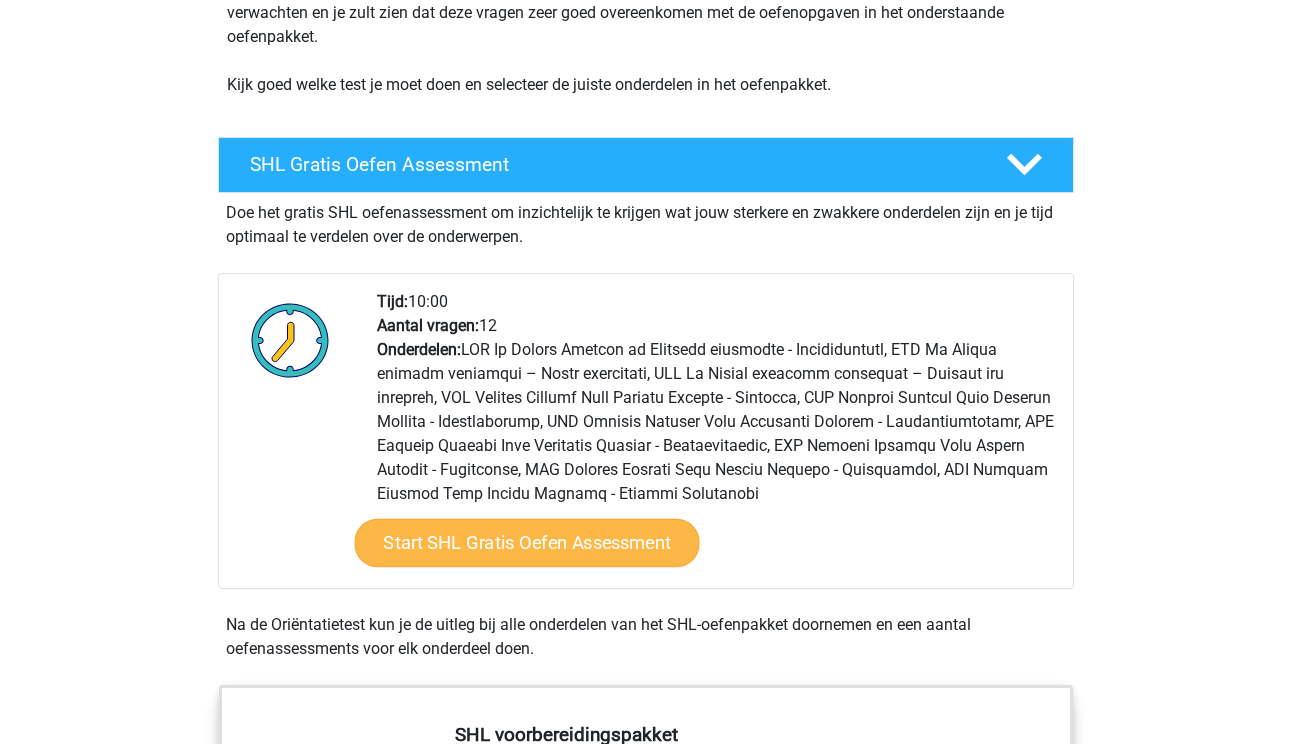 scroll, scrollTop: 297, scrollLeft: 0, axis: vertical 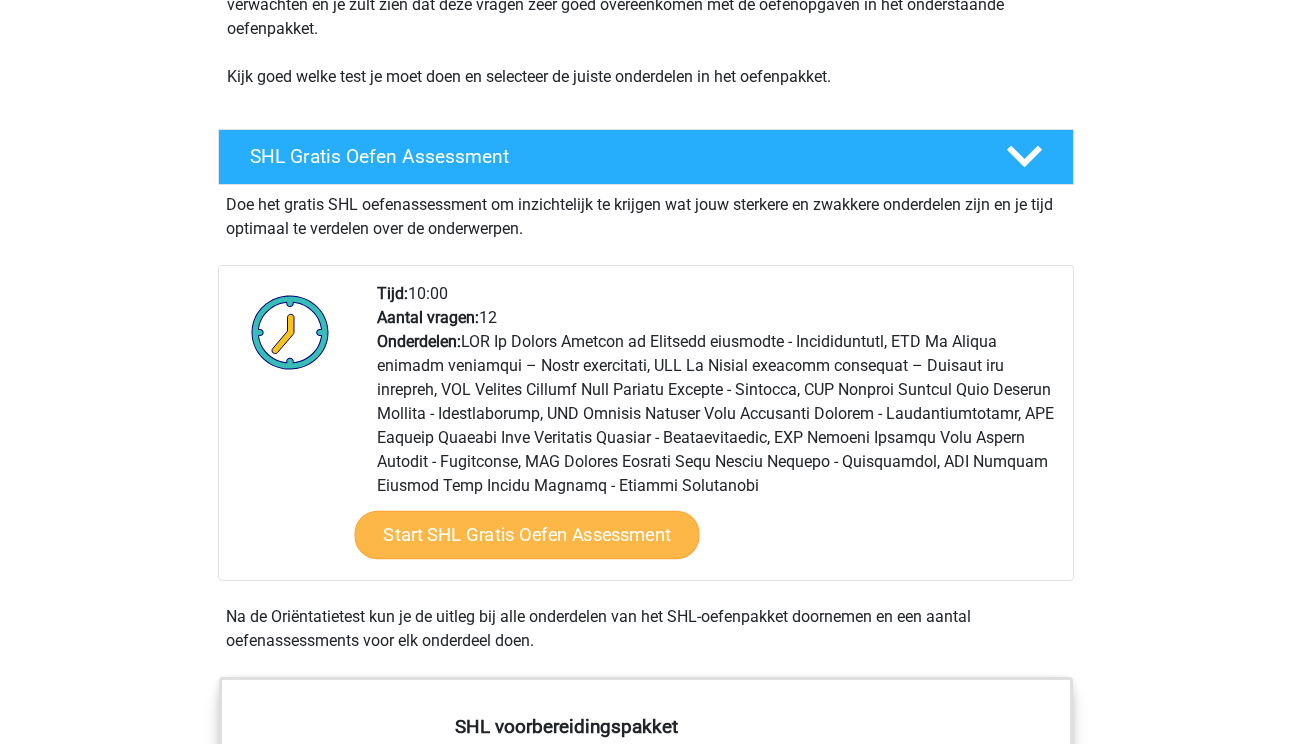 click on "Start SHL Gratis Oefen Assessment" at bounding box center (526, 535) 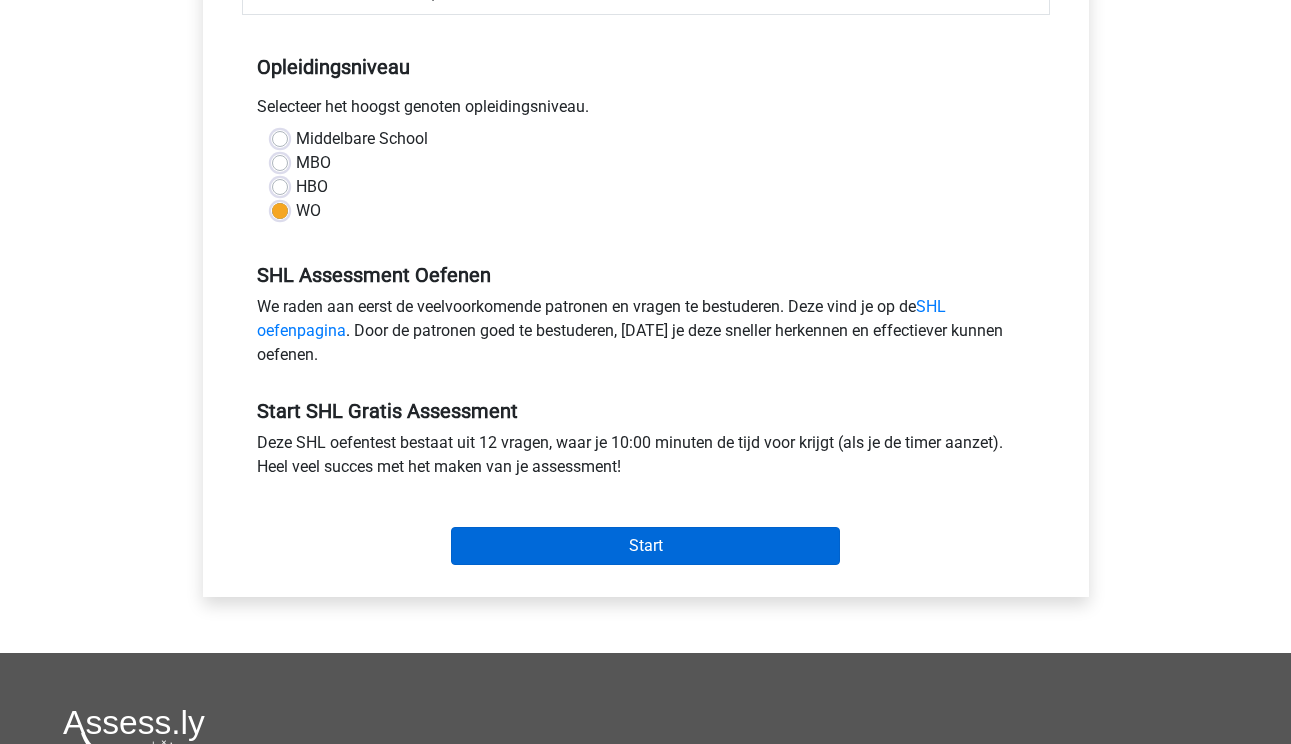 scroll, scrollTop: 571, scrollLeft: 0, axis: vertical 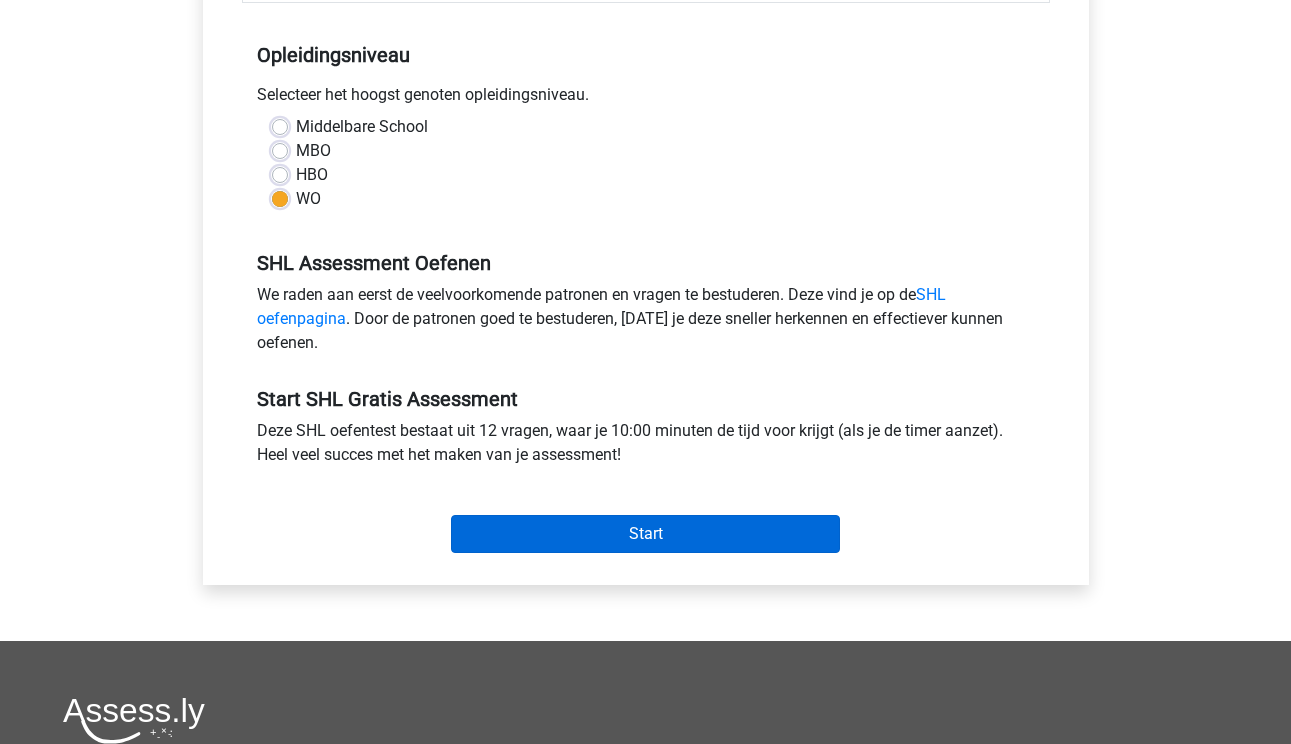 click on "Start" at bounding box center [645, 534] 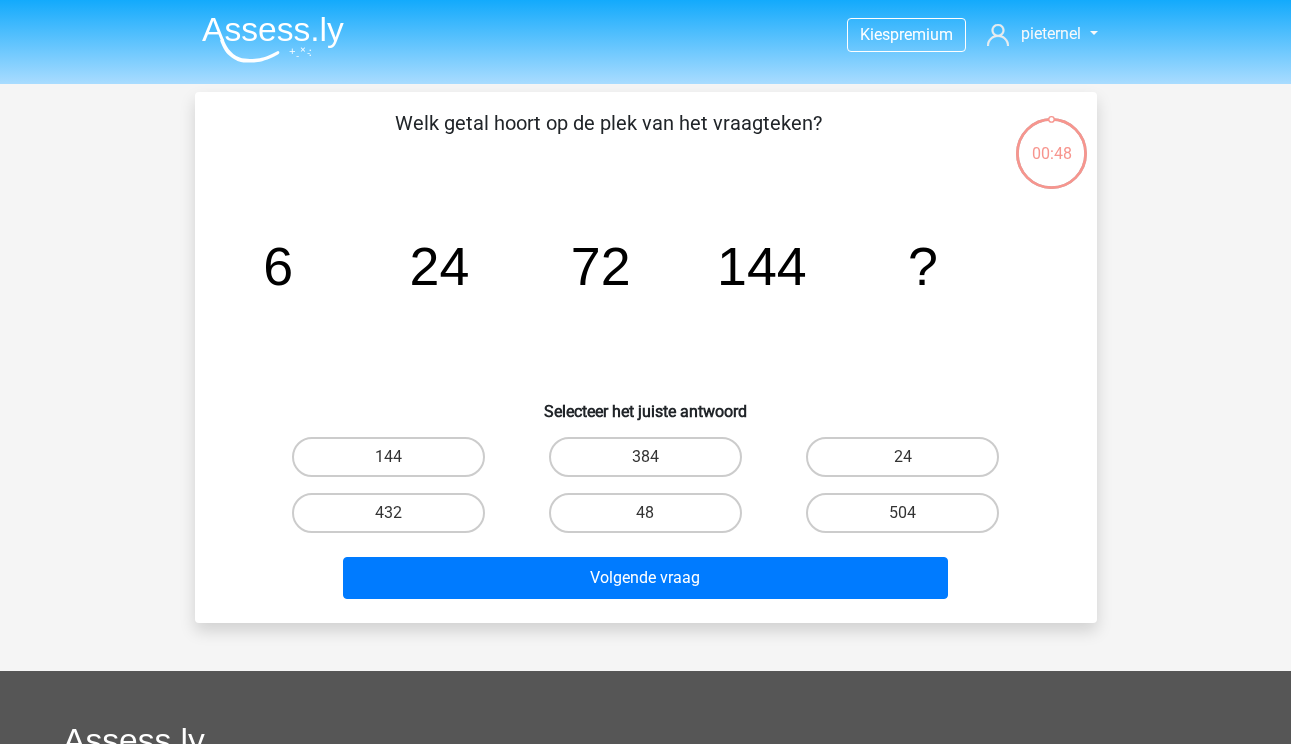 scroll, scrollTop: 0, scrollLeft: 0, axis: both 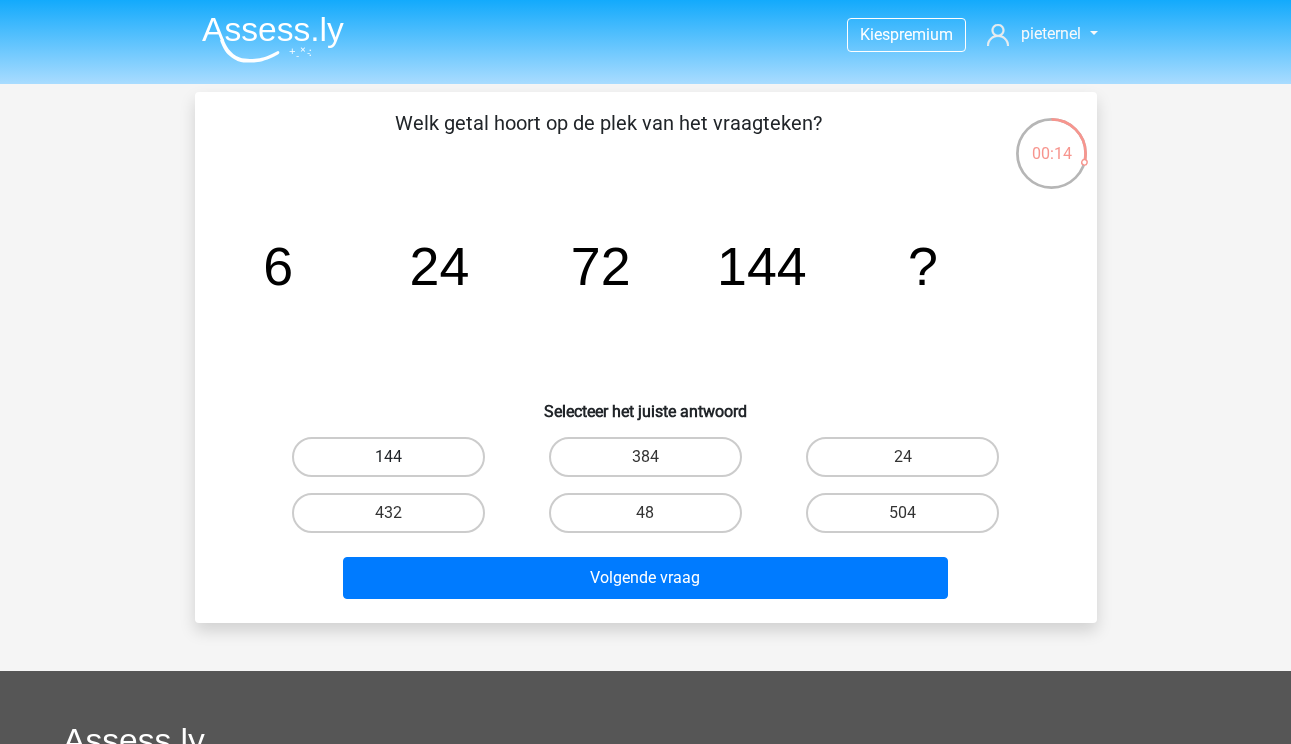 click on "144" at bounding box center [388, 457] 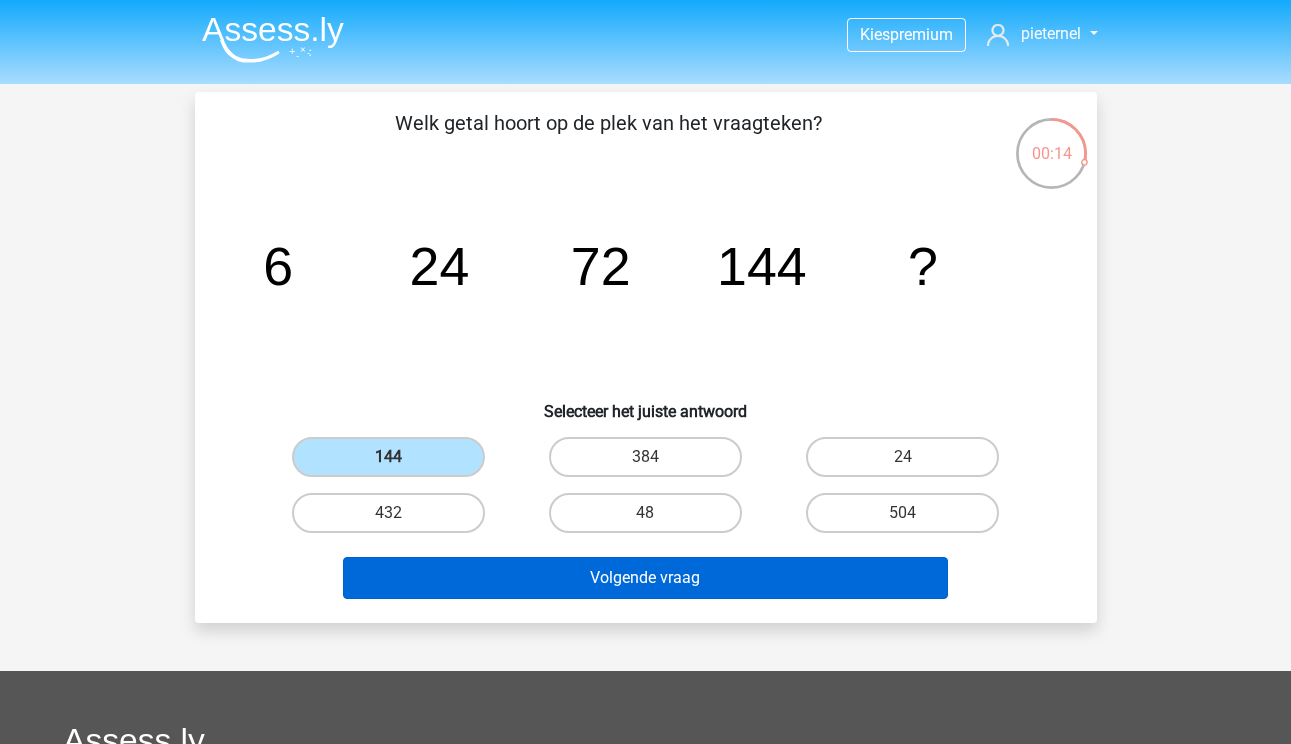click on "Volgende vraag" at bounding box center (645, 578) 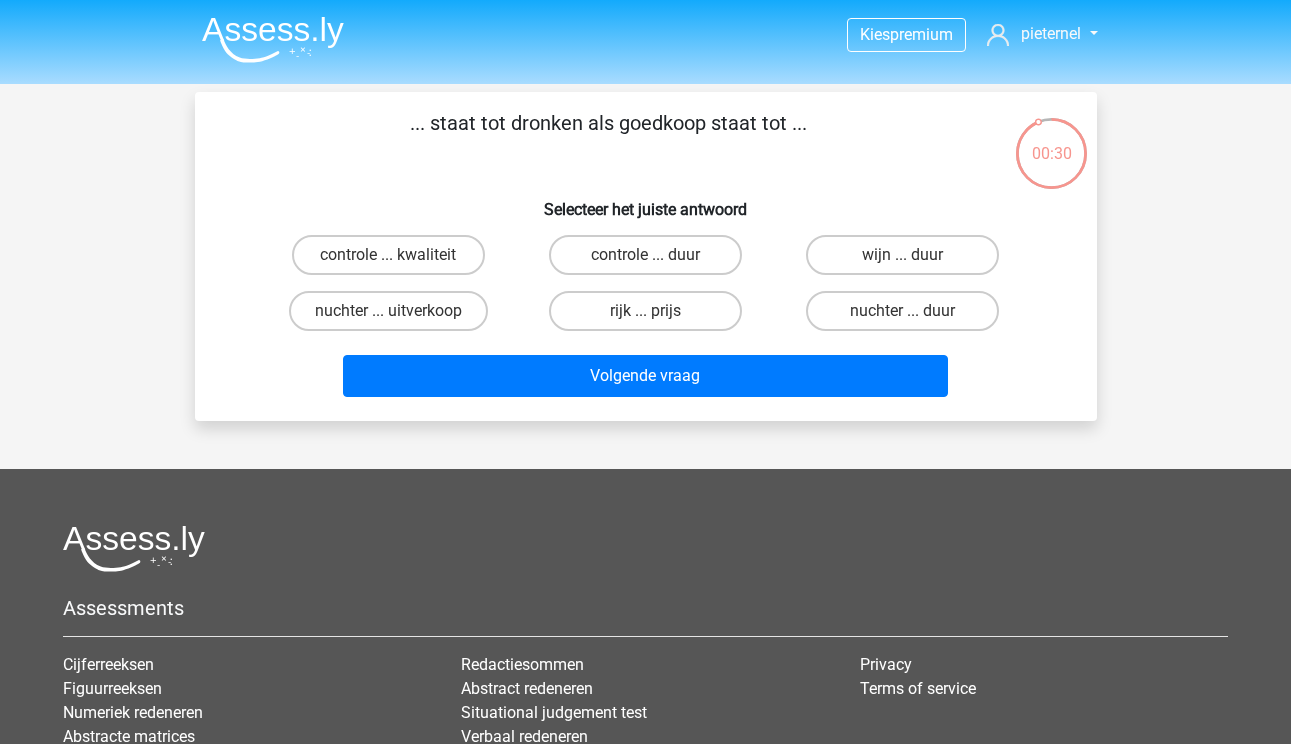 scroll, scrollTop: 0, scrollLeft: 0, axis: both 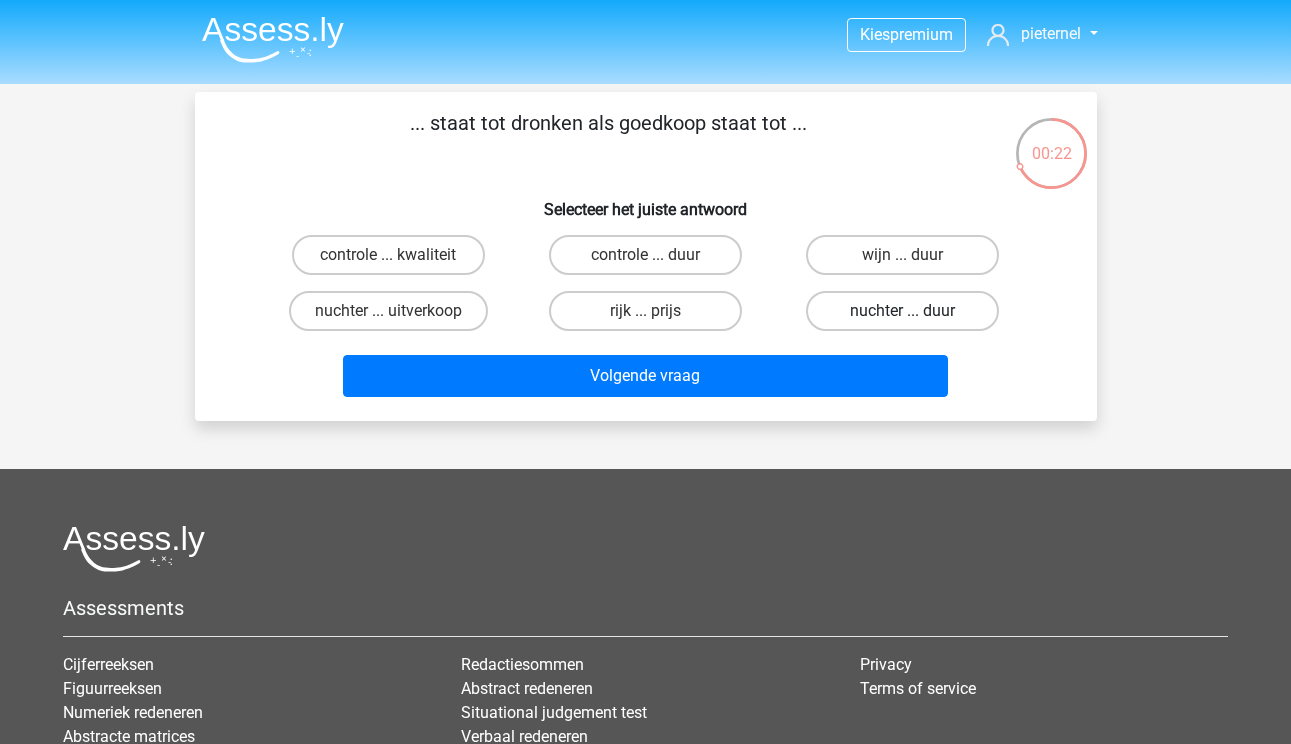 click on "nuchter ... duur" at bounding box center [902, 311] 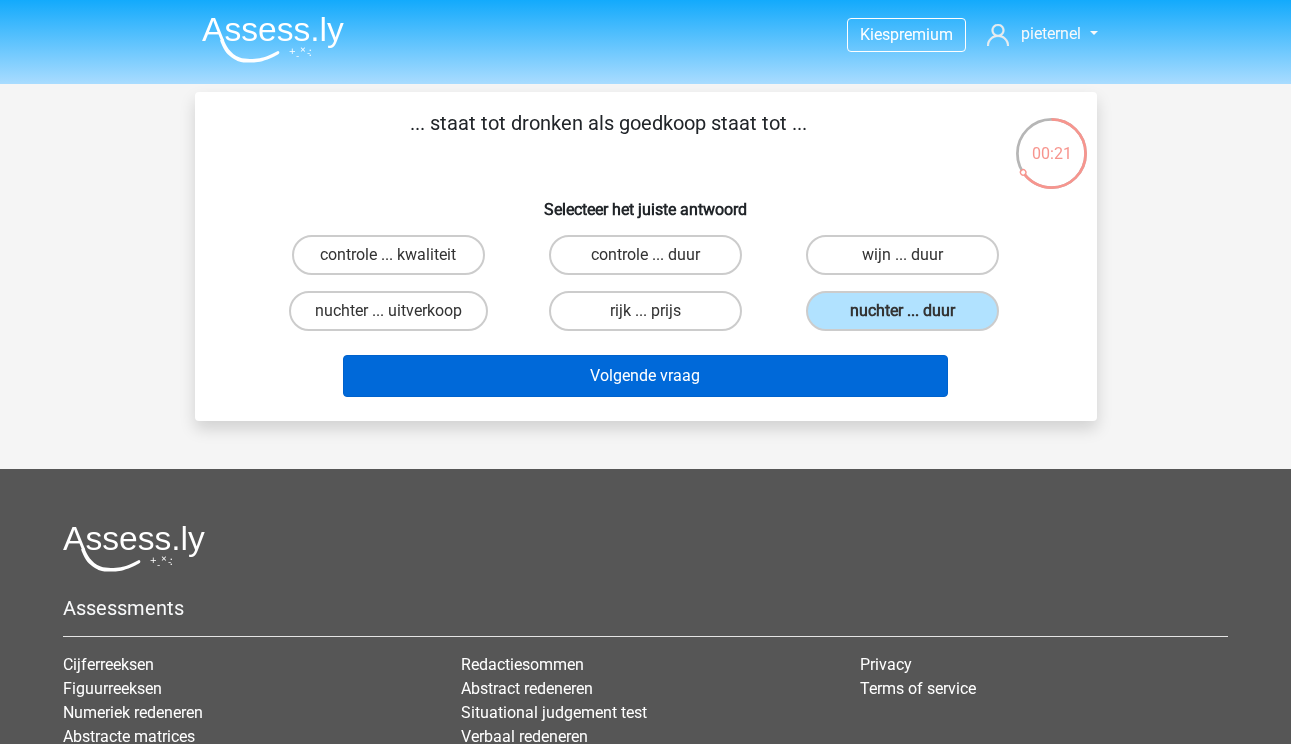 click on "Volgende vraag" at bounding box center (645, 376) 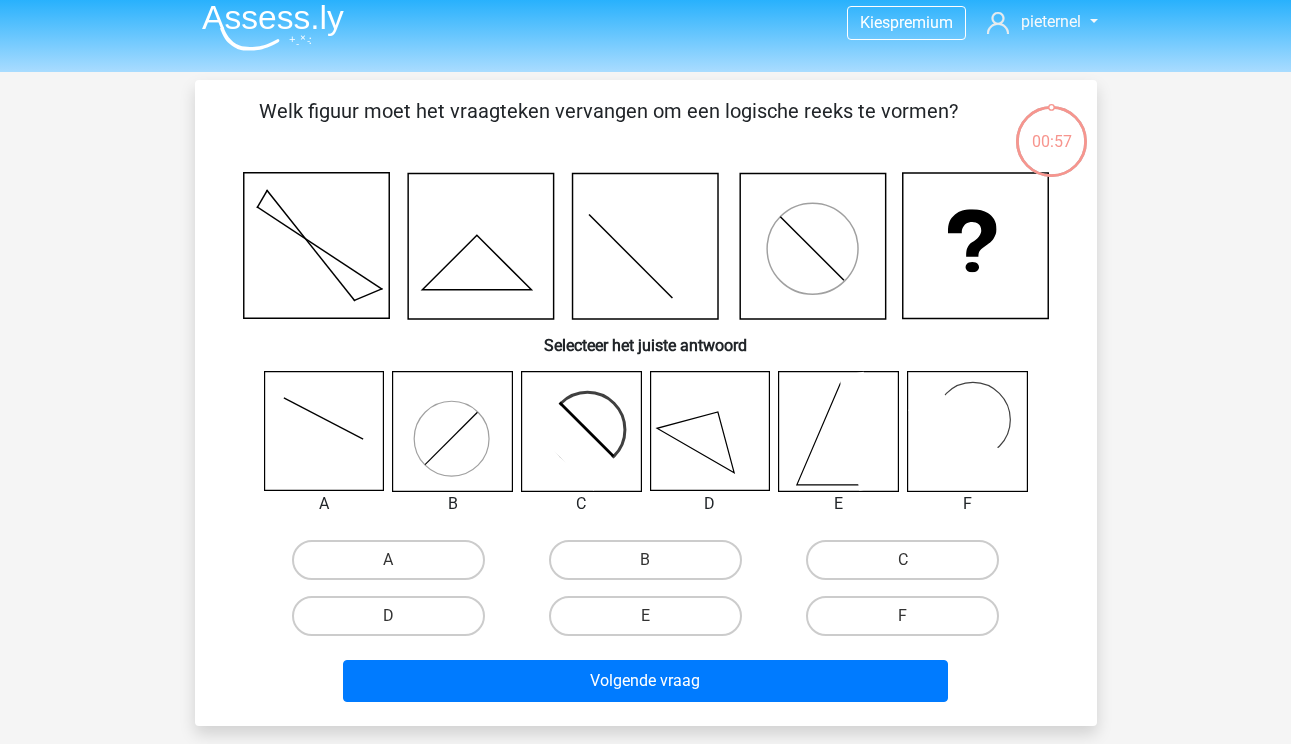 scroll, scrollTop: 9, scrollLeft: 0, axis: vertical 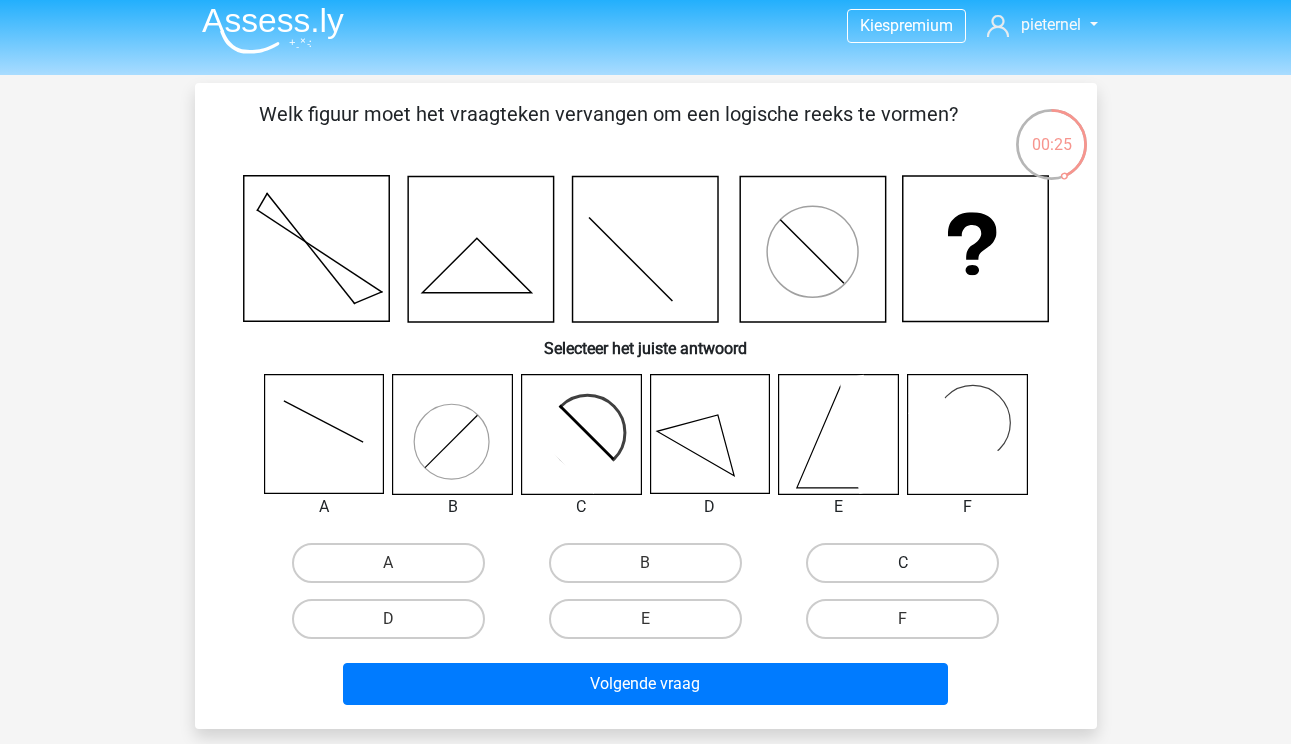 click on "C" at bounding box center [902, 563] 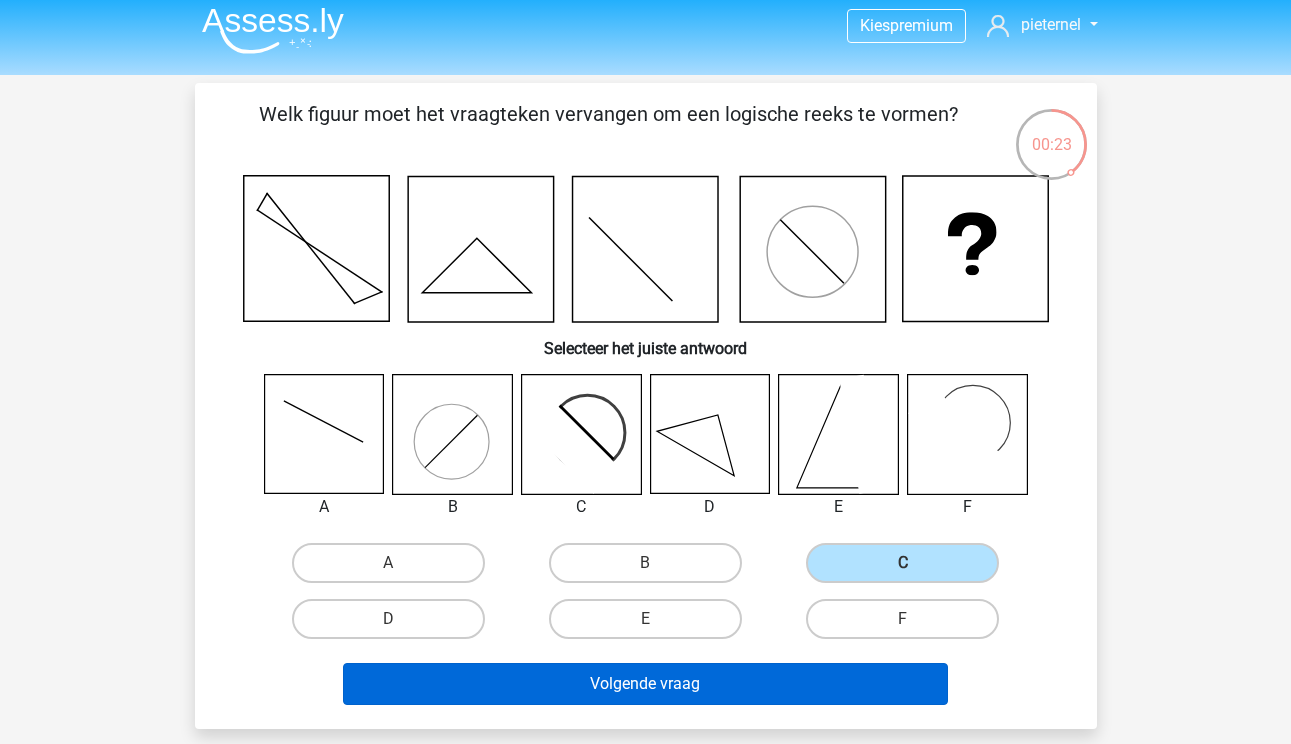 click on "Volgende vraag" at bounding box center [645, 684] 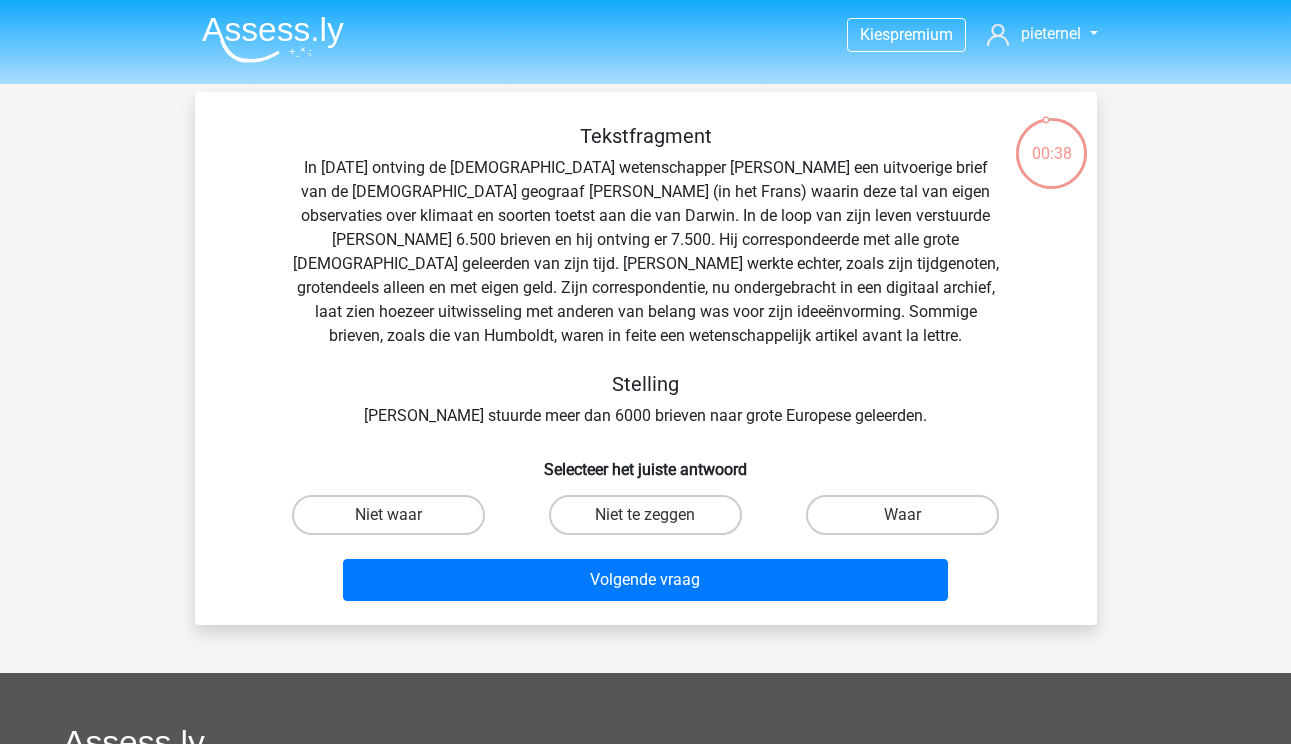 scroll, scrollTop: 0, scrollLeft: 0, axis: both 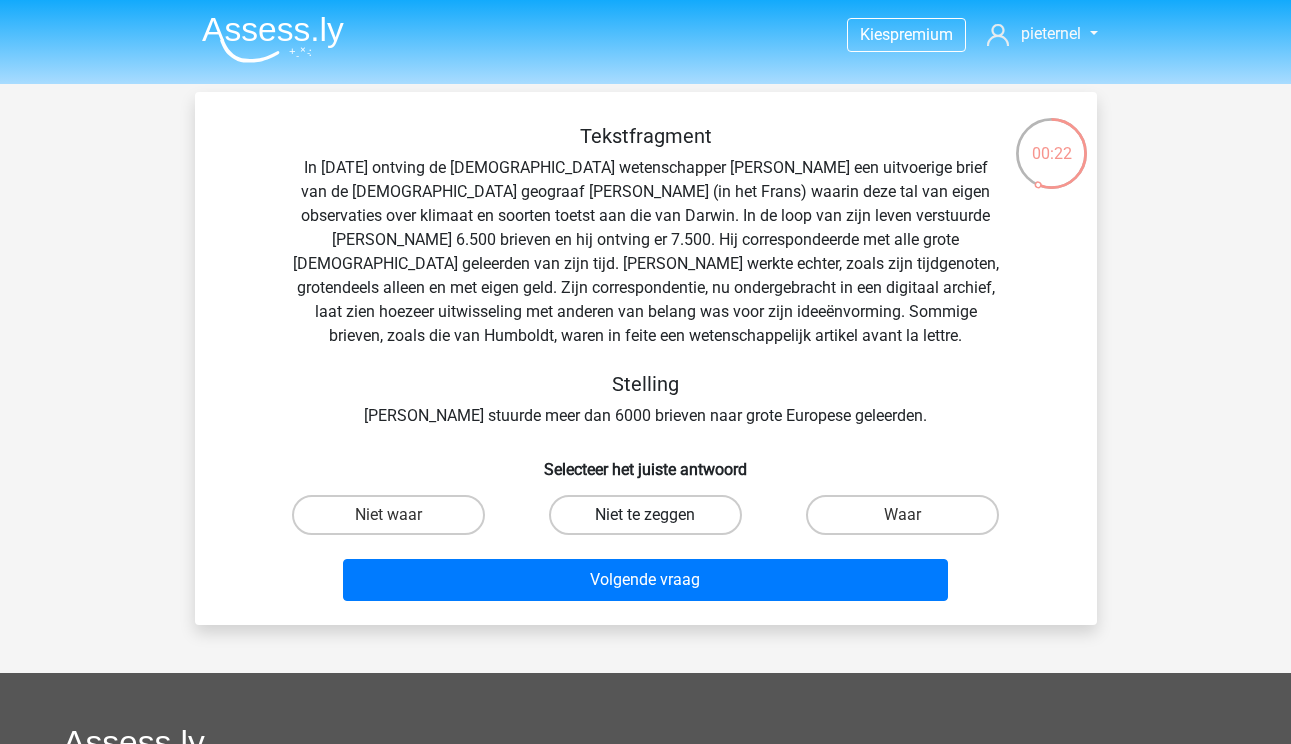 click on "Niet te zeggen" at bounding box center (645, 515) 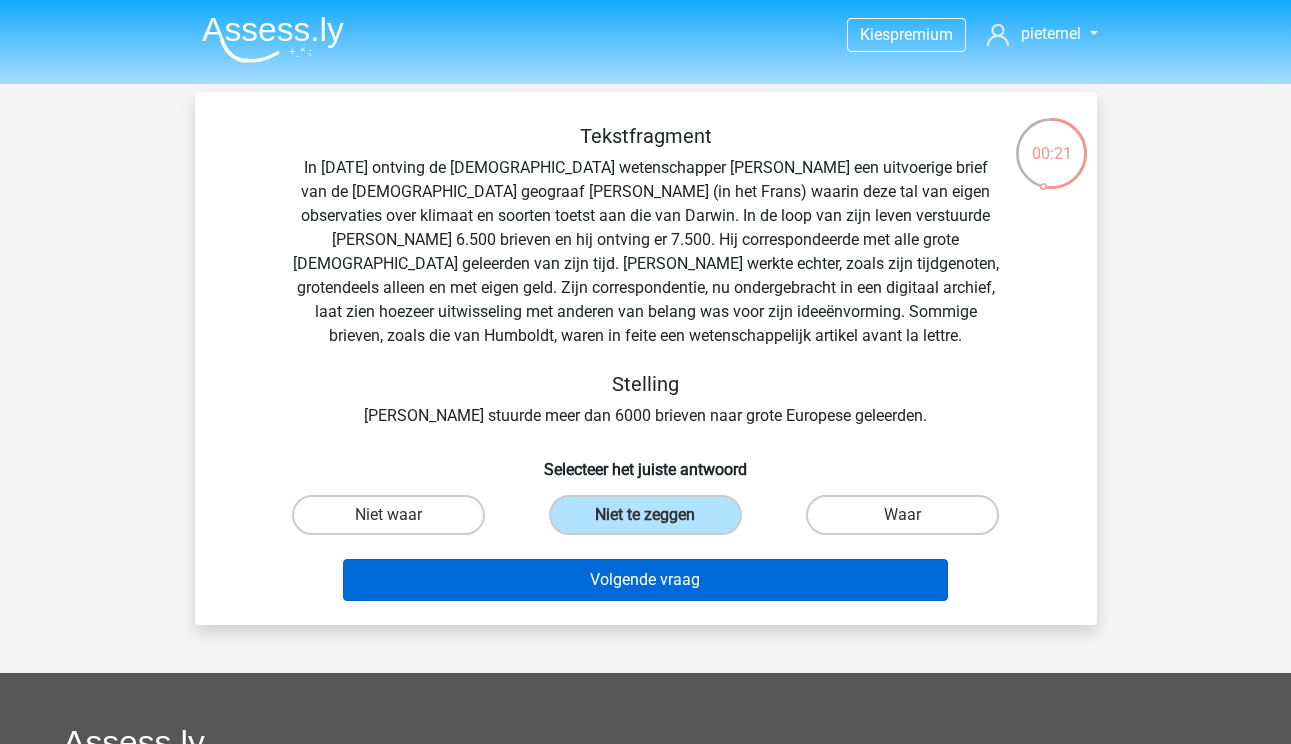 click on "Volgende vraag" at bounding box center [645, 580] 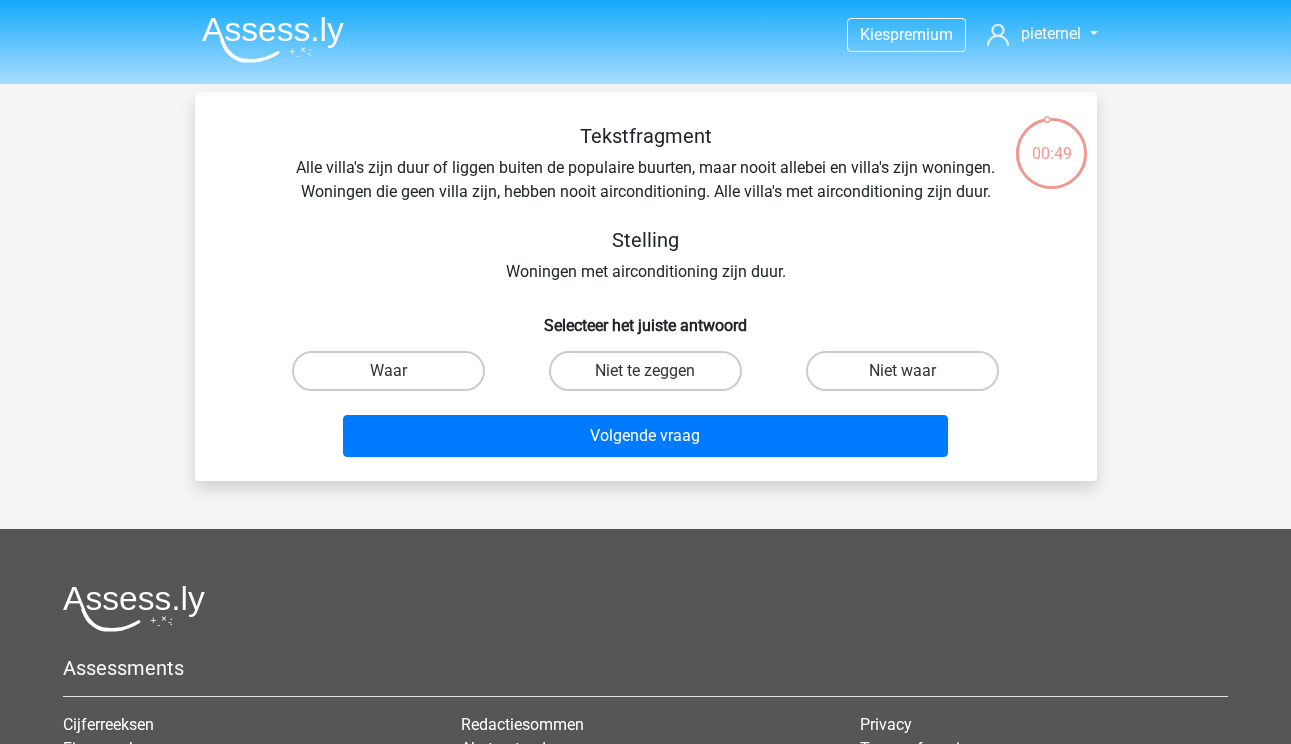 scroll, scrollTop: 0, scrollLeft: 0, axis: both 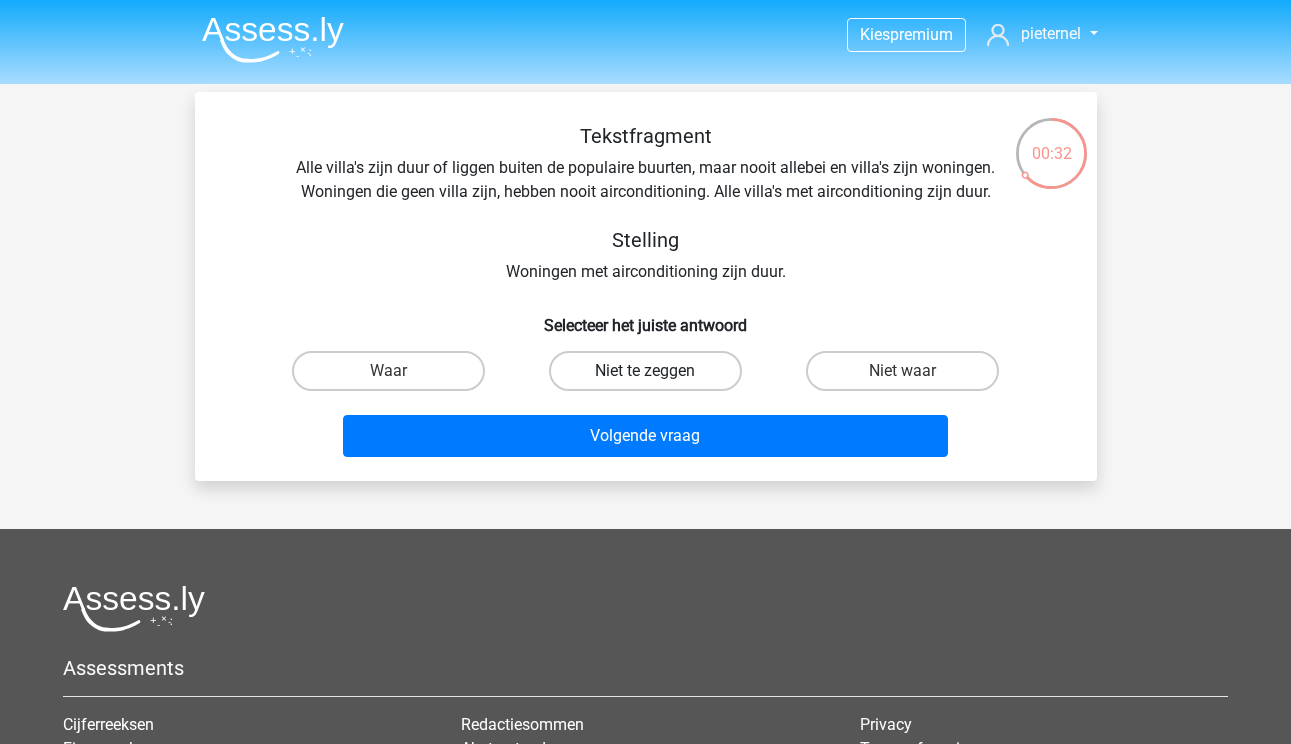 click on "Niet te zeggen" at bounding box center (645, 371) 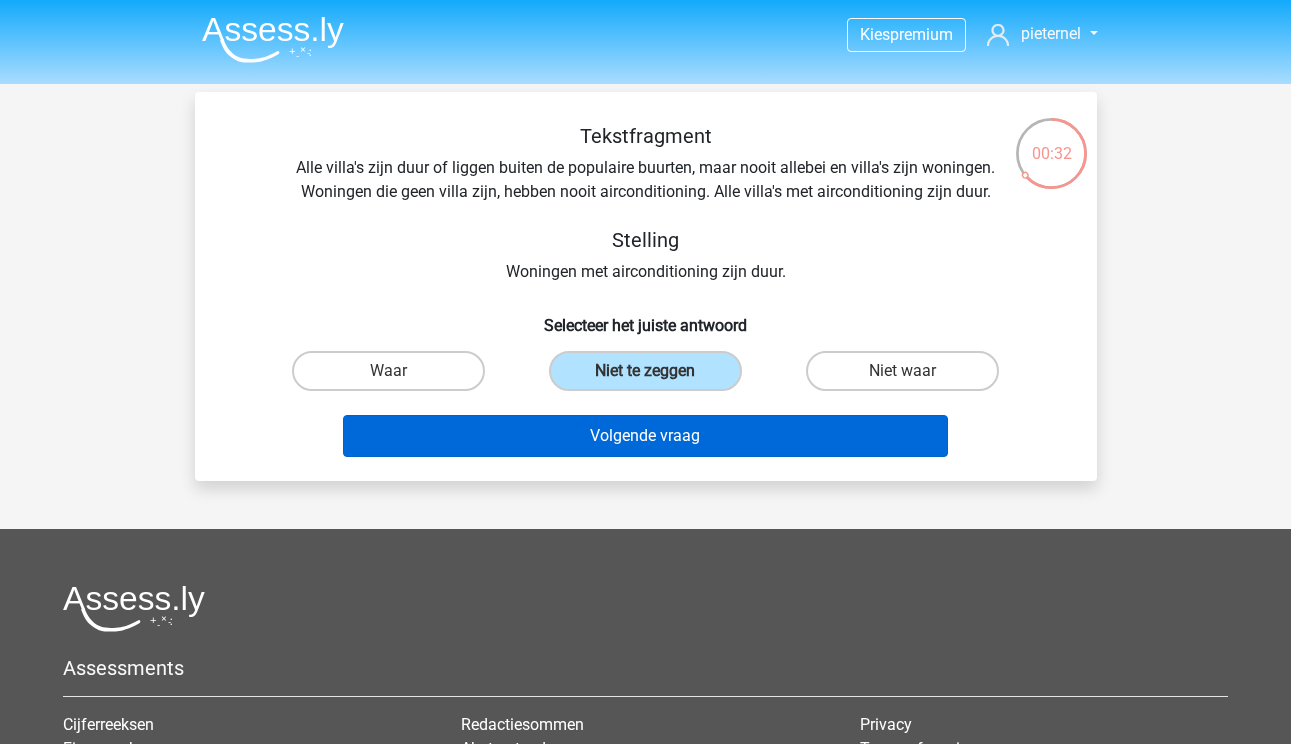 click on "Volgende vraag" at bounding box center (645, 436) 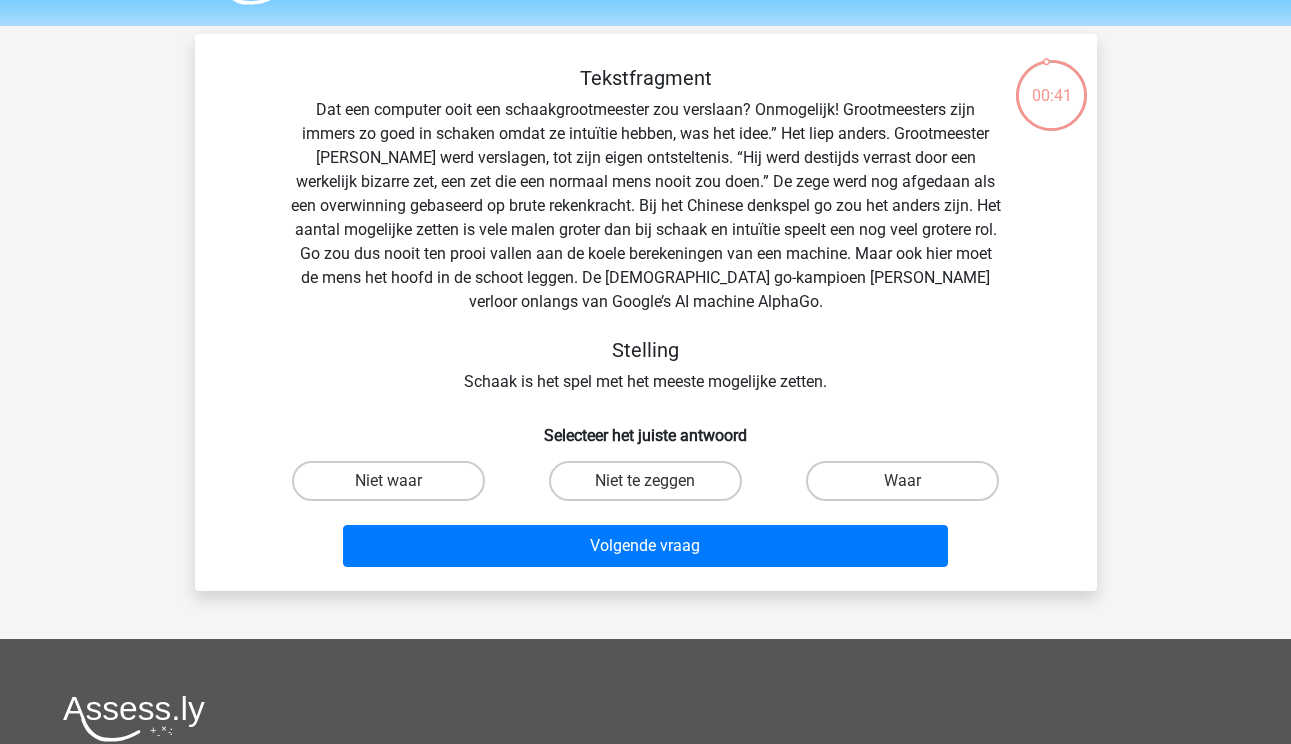 scroll, scrollTop: 48, scrollLeft: 0, axis: vertical 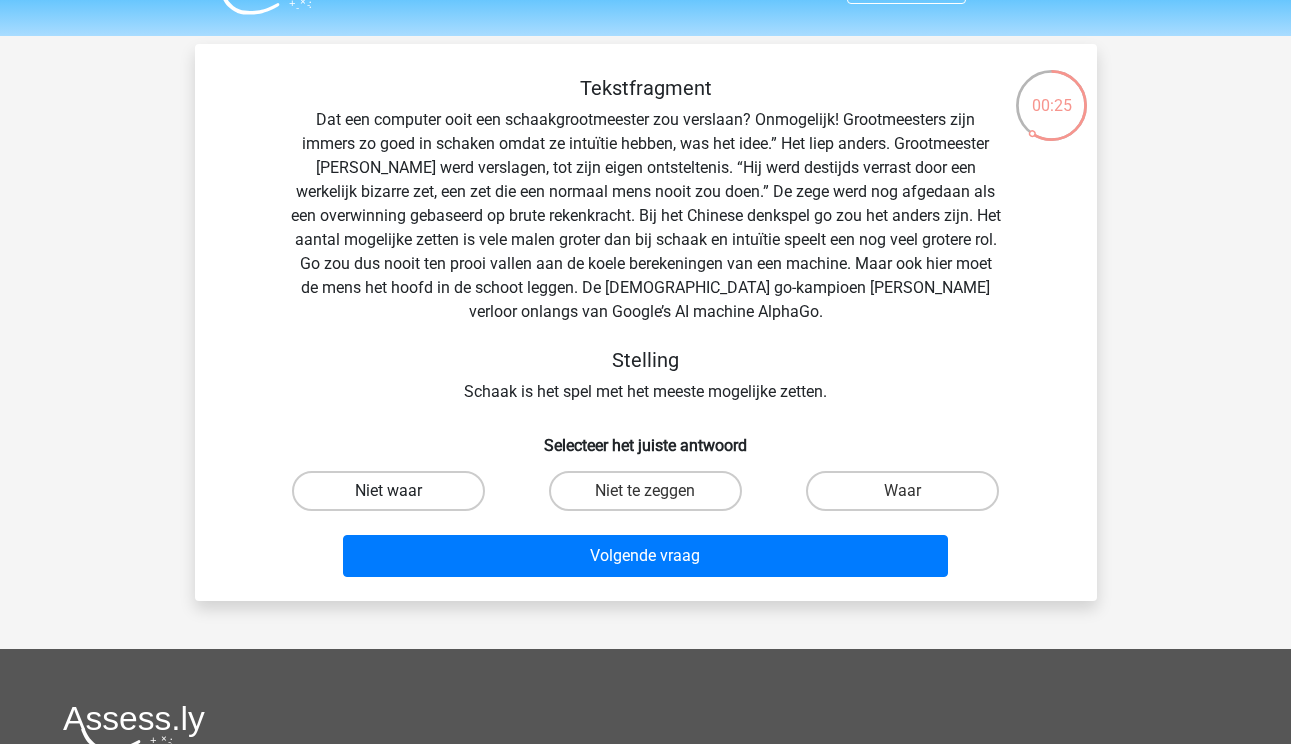 click on "Niet waar" at bounding box center (388, 491) 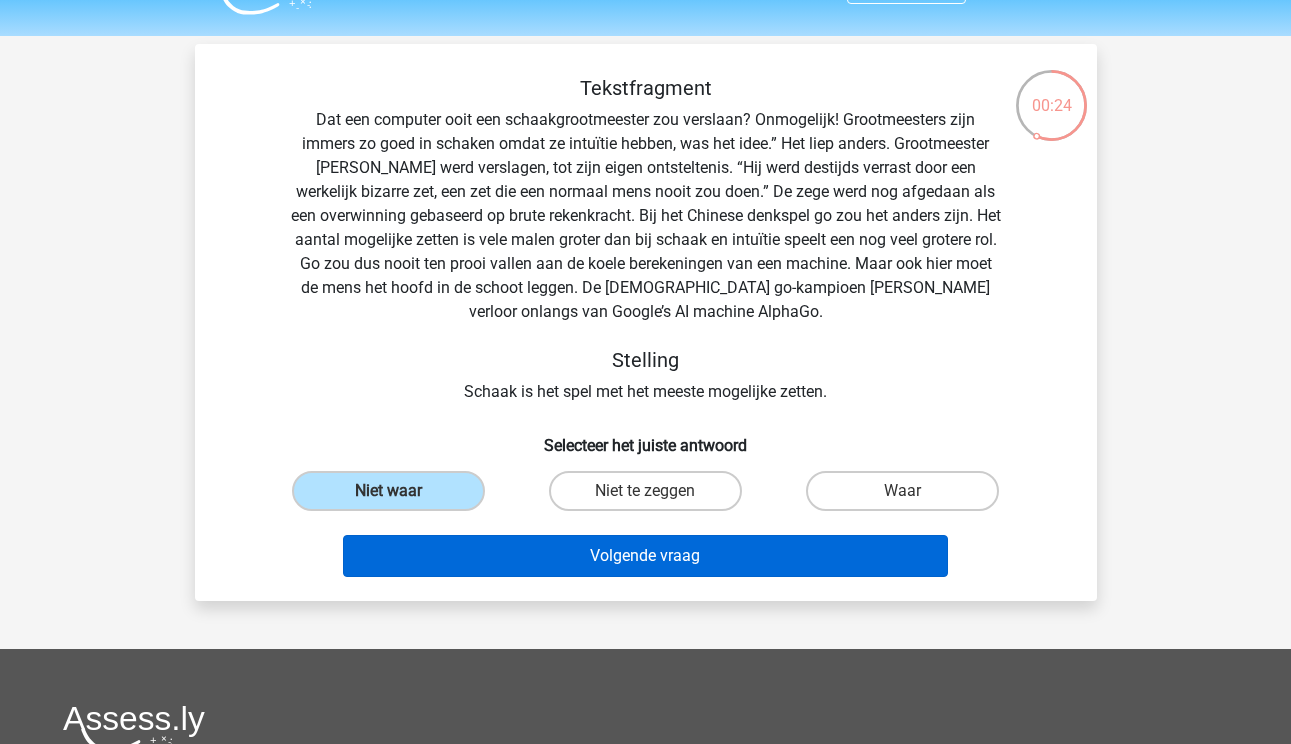 click on "Volgende vraag" at bounding box center (645, 556) 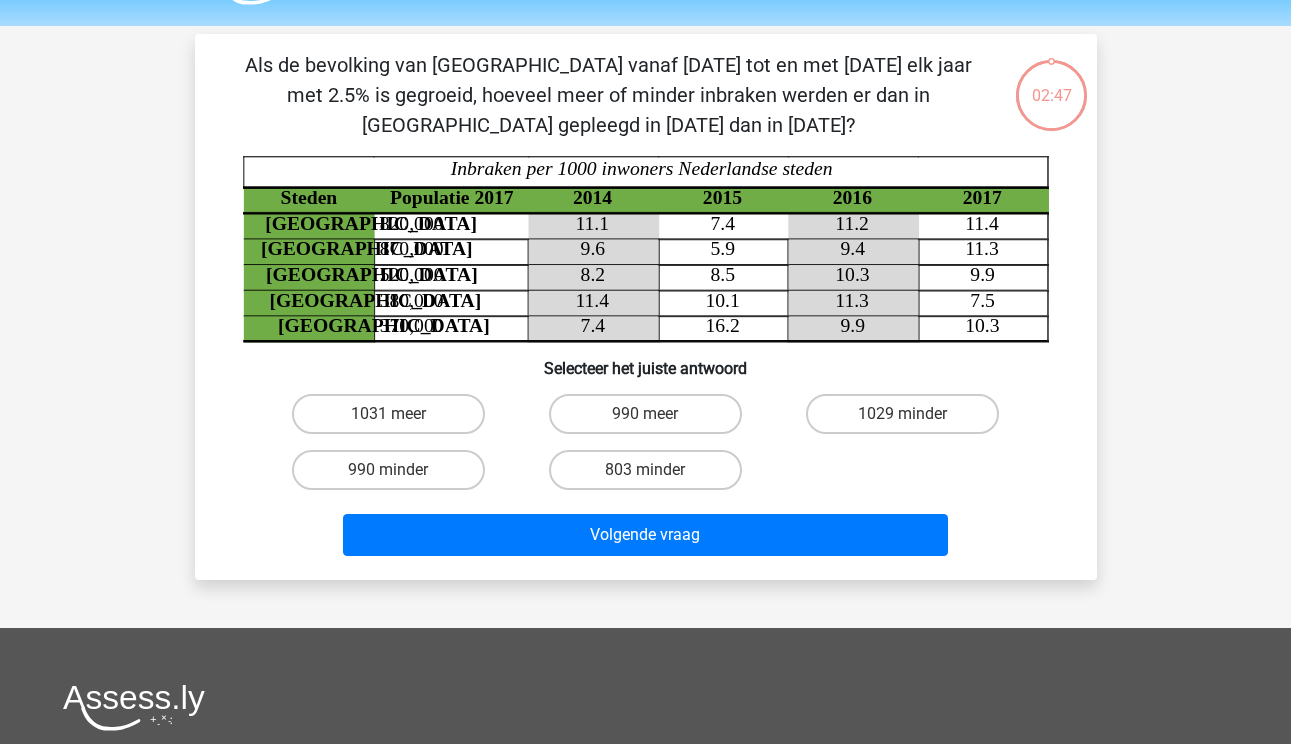 scroll, scrollTop: 0, scrollLeft: 0, axis: both 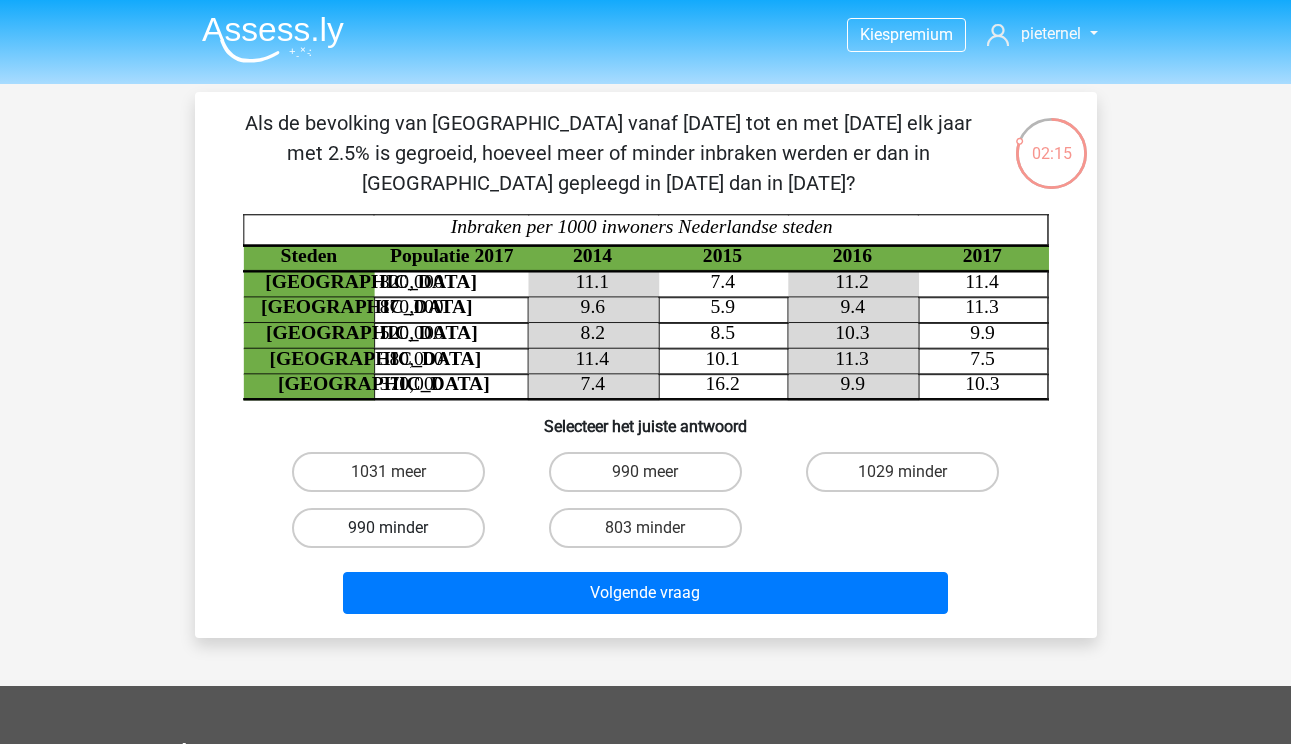 click on "990 minder" at bounding box center (388, 528) 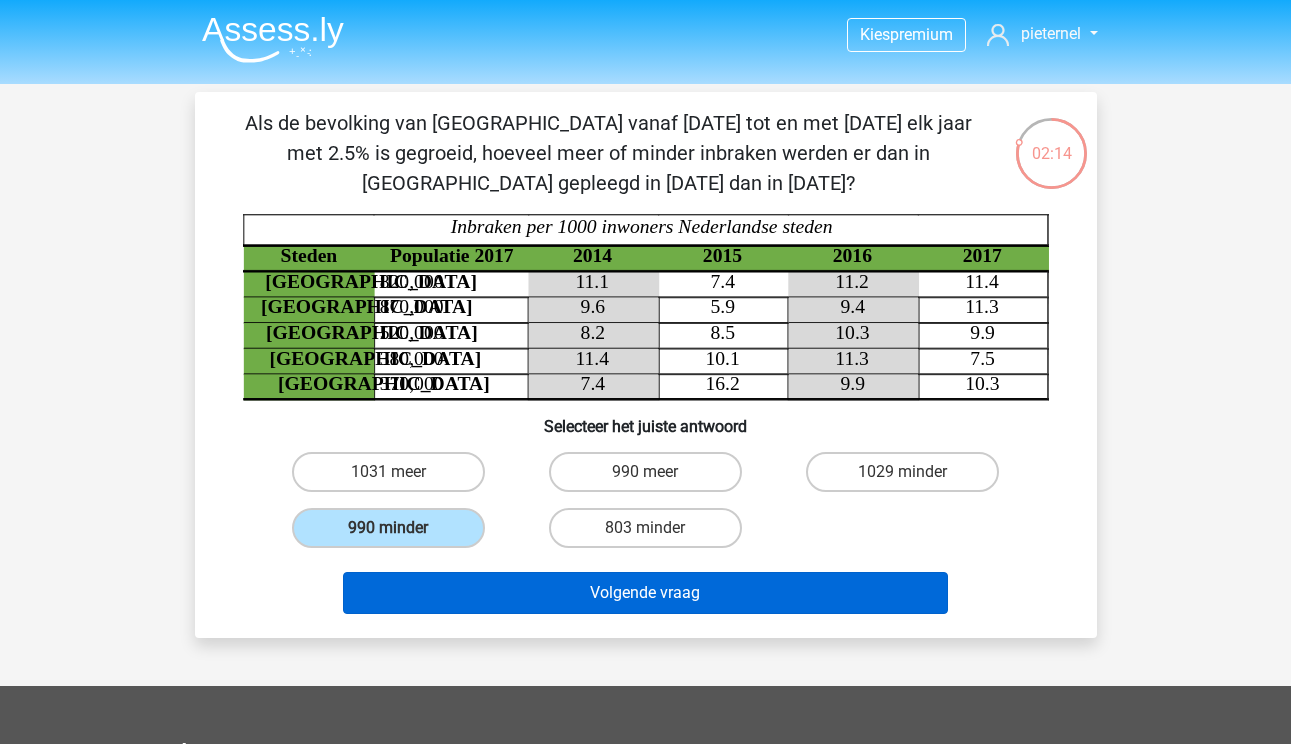 click on "Volgende vraag" at bounding box center [645, 593] 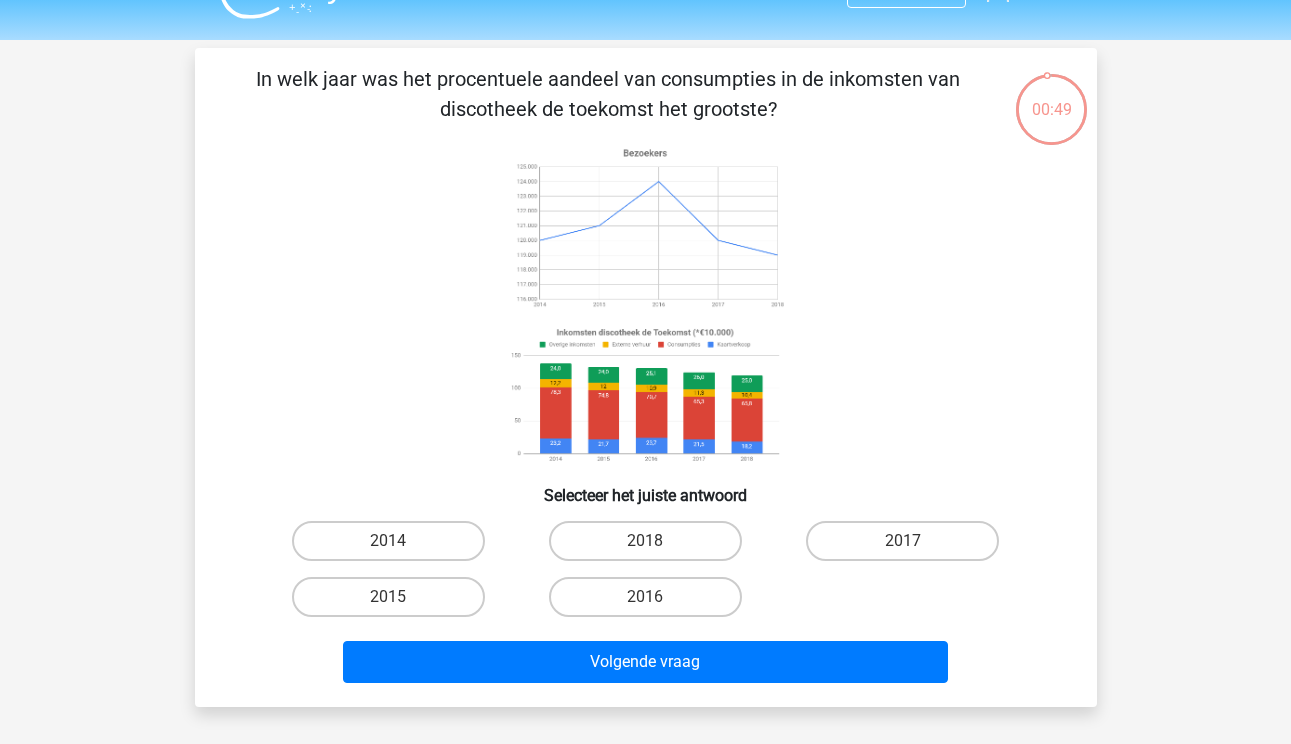scroll, scrollTop: 44, scrollLeft: 0, axis: vertical 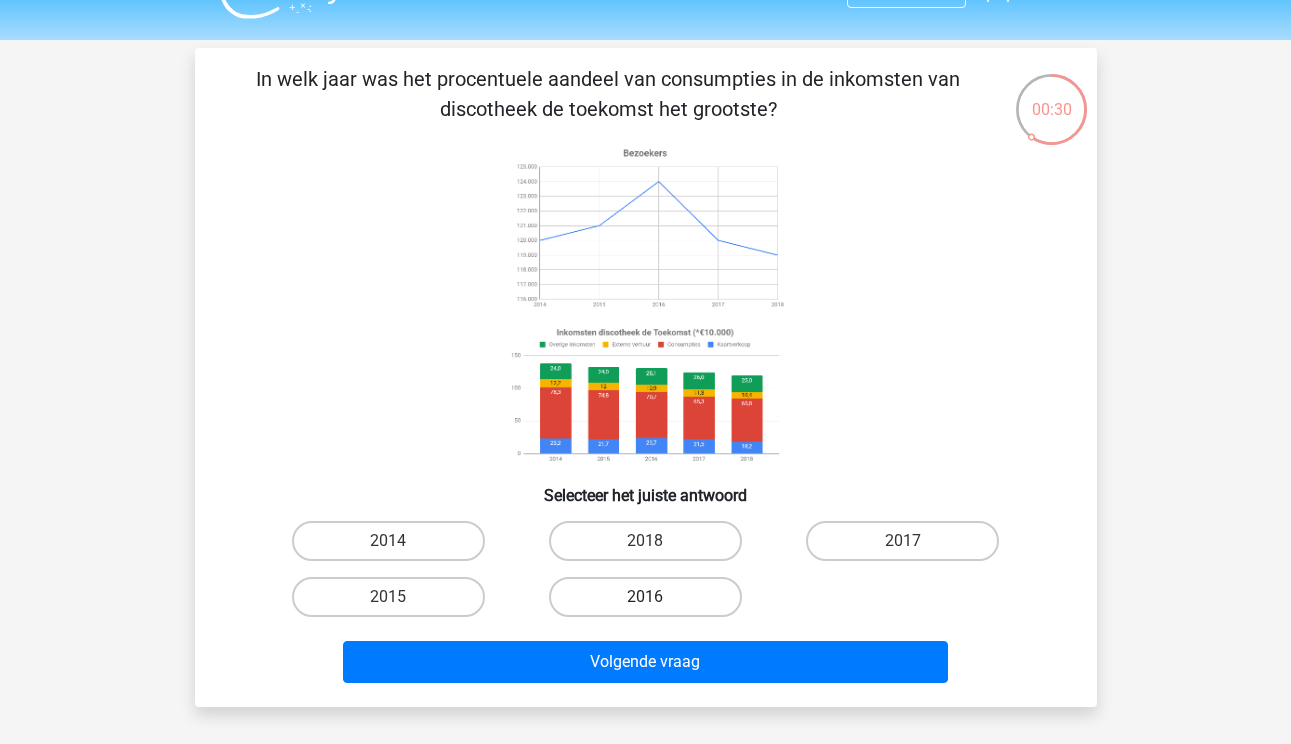 click on "2016" at bounding box center (645, 597) 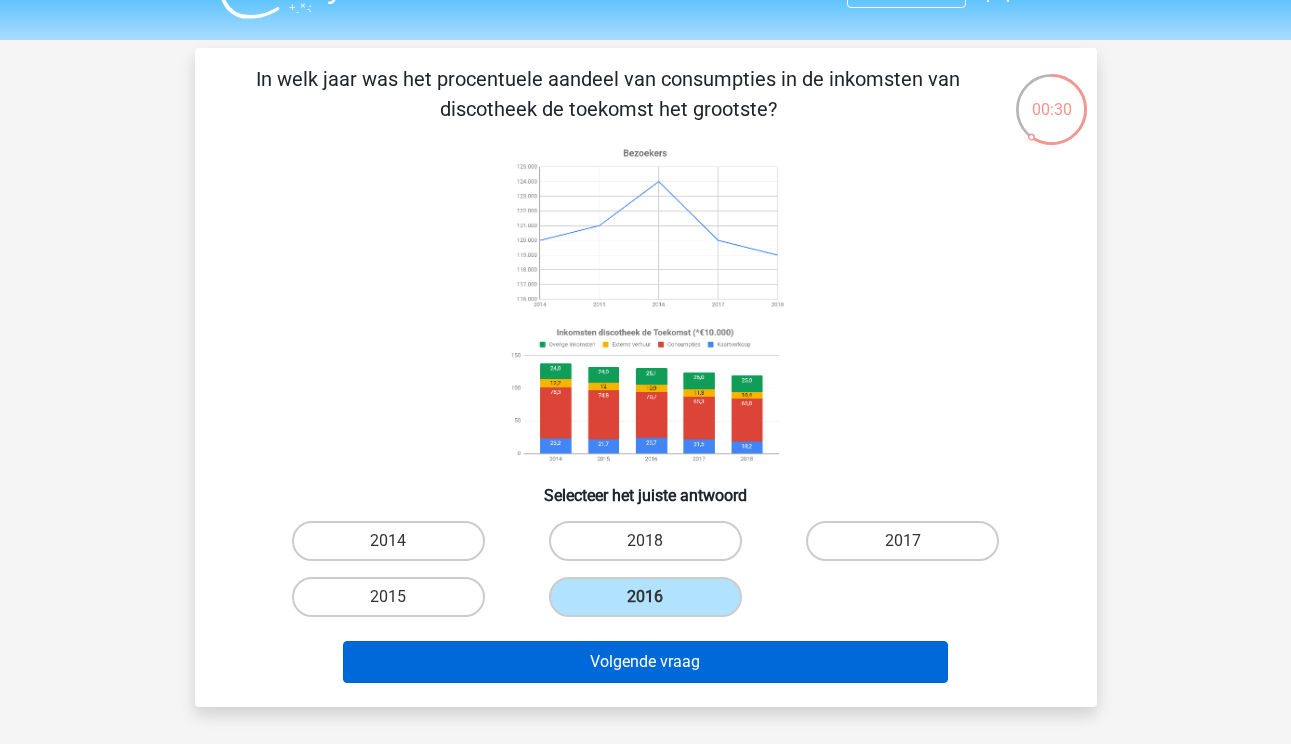 click on "Volgende vraag" at bounding box center [645, 662] 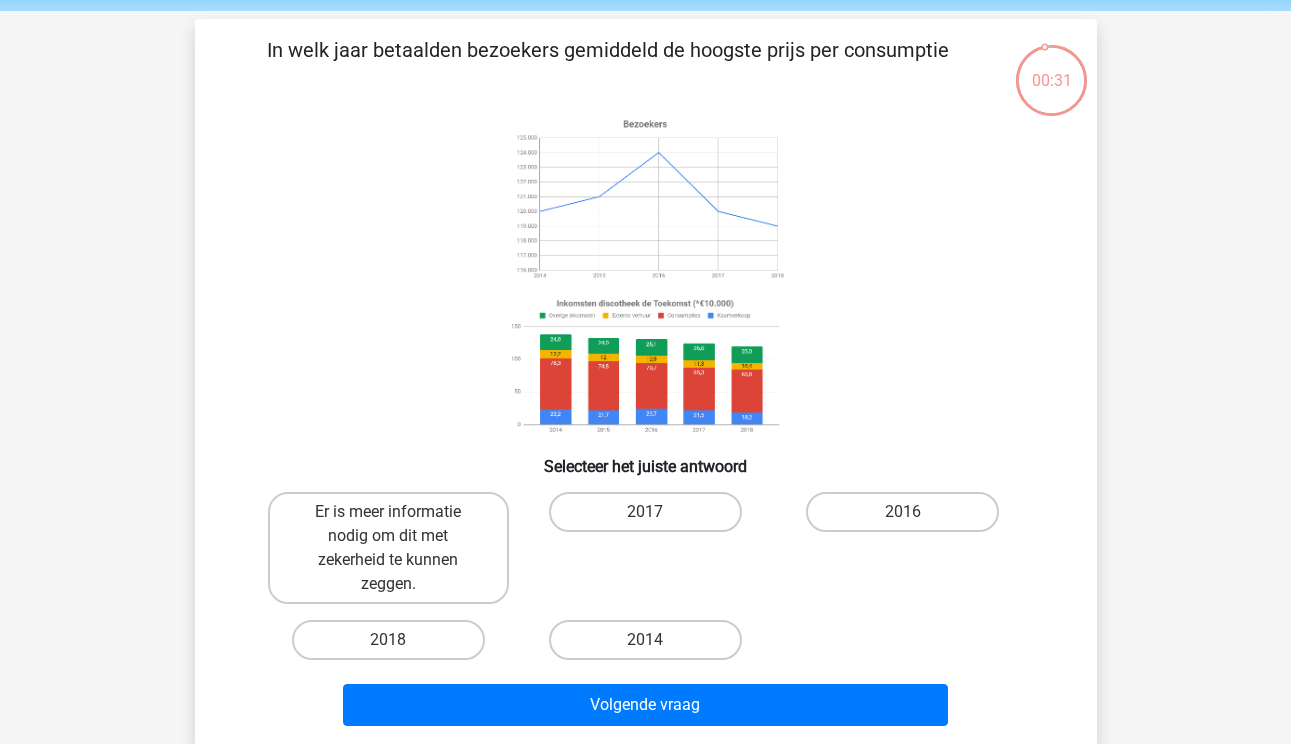 scroll, scrollTop: 69, scrollLeft: 0, axis: vertical 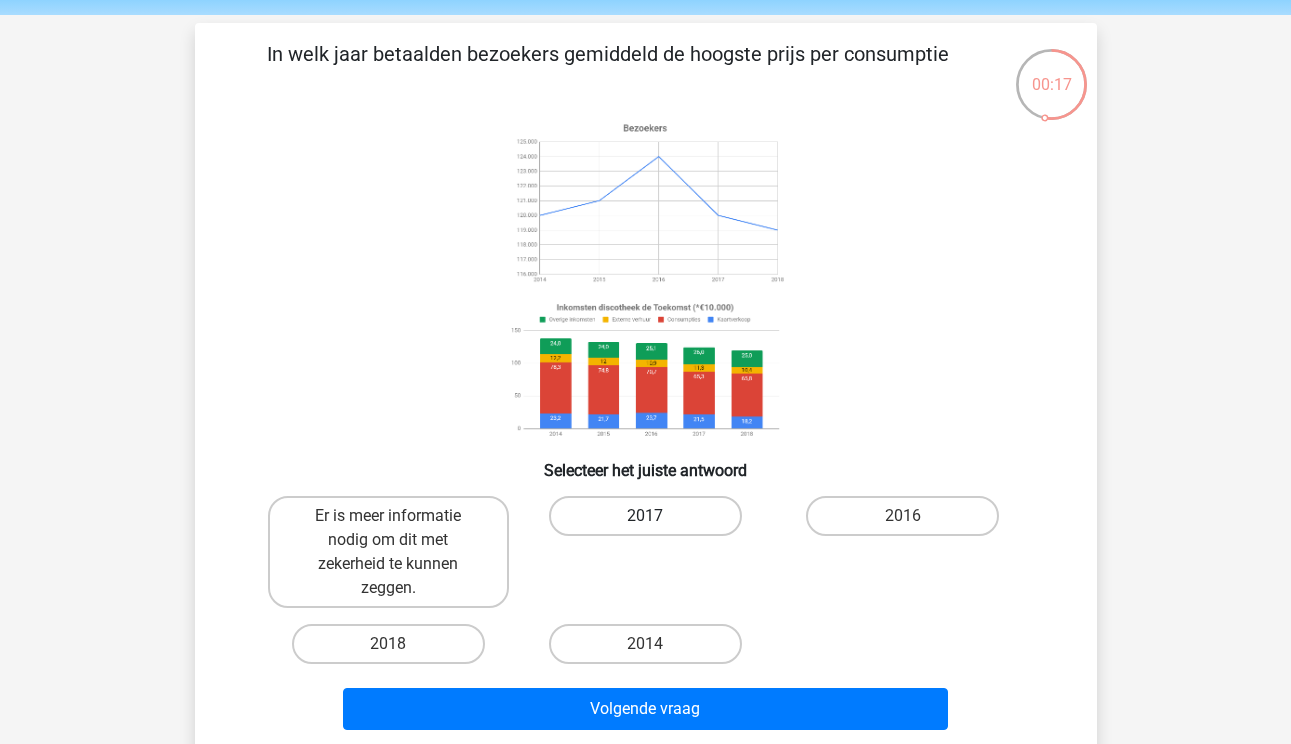 click on "2017" at bounding box center [645, 516] 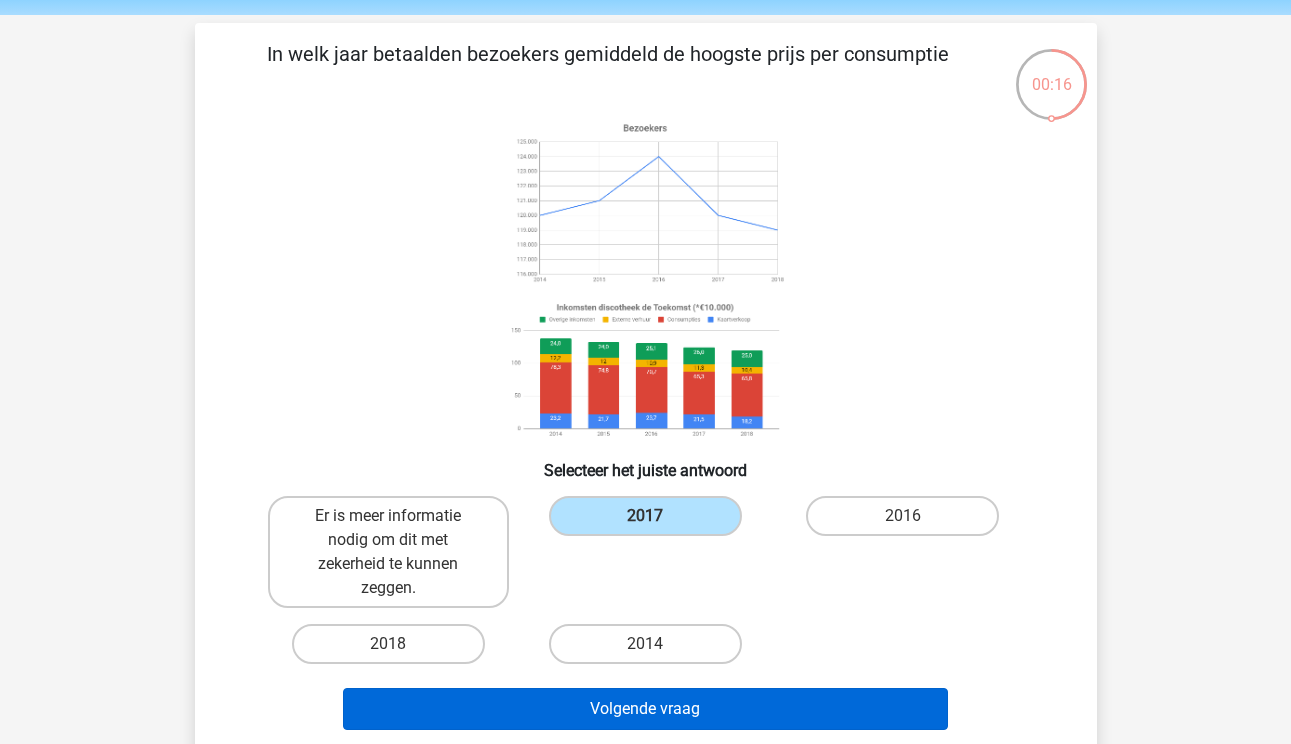 click on "Volgende vraag" at bounding box center (645, 709) 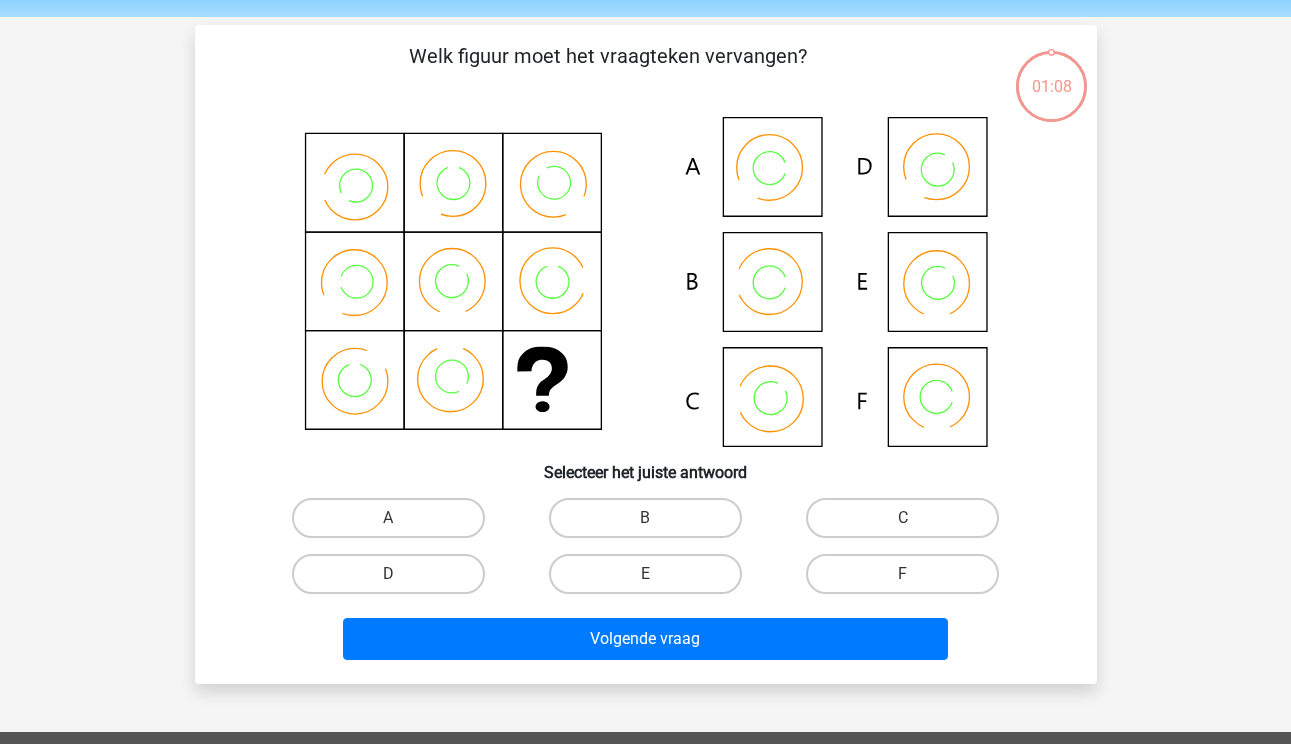 scroll, scrollTop: 58, scrollLeft: 0, axis: vertical 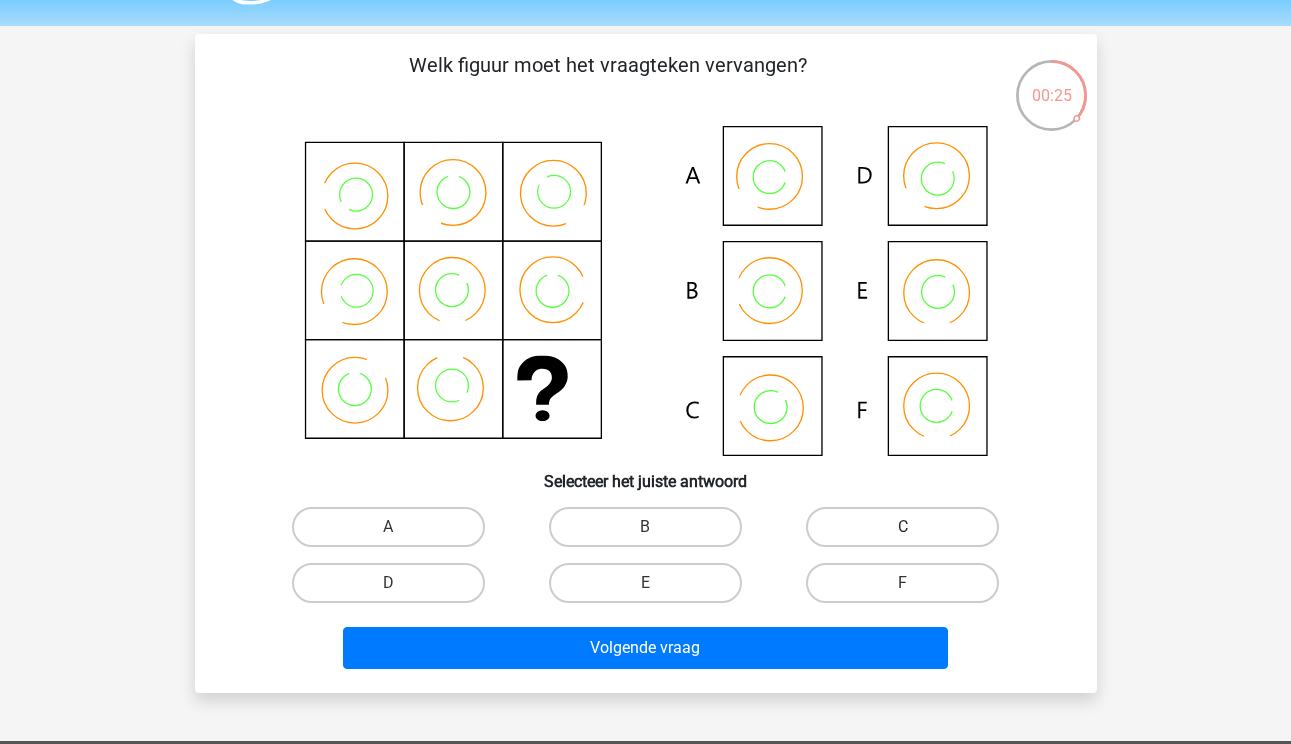 click on "C" at bounding box center (902, 527) 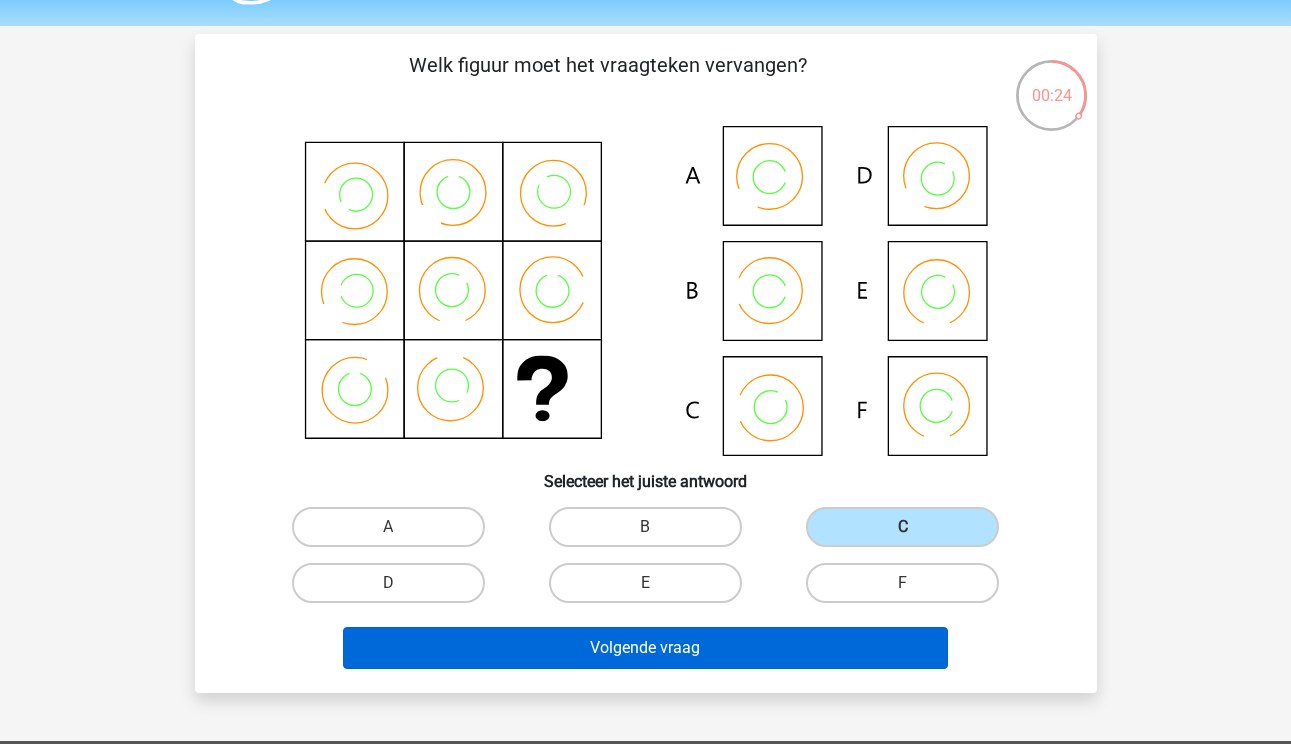 click on "Volgende vraag" at bounding box center (645, 648) 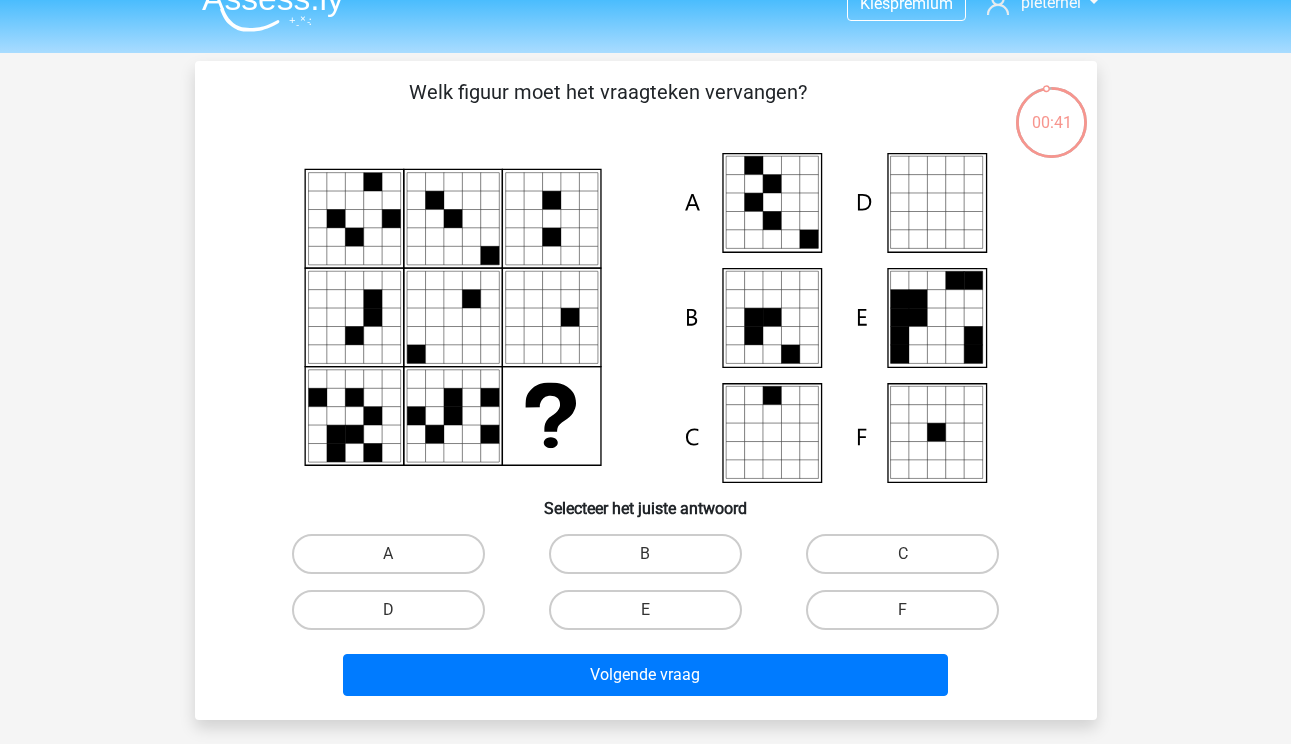 scroll, scrollTop: 10, scrollLeft: 0, axis: vertical 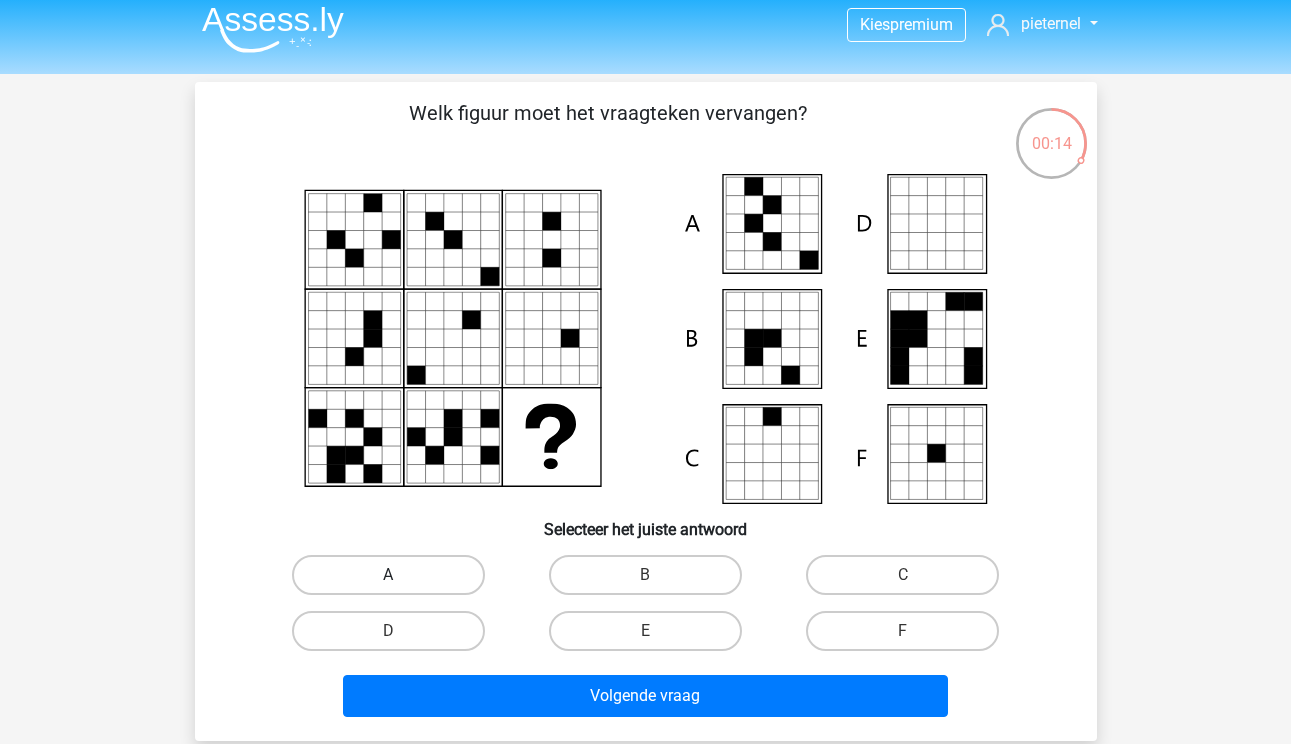 click on "A" at bounding box center (388, 575) 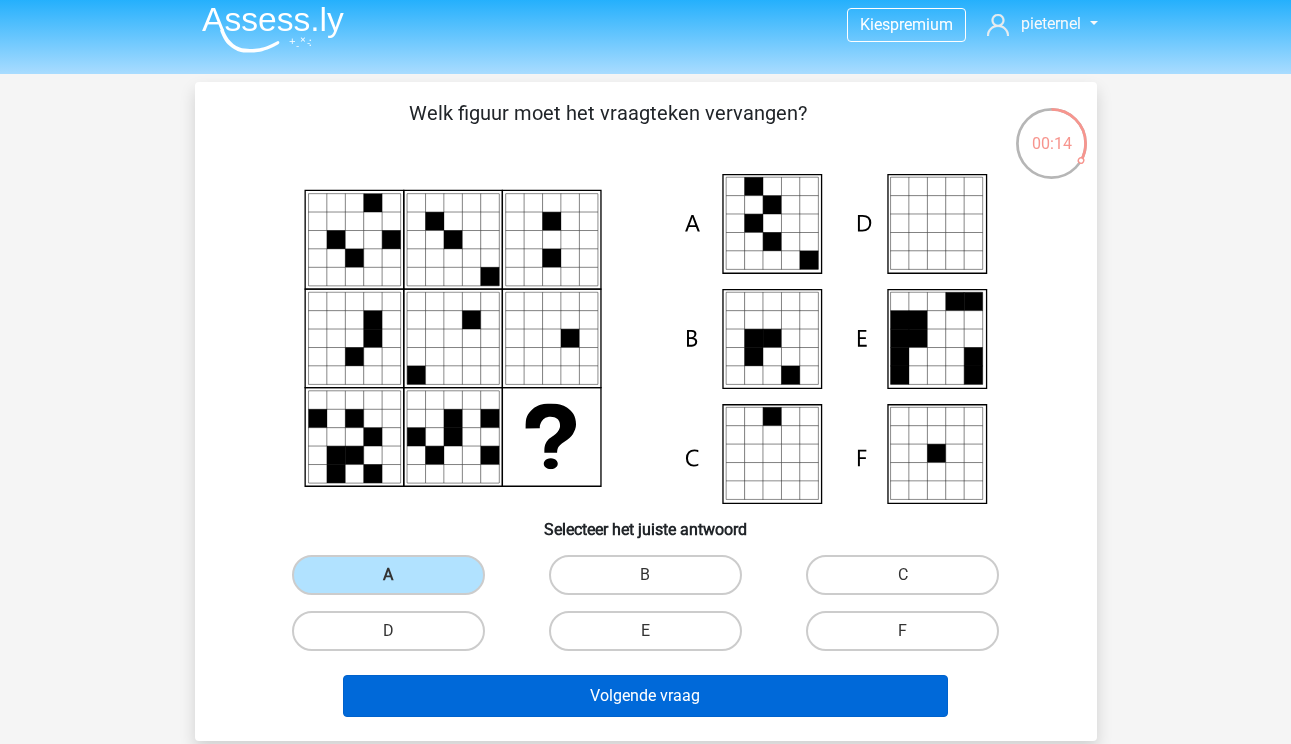 click on "Volgende vraag" at bounding box center (645, 696) 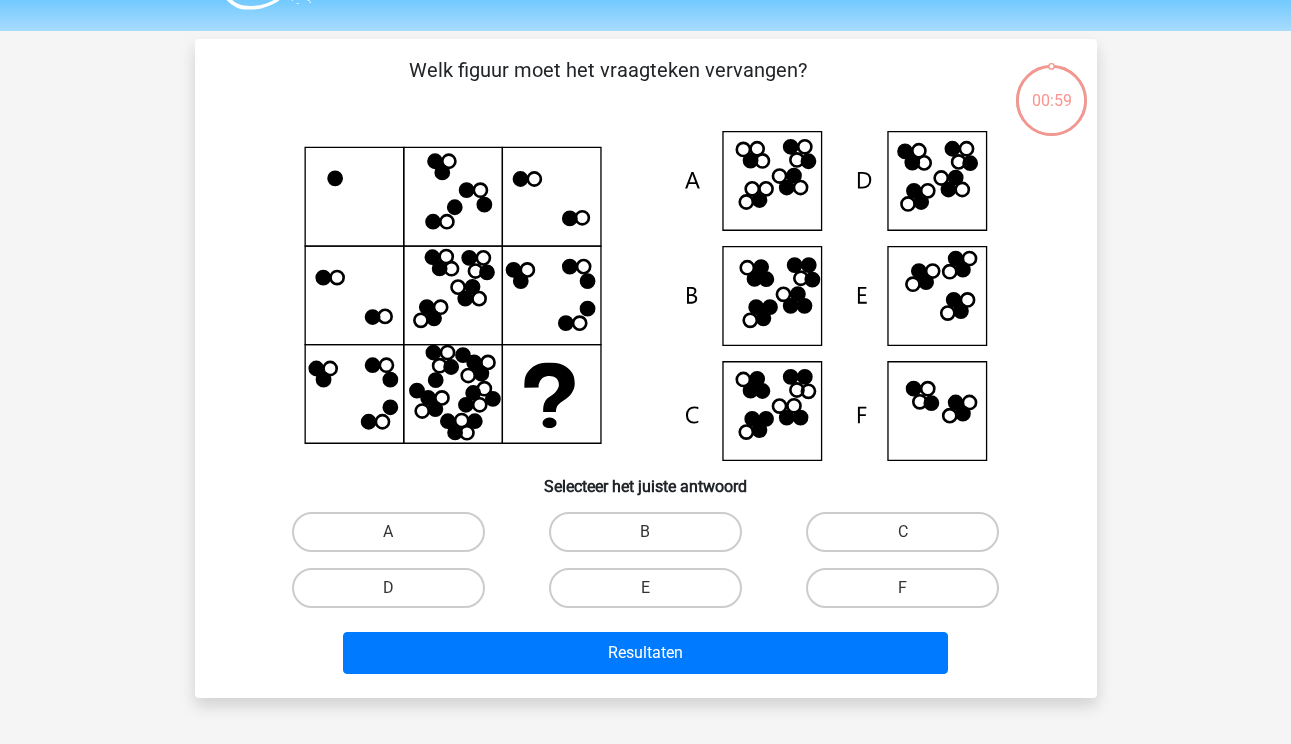 scroll, scrollTop: 40, scrollLeft: 0, axis: vertical 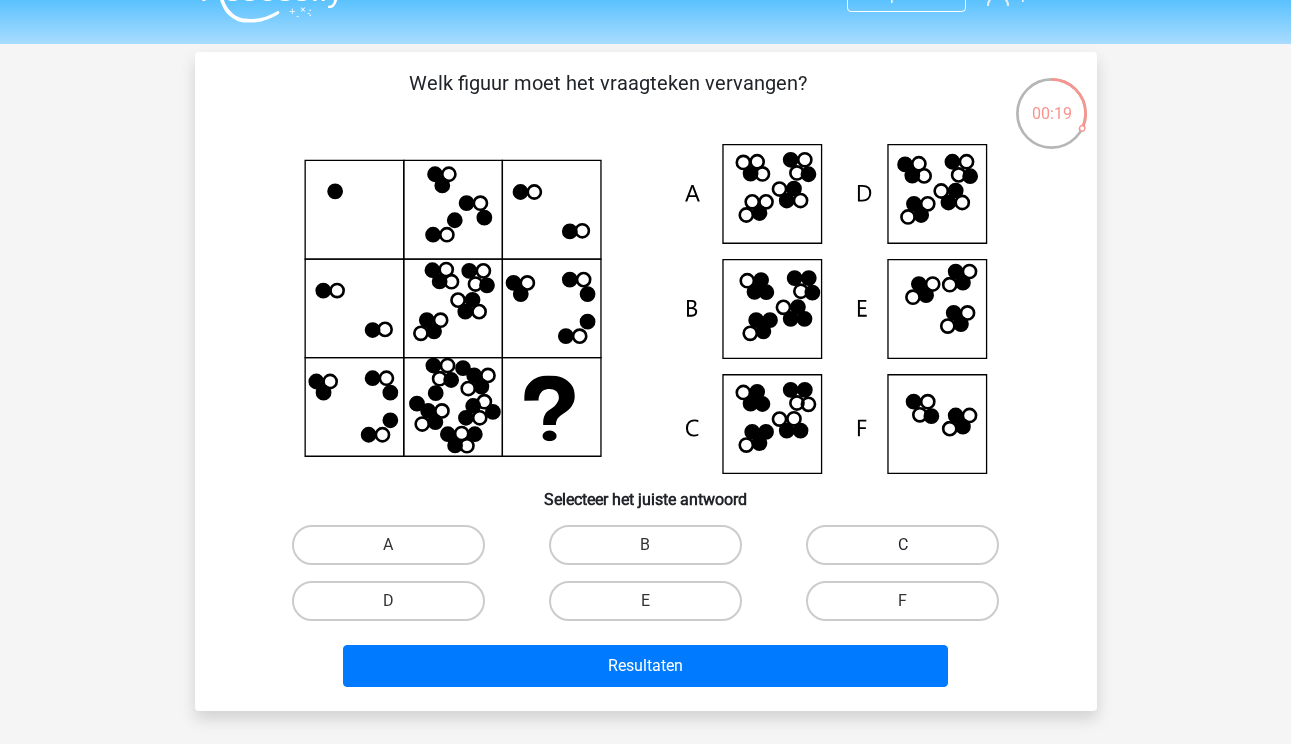 click on "C" at bounding box center (902, 545) 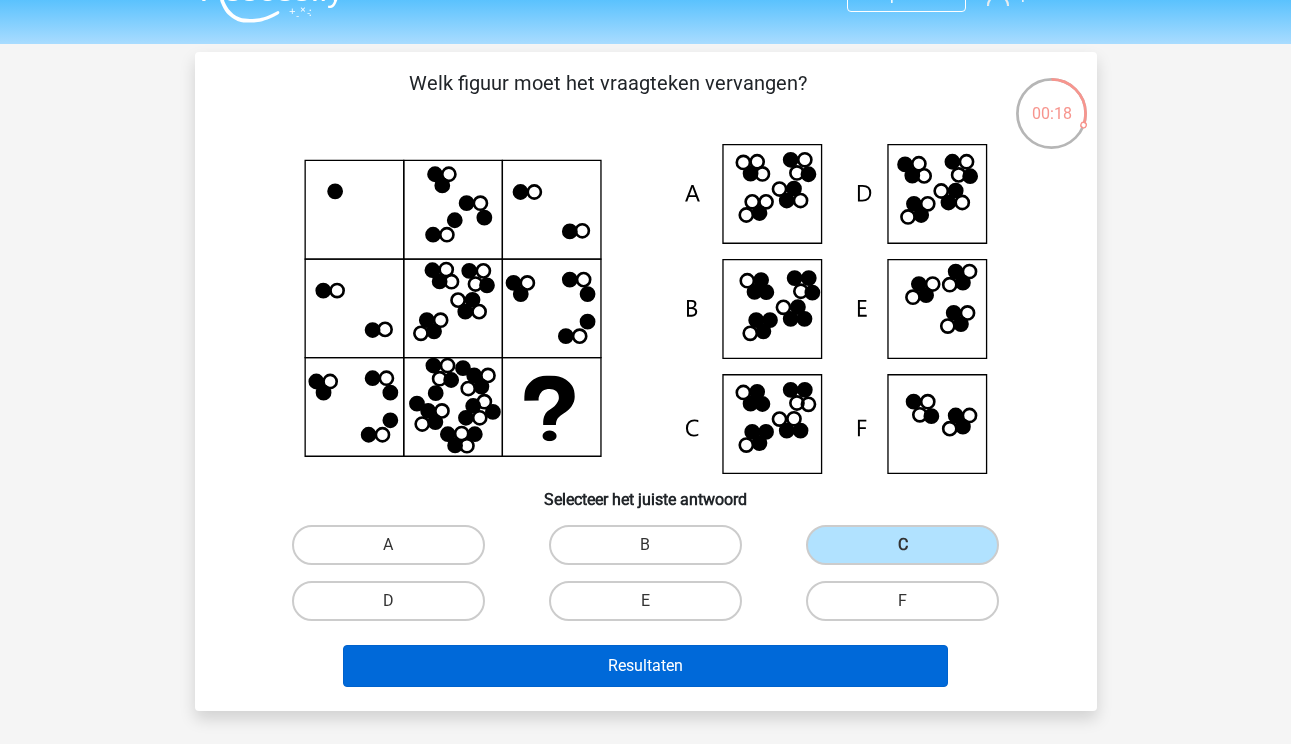 click on "Resultaten" at bounding box center [645, 666] 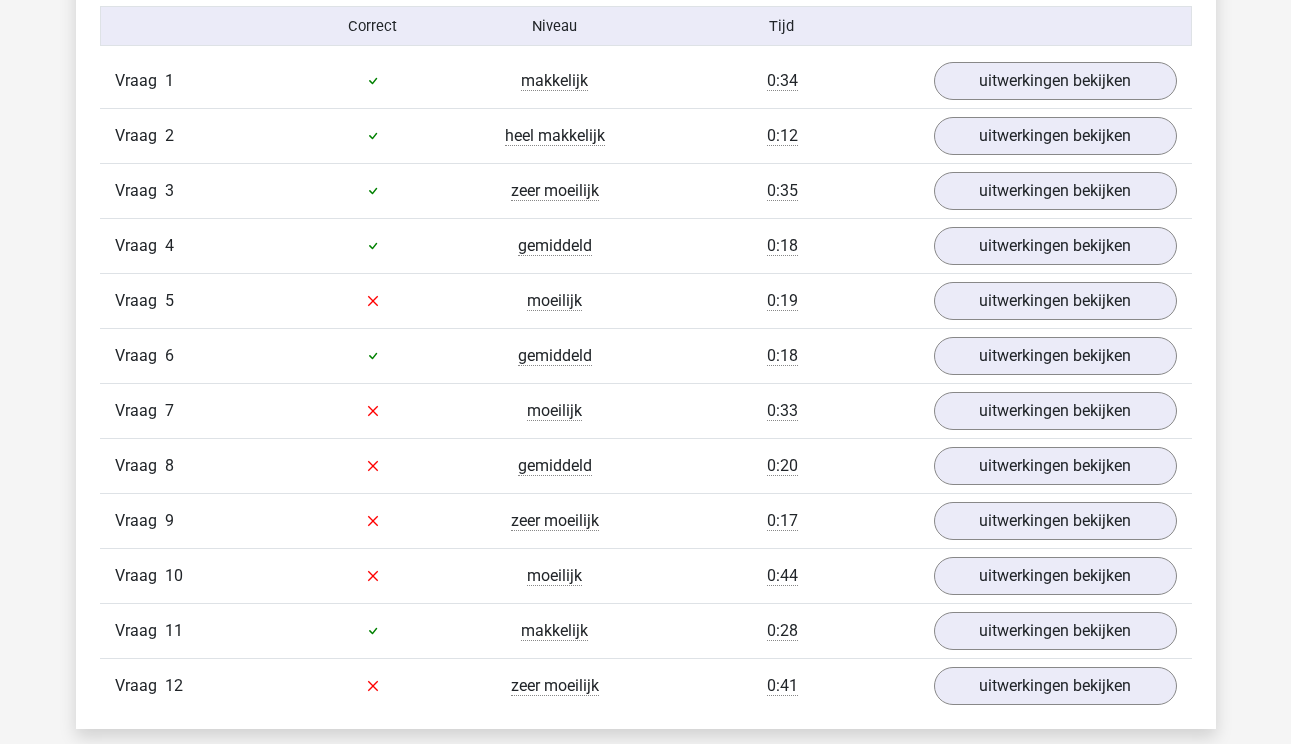 scroll, scrollTop: 2872, scrollLeft: 0, axis: vertical 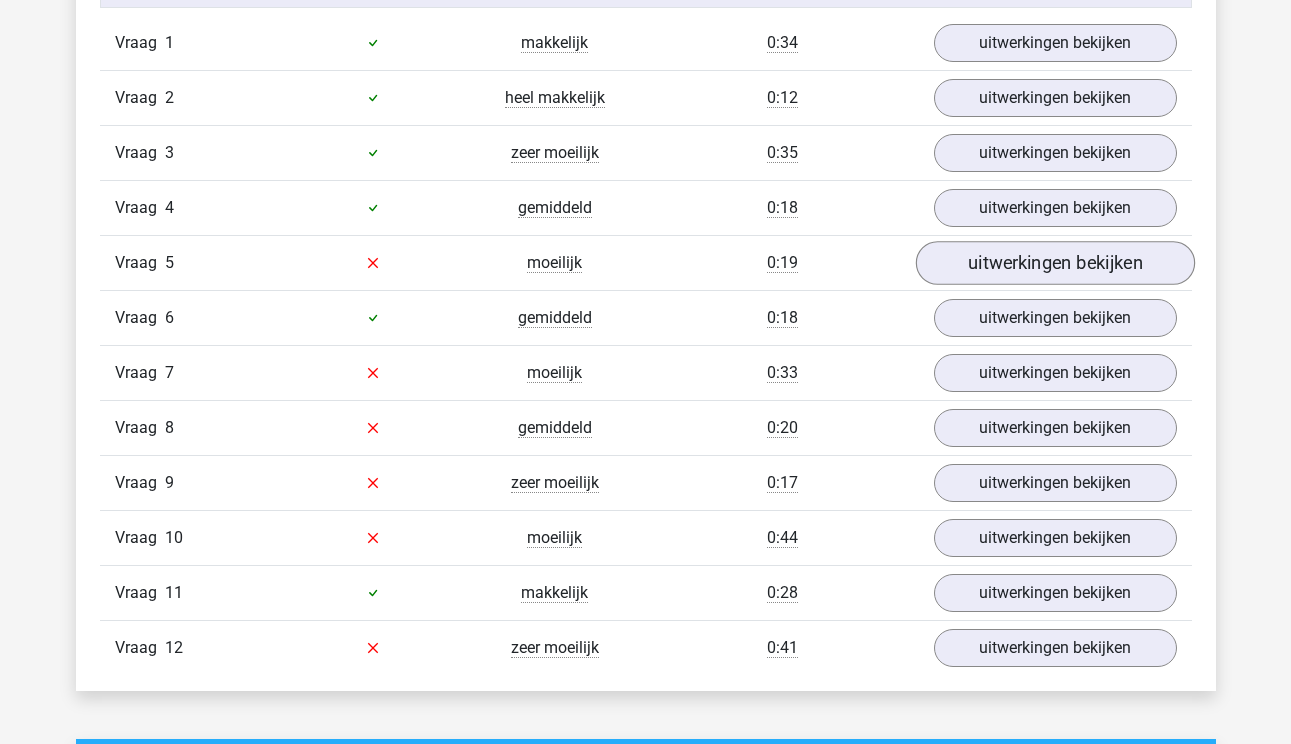 click on "uitwerkingen bekijken" at bounding box center (1054, 263) 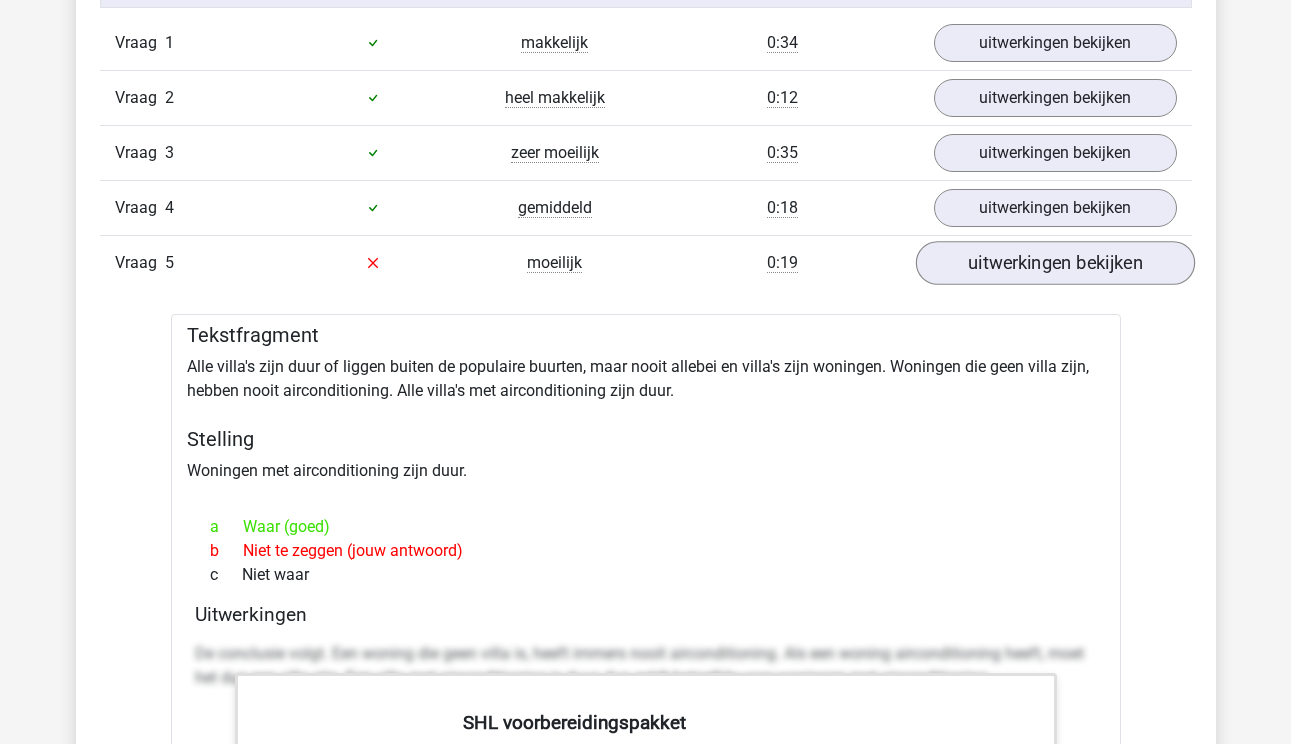 click on "uitwerkingen bekijken" at bounding box center (1054, 263) 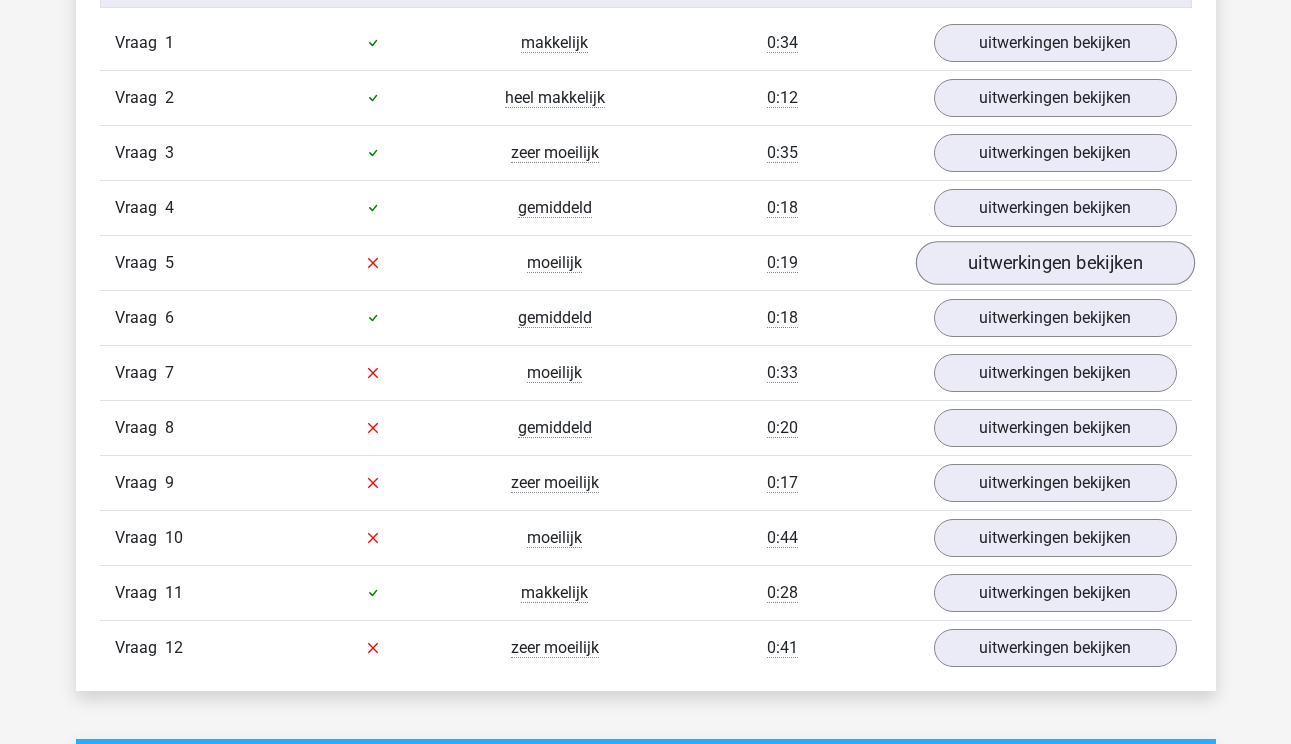 click on "uitwerkingen bekijken" at bounding box center [1054, 263] 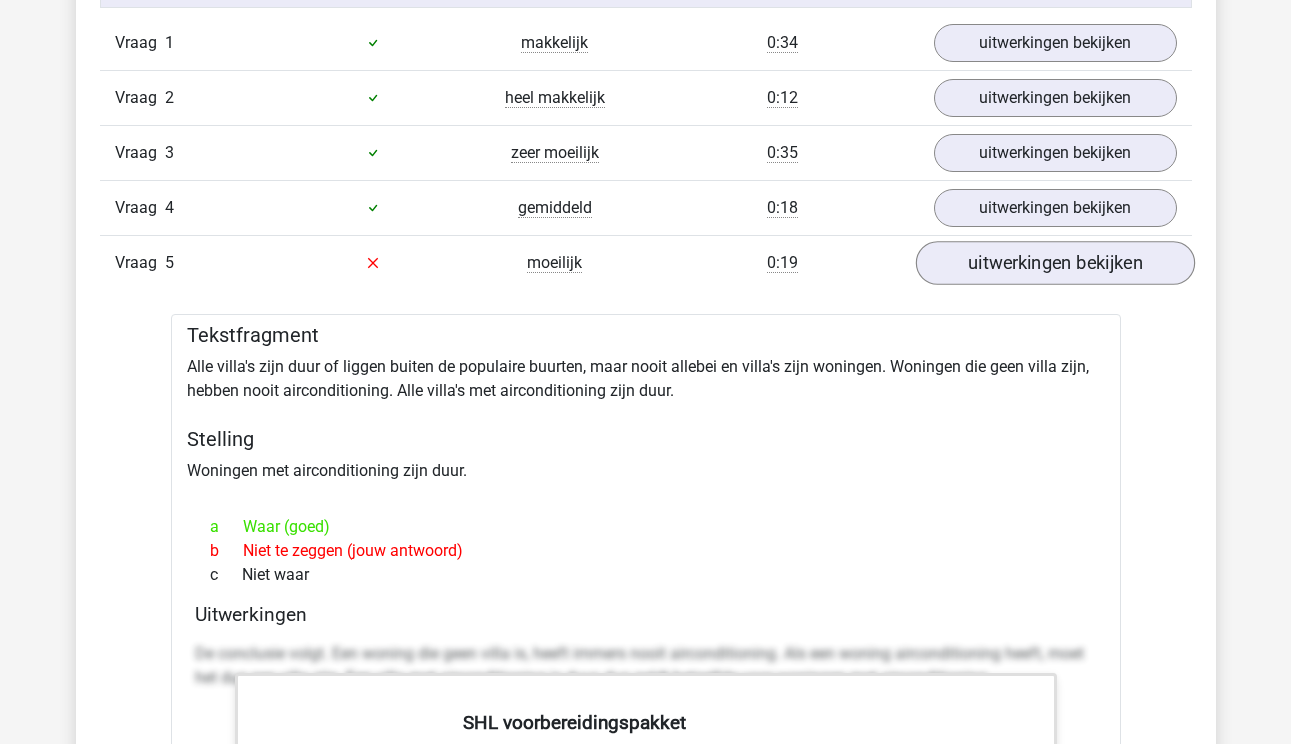 click on "uitwerkingen bekijken" at bounding box center (1054, 263) 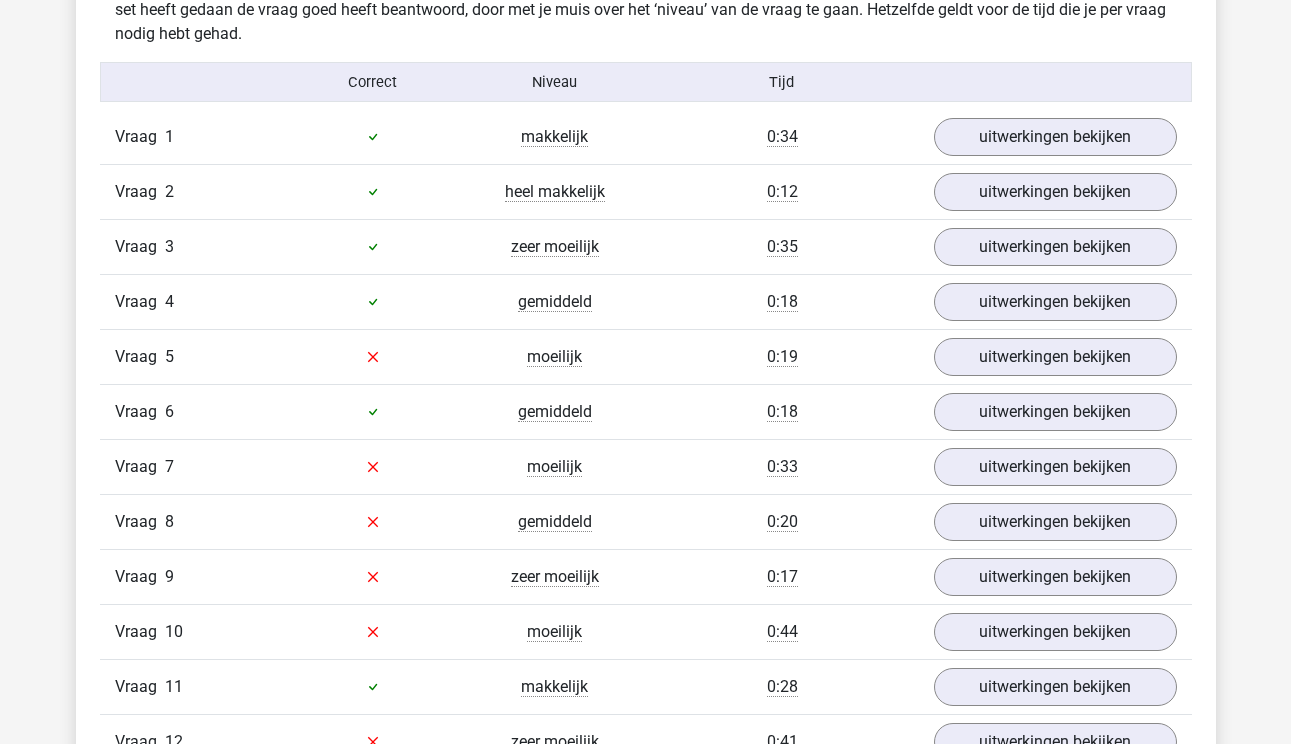 scroll, scrollTop: 2779, scrollLeft: 0, axis: vertical 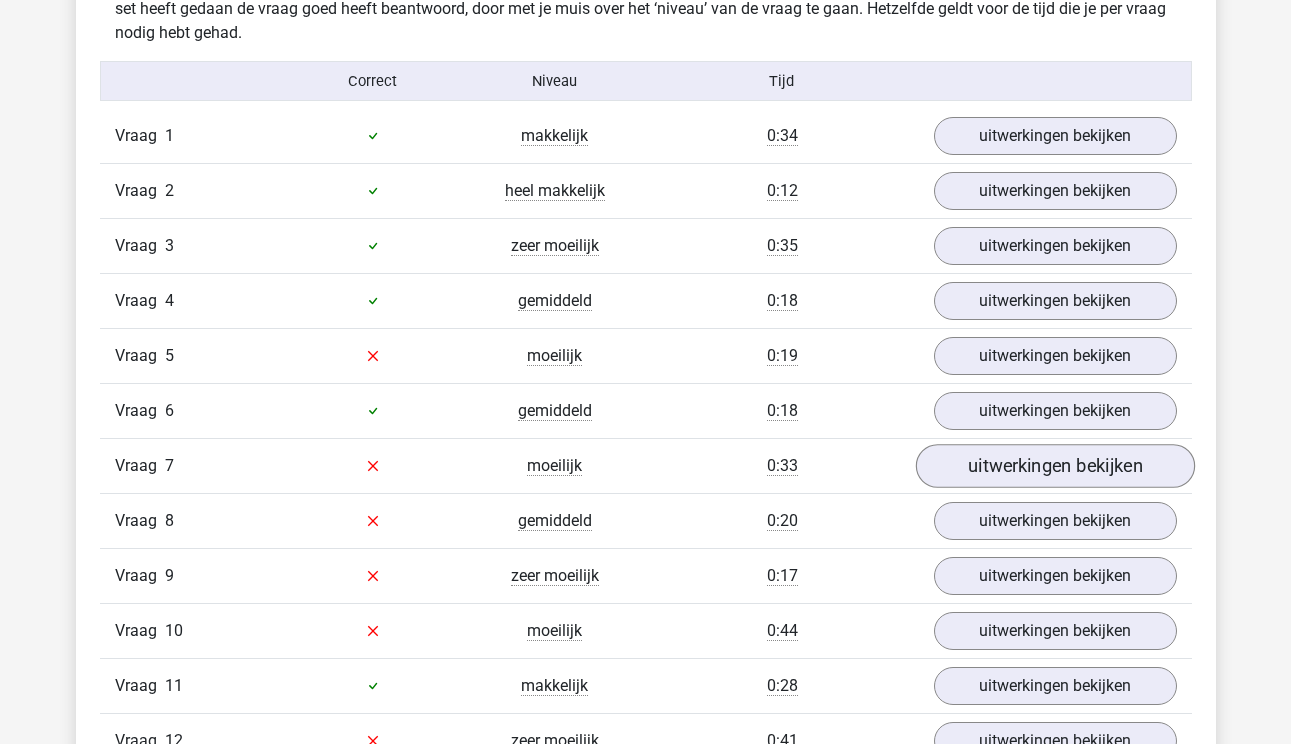 click on "uitwerkingen bekijken" at bounding box center [1054, 466] 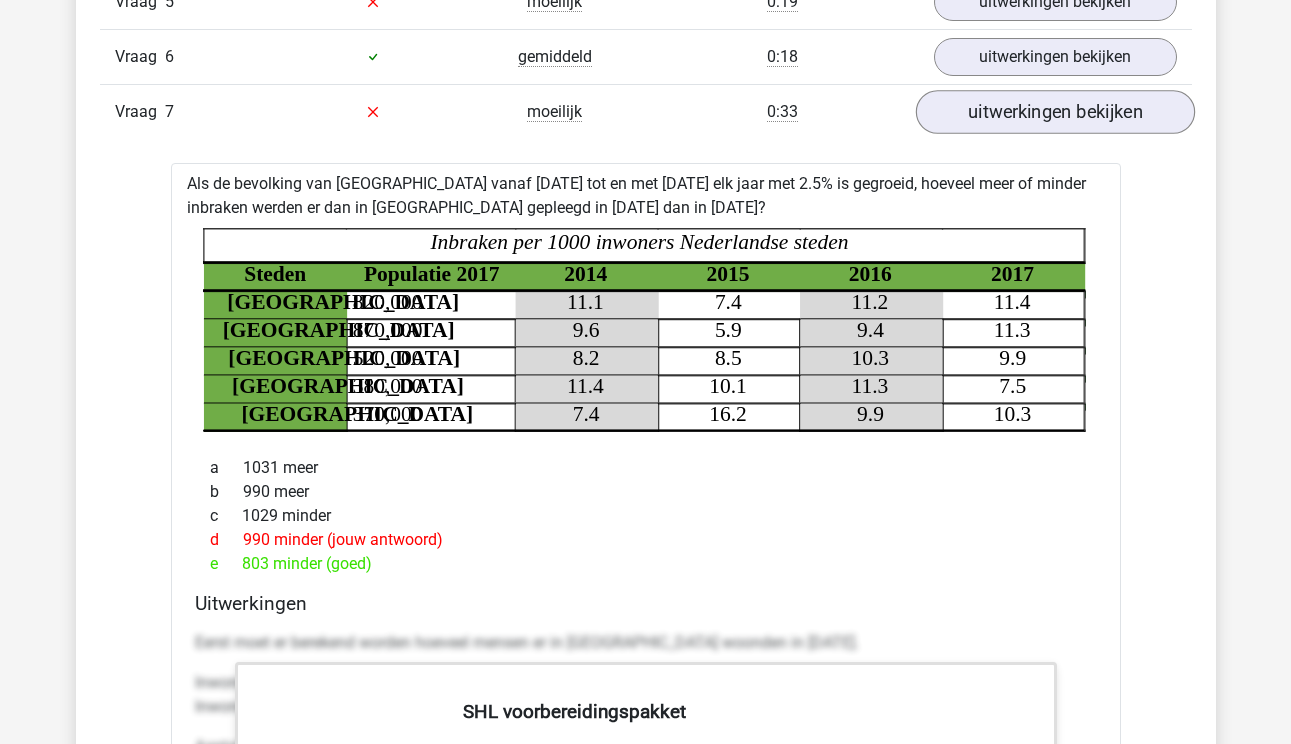 scroll, scrollTop: 3136, scrollLeft: 0, axis: vertical 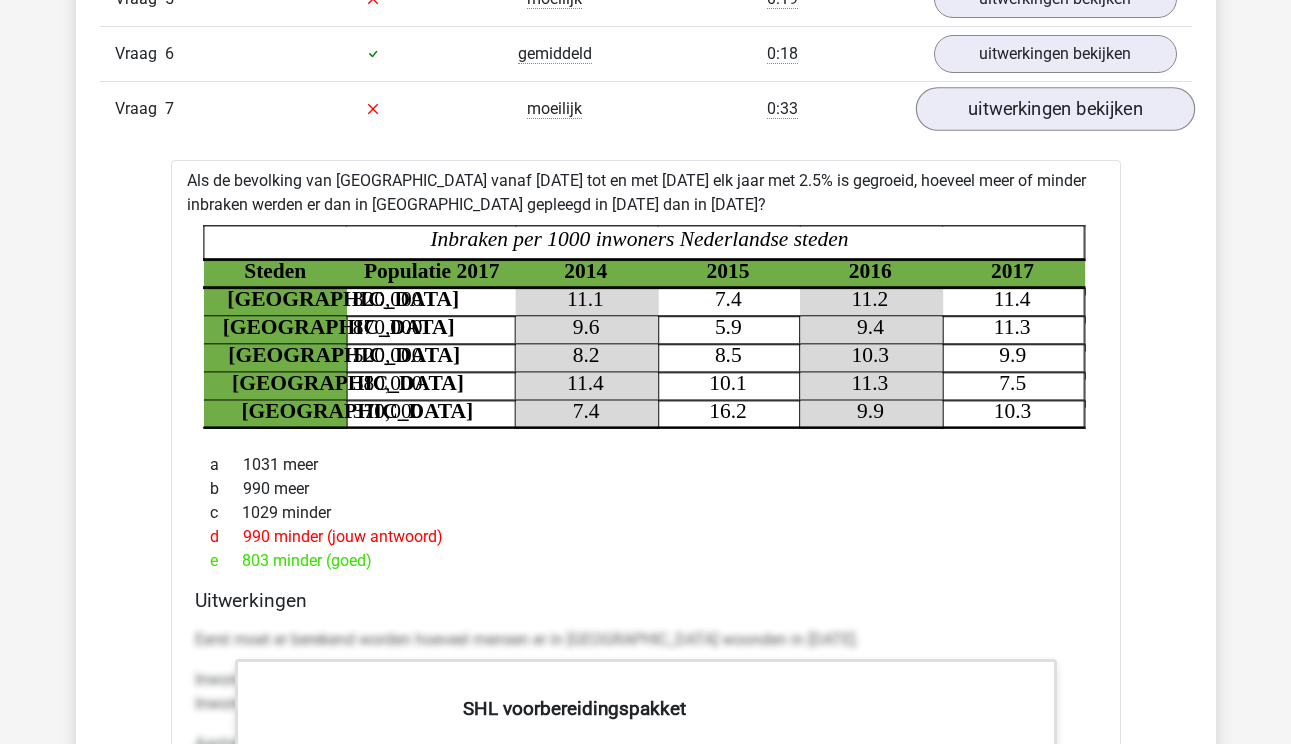 click on "uitwerkingen bekijken" at bounding box center (1054, 109) 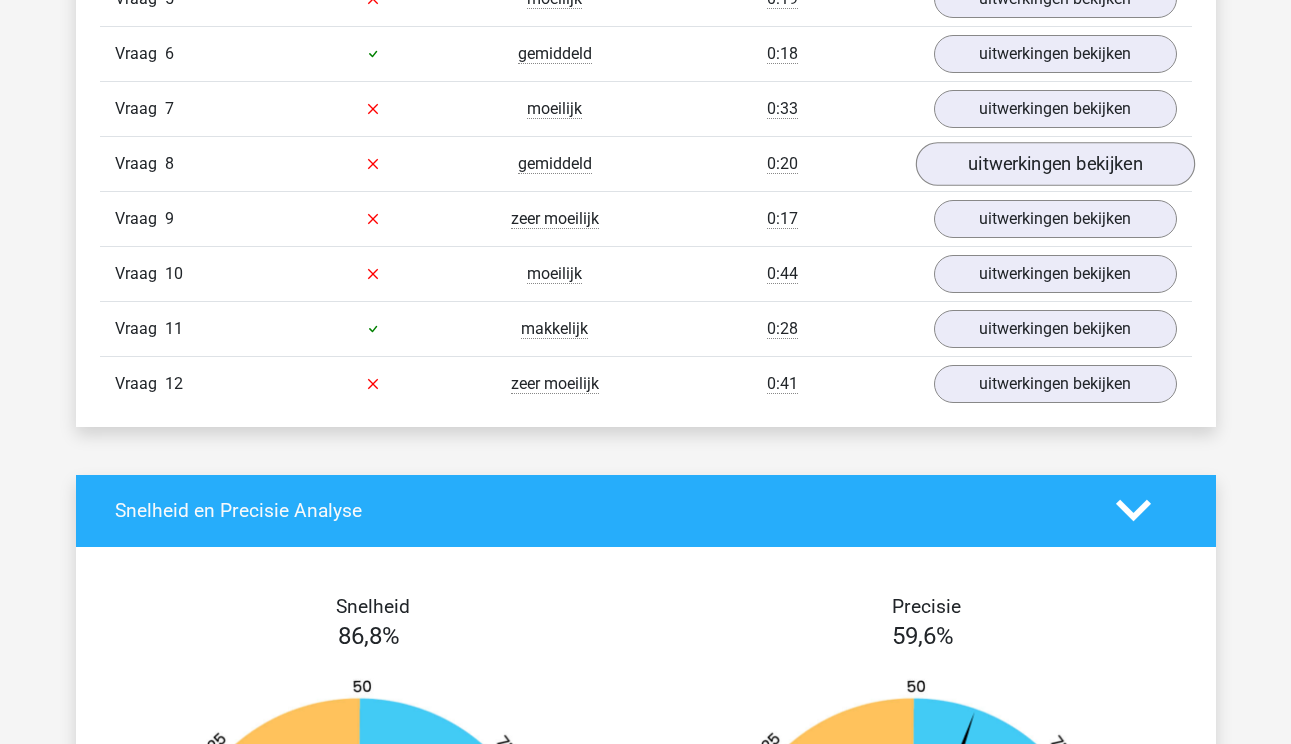 click on "uitwerkingen bekijken" at bounding box center [1054, 164] 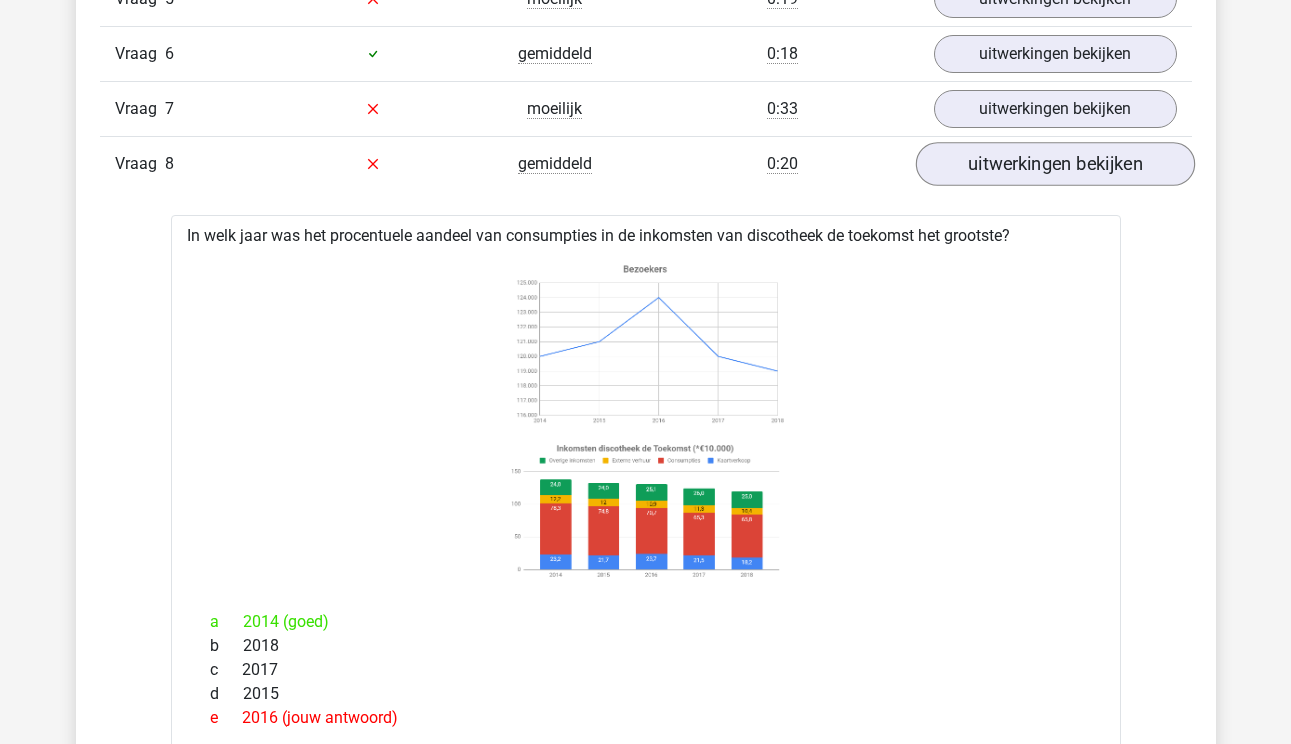 click on "uitwerkingen bekijken" at bounding box center (1054, 164) 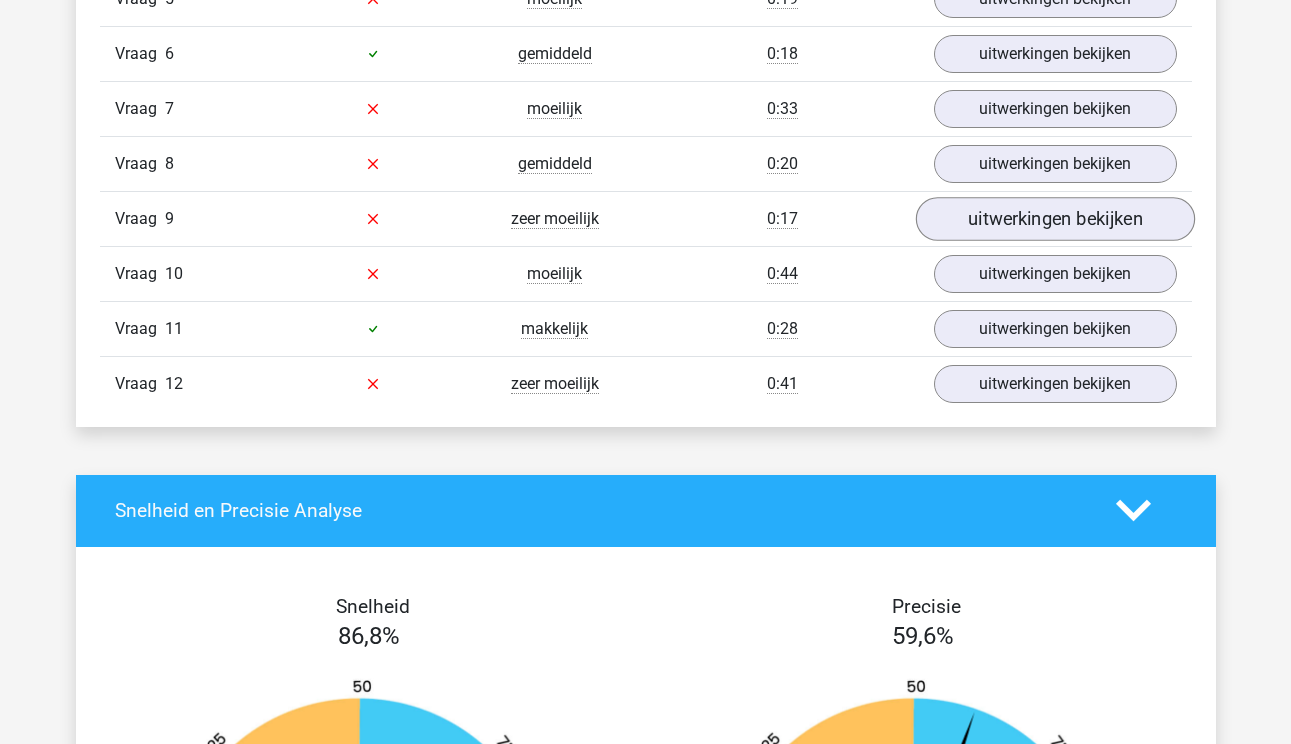 click on "uitwerkingen bekijken" at bounding box center (1054, 219) 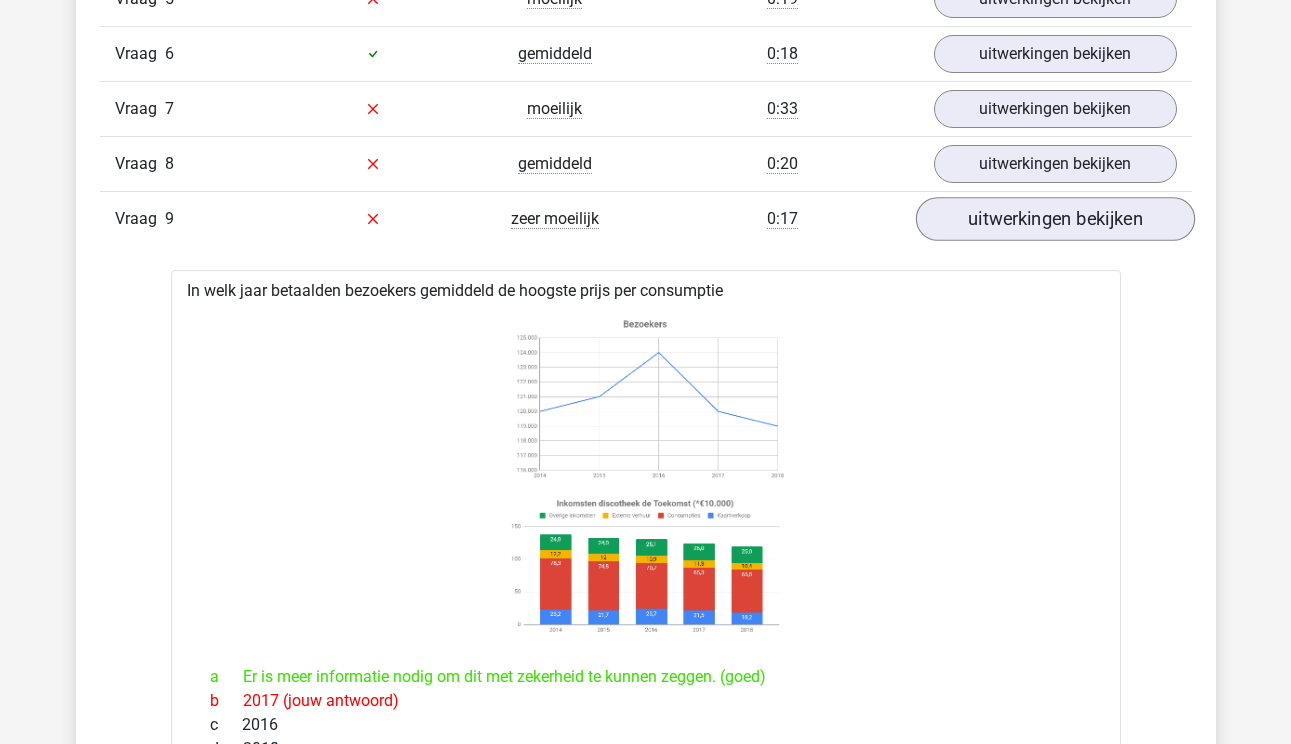click on "uitwerkingen bekijken" at bounding box center [1054, 219] 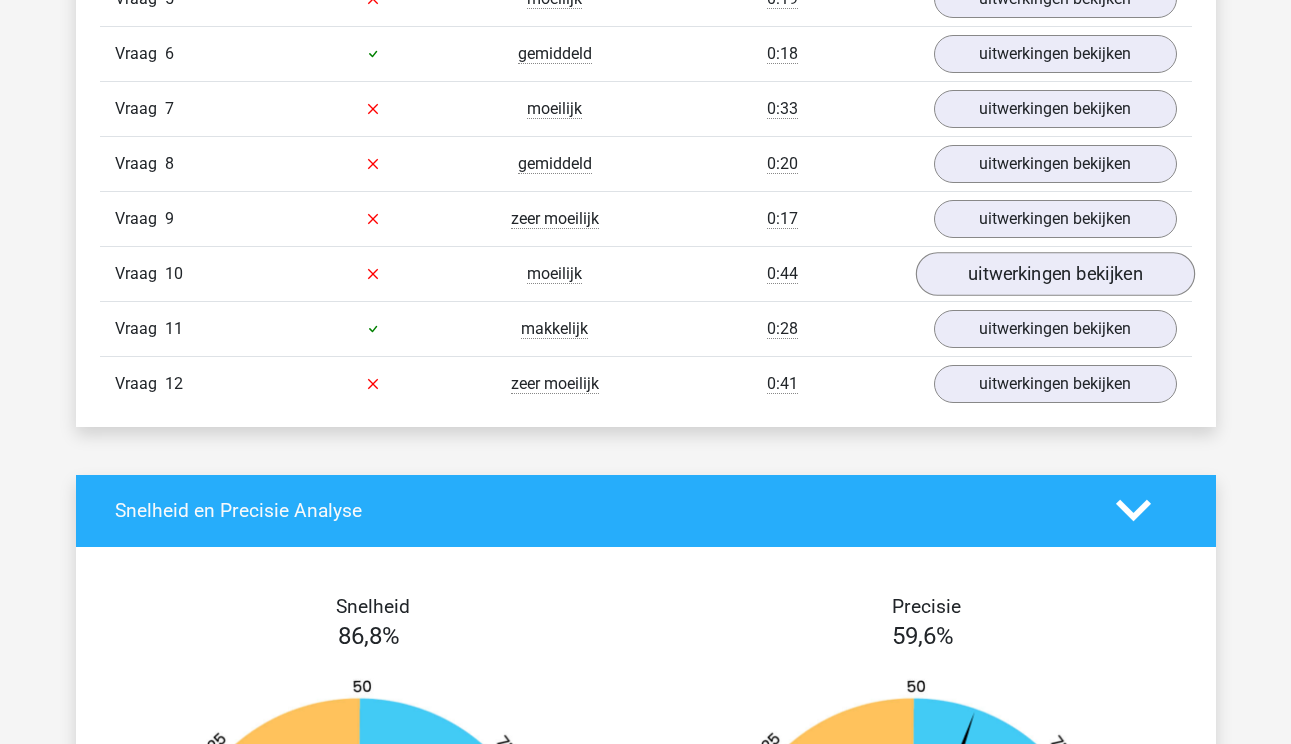 click on "uitwerkingen bekijken" at bounding box center (1054, 274) 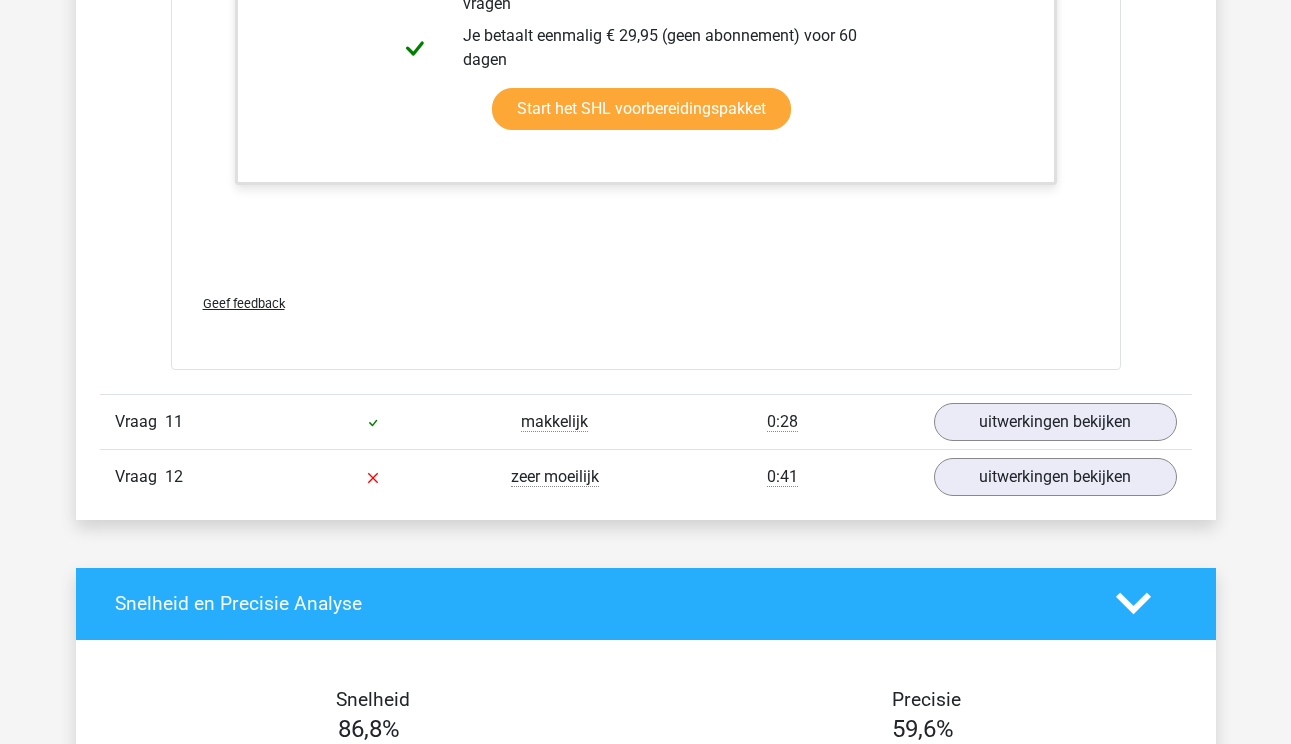 scroll, scrollTop: 4375, scrollLeft: 0, axis: vertical 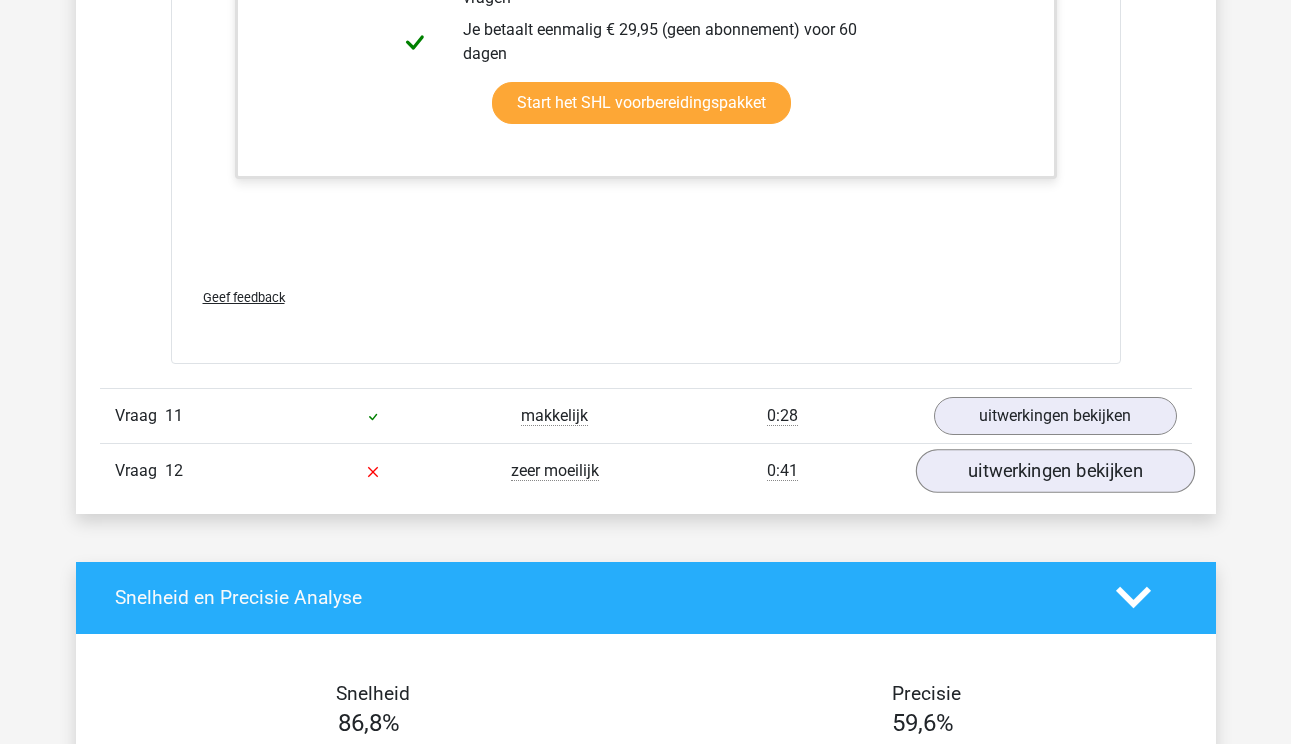 click on "uitwerkingen bekijken" at bounding box center [1054, 471] 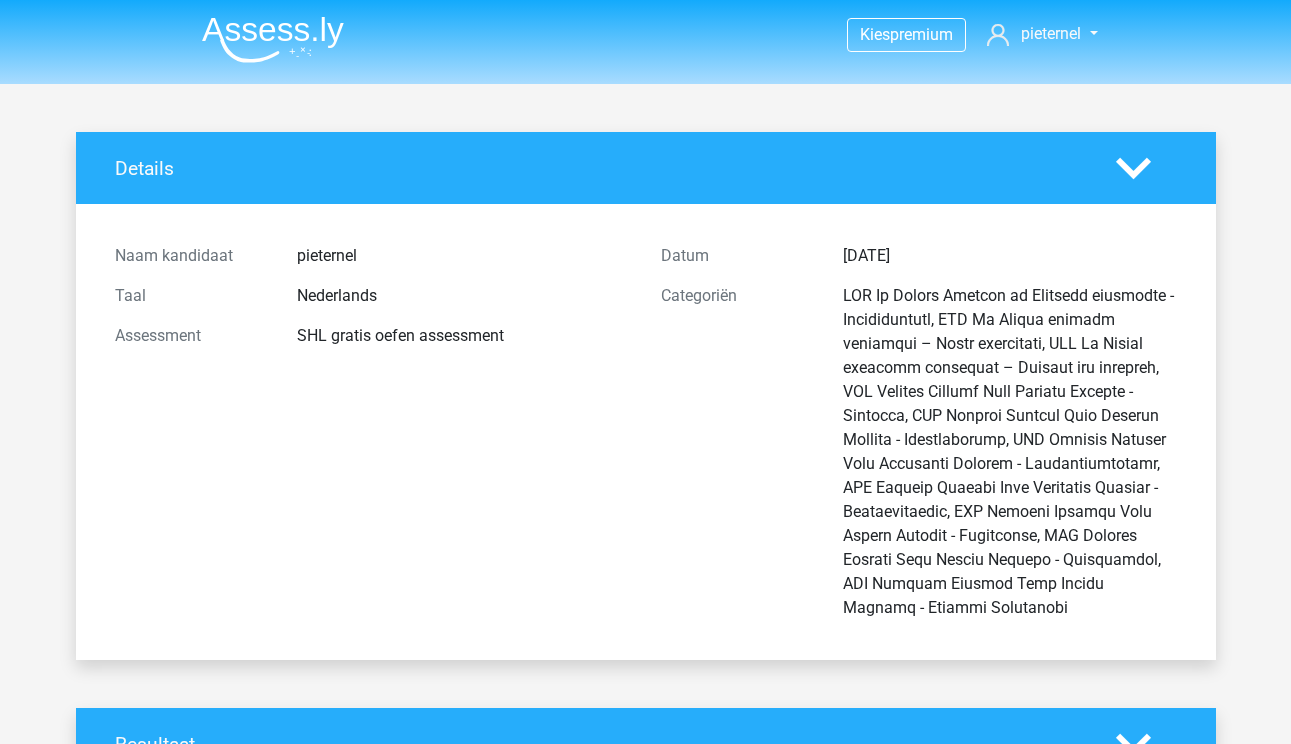 scroll, scrollTop: 0, scrollLeft: 0, axis: both 